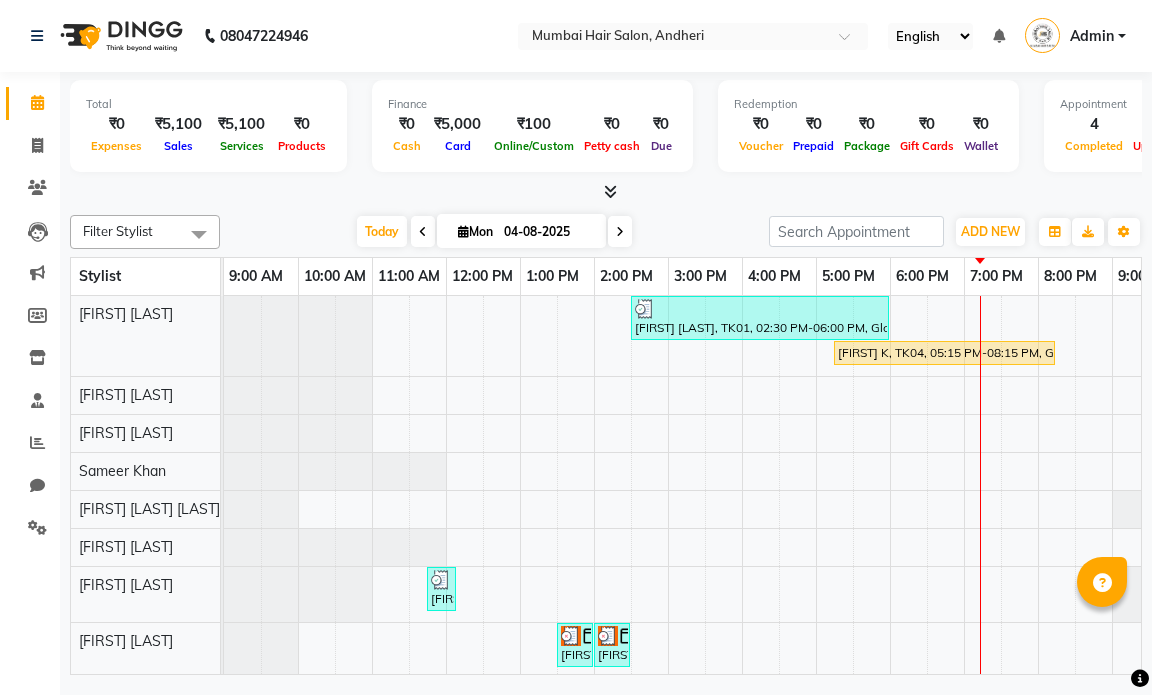 scroll, scrollTop: 0, scrollLeft: 0, axis: both 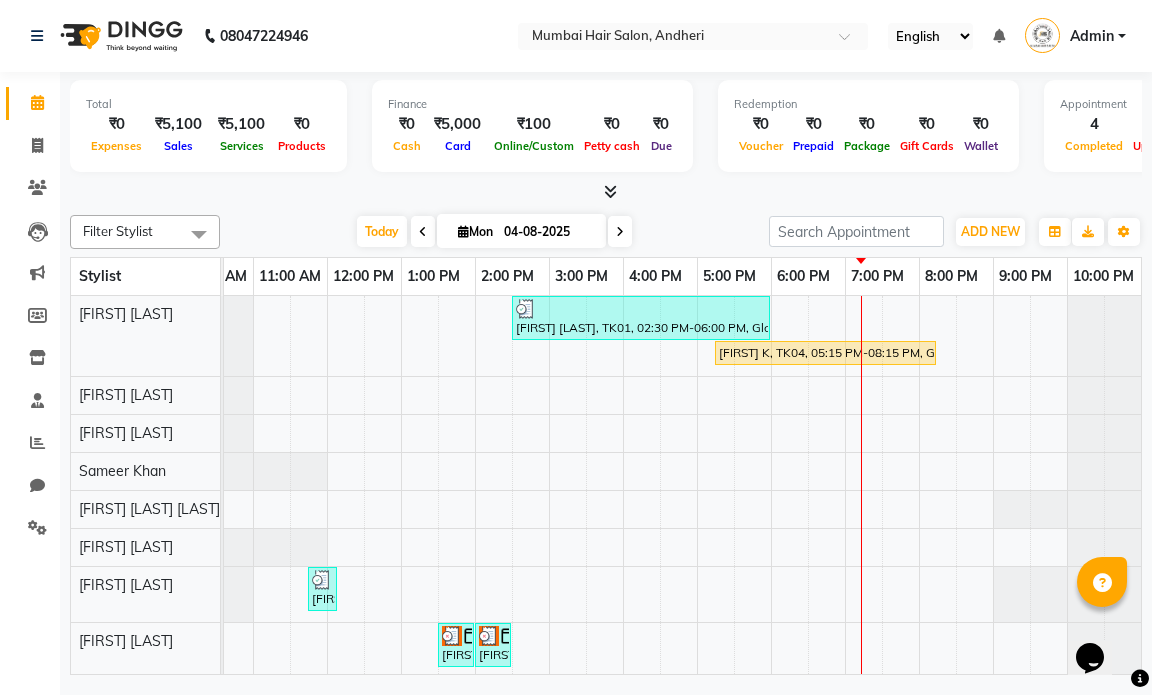 click on "Prachi Mehta, TK01, 02:30 PM-06:00 PM, Global Majirel - Medium  (₹4000),Touch-up 1 Inches - Majirel  (₹1400)    Sakshi K, TK04, 05:15 PM-08:15 PM, Global Highlights - Below Shoulder      Falguni Bhatt, TK03, 11:45 AM-12:00 PM, Upper lip/ Chin/ Chick/ Forehead - Threading      Salam Ansari, TK05, 01:30 PM-02:00 PM, Senior Haircut - Male     Salam Ansari, TK06, 02:00 PM-02:30 PM, Senior Haircut - Male" at bounding box center [623, 506] 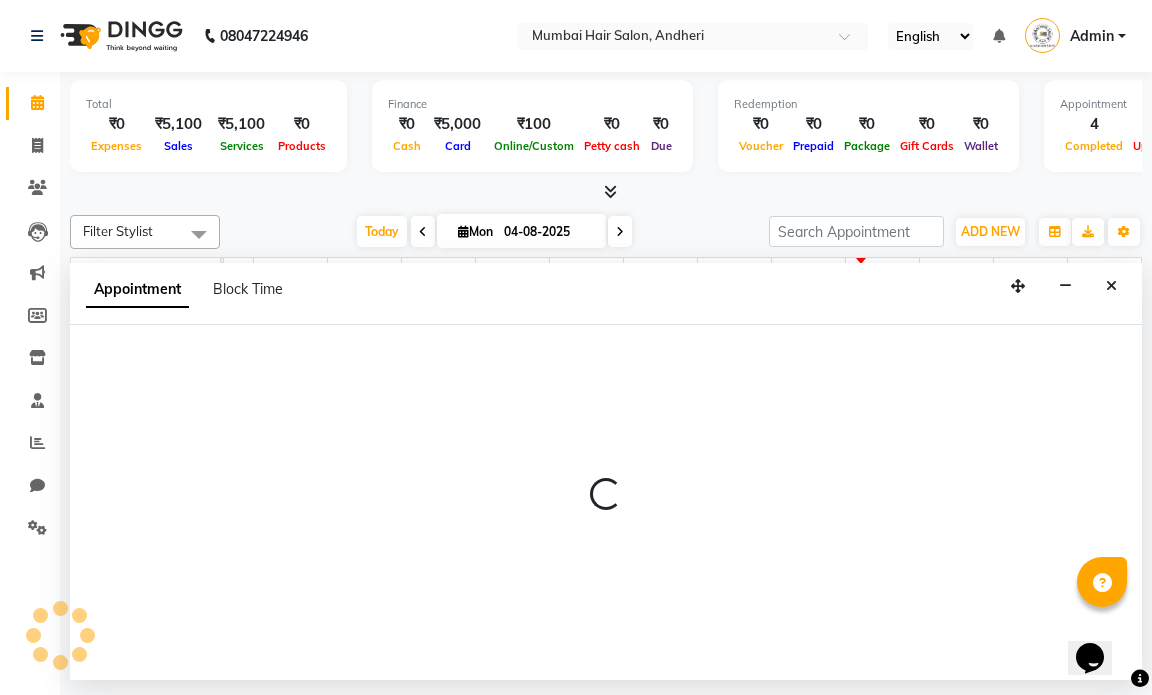 select on "66011" 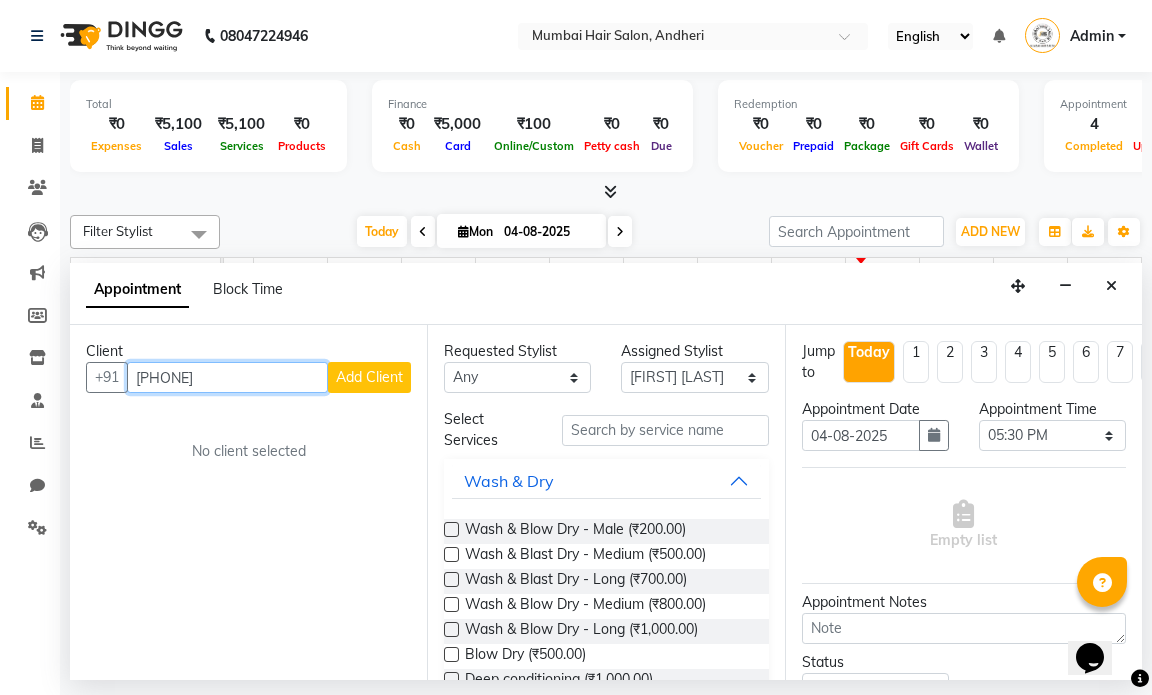 type on "[PHONE]" 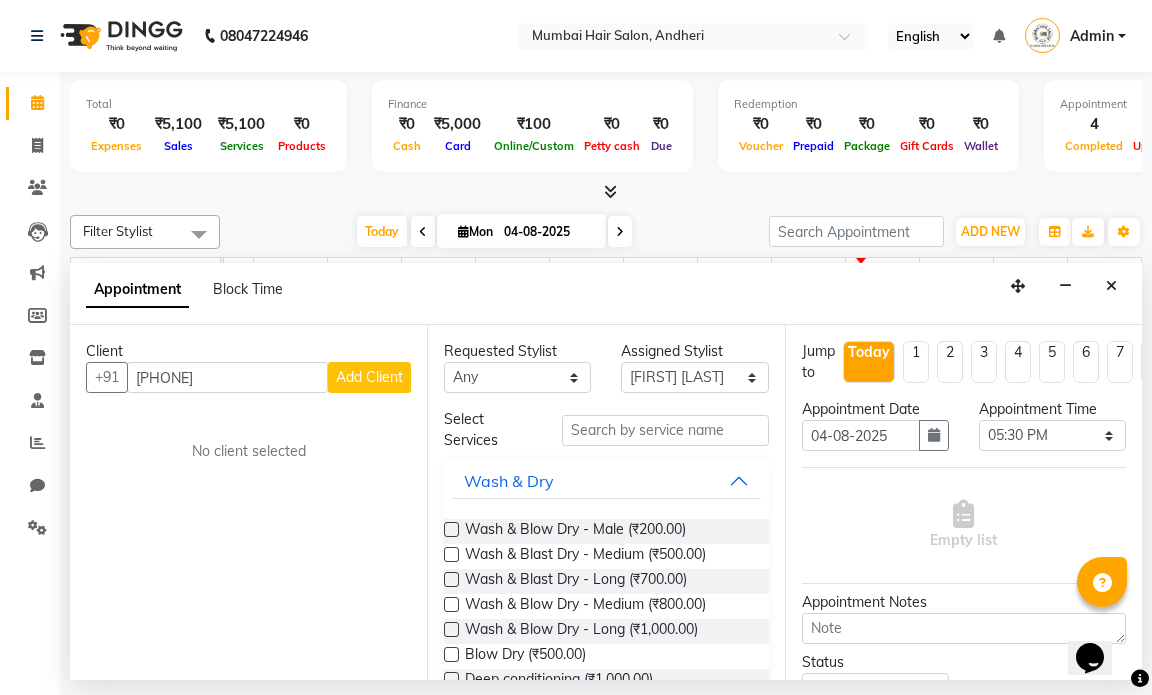 click on "Client +91 7782006438 Add Client  No client selected" at bounding box center (248, 502) 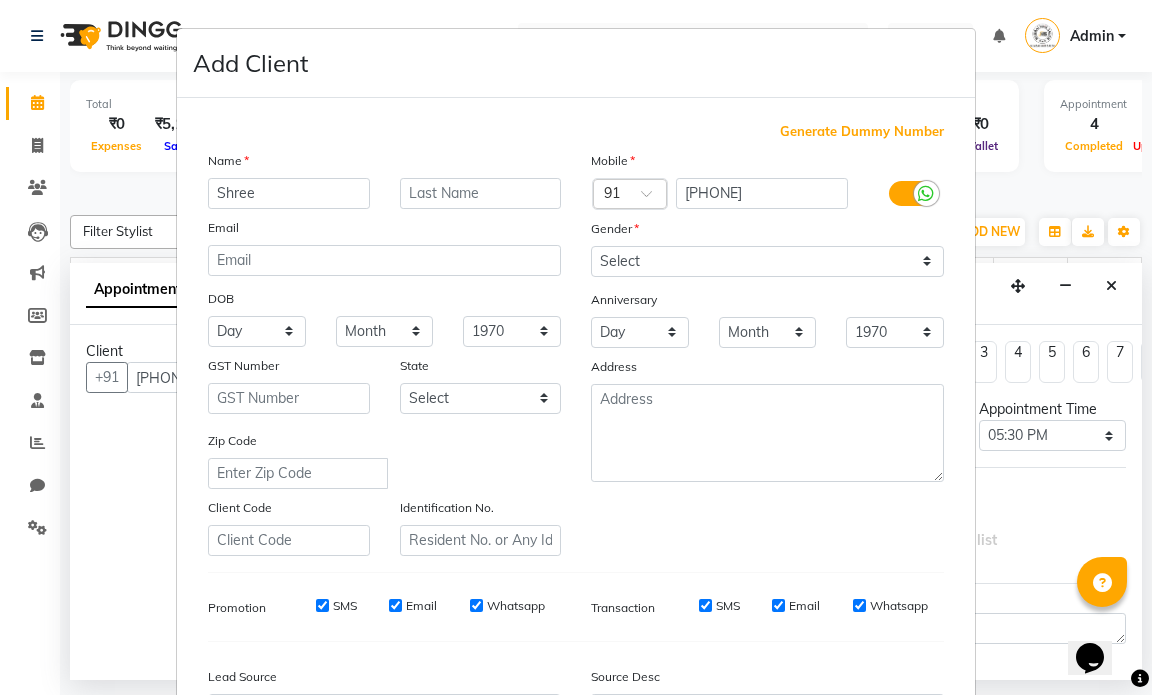 type on "Shree" 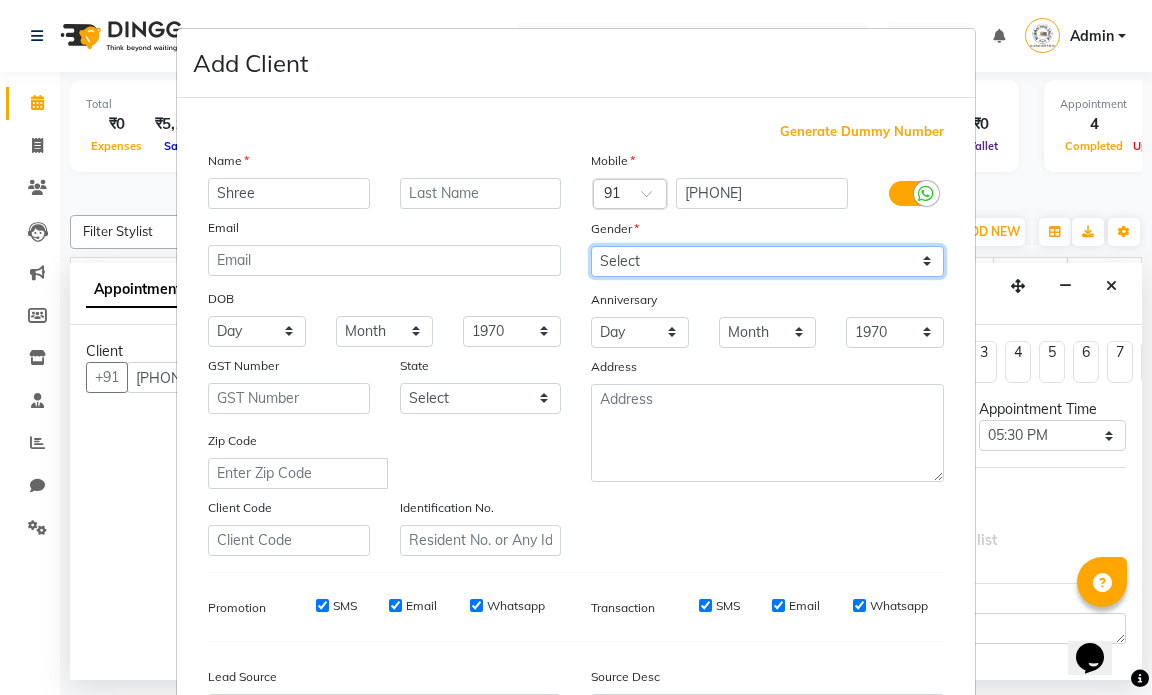 click on "Select Male Female Other Prefer Not To Say" at bounding box center [767, 261] 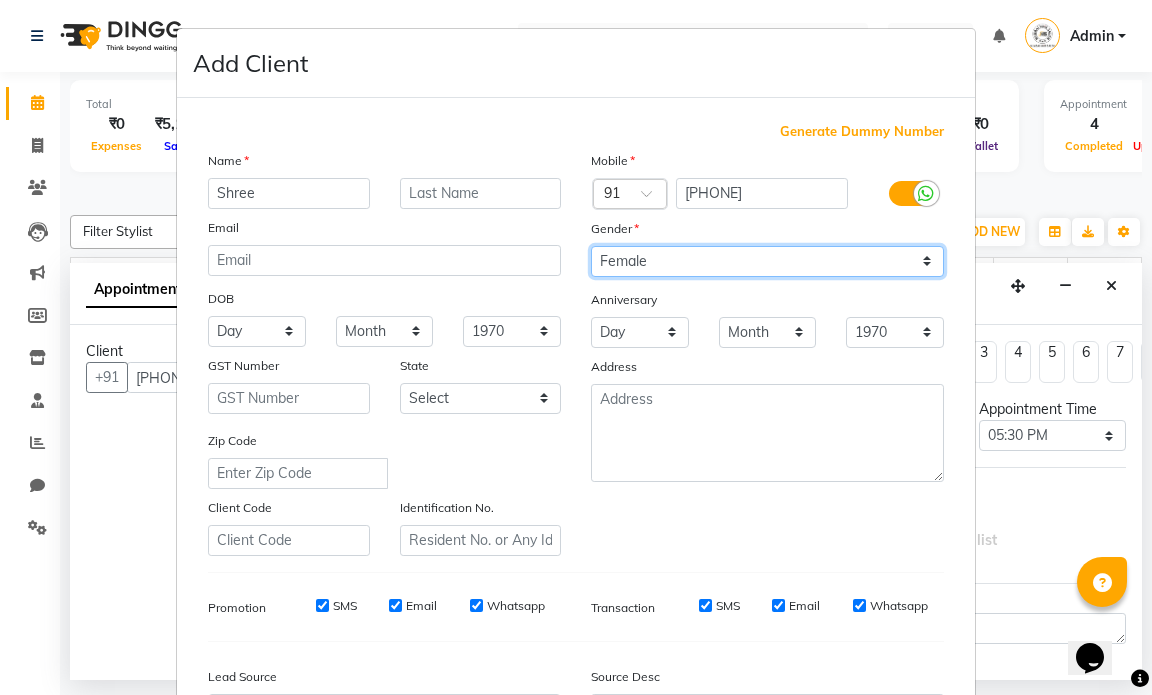 click on "Select Male Female Other Prefer Not To Say" at bounding box center (767, 261) 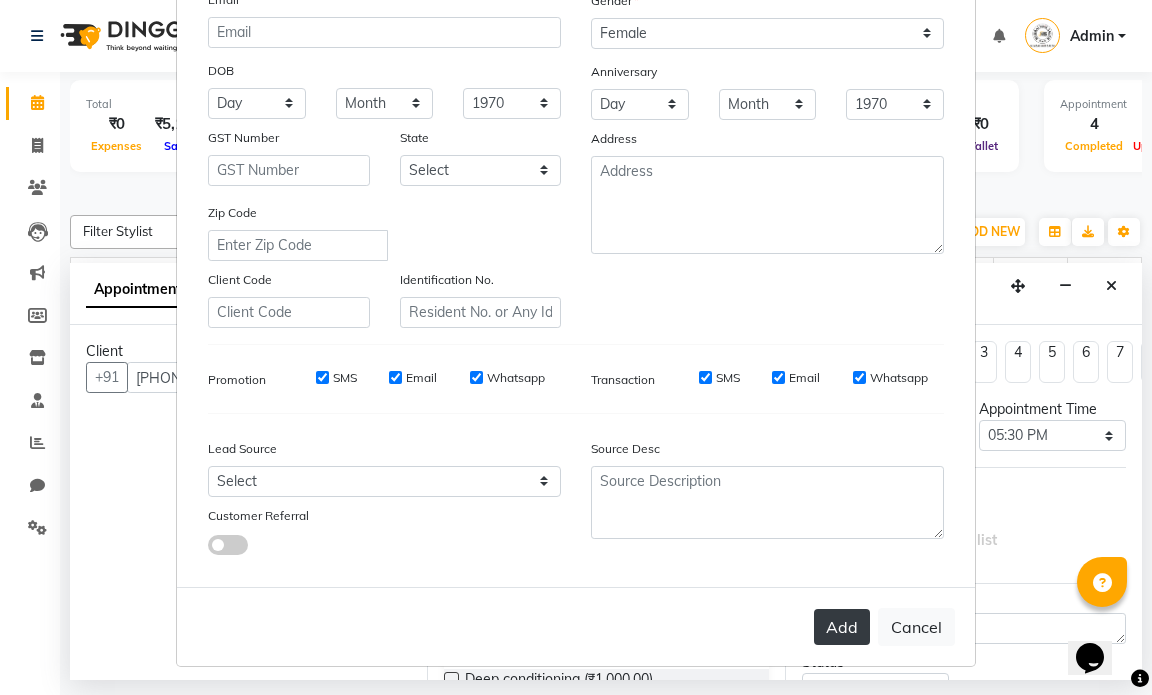 click on "Add" at bounding box center (842, 627) 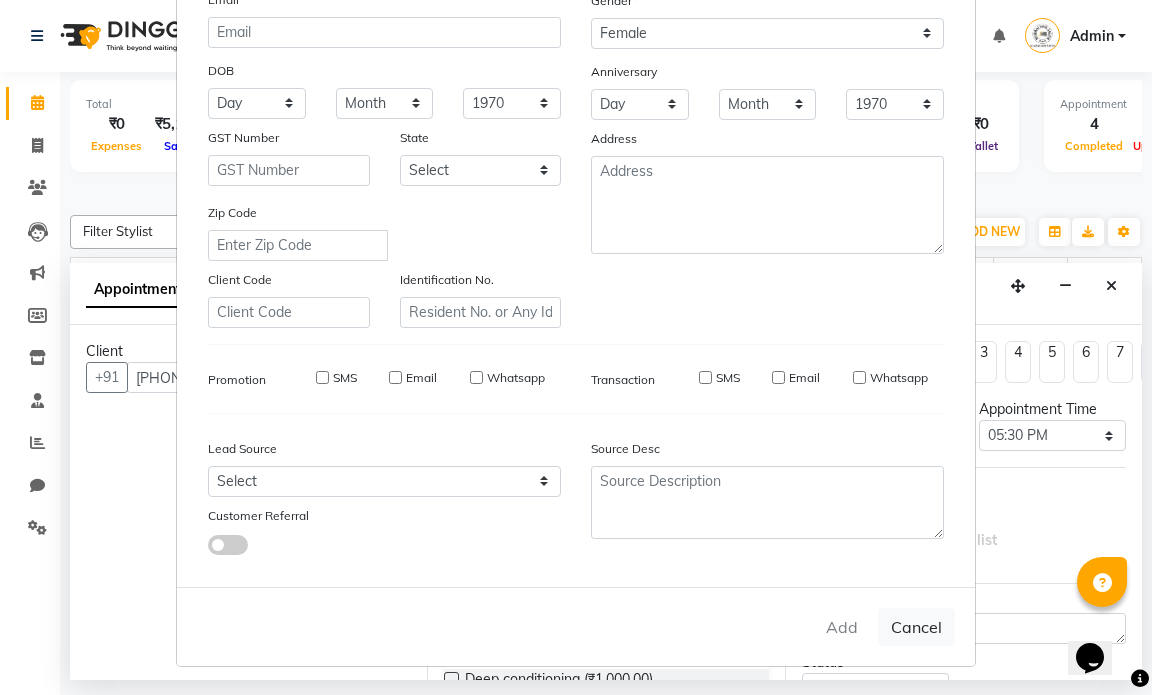 type 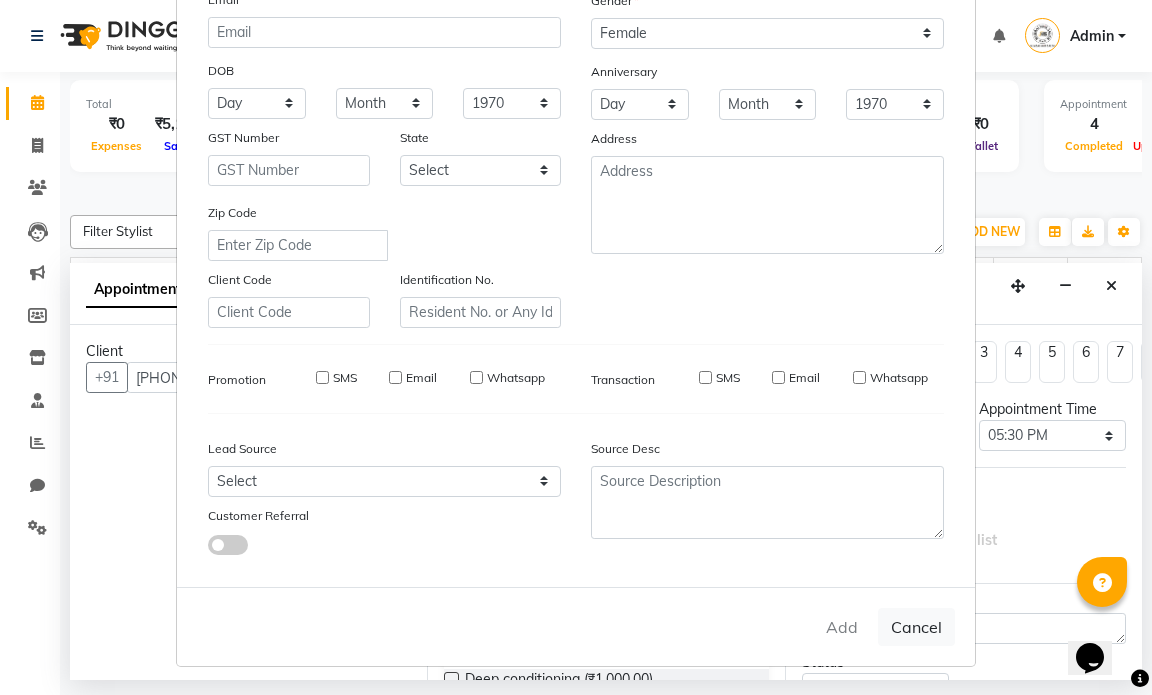 select 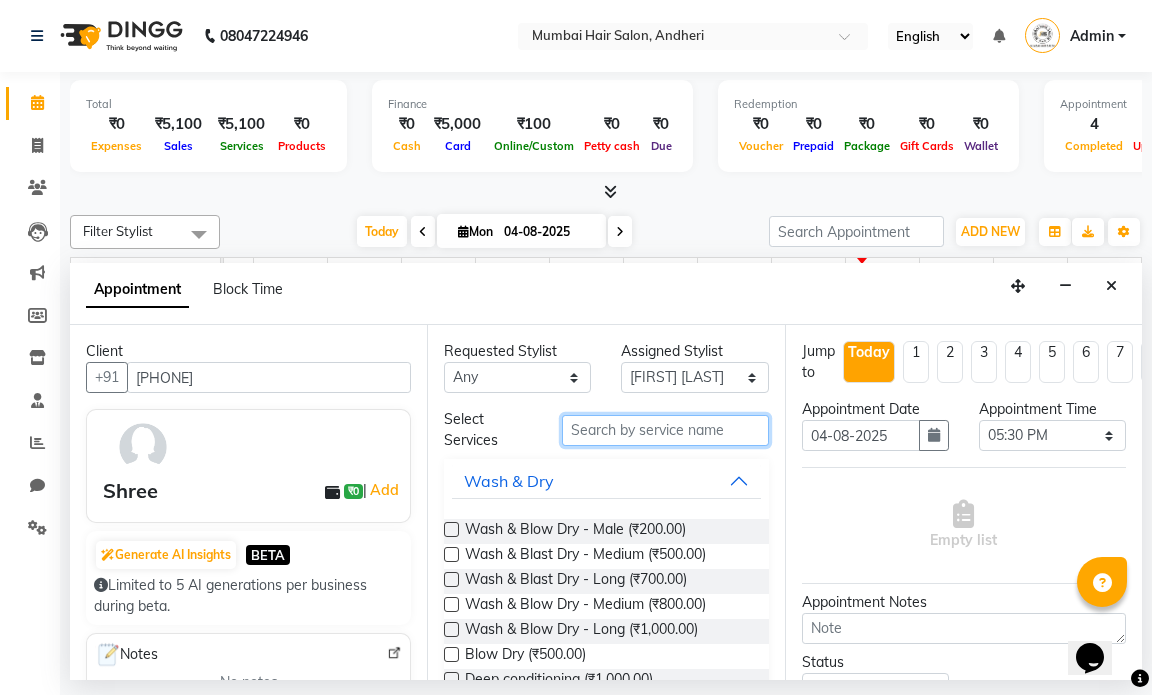 click at bounding box center (665, 430) 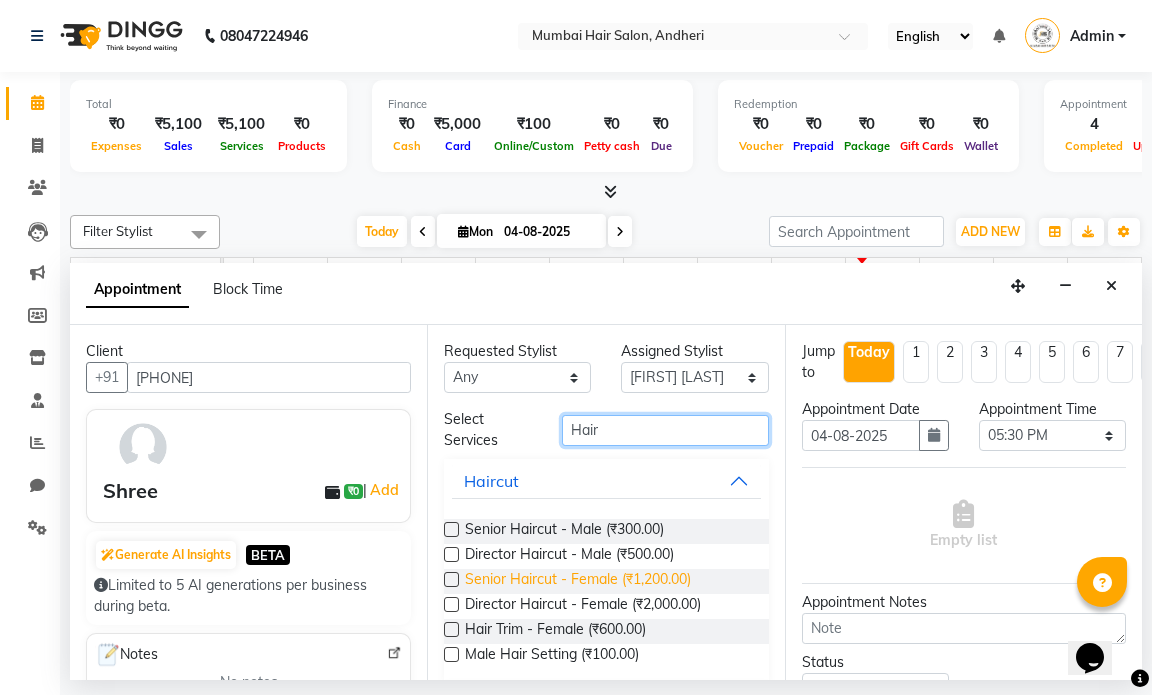 type on "Hair" 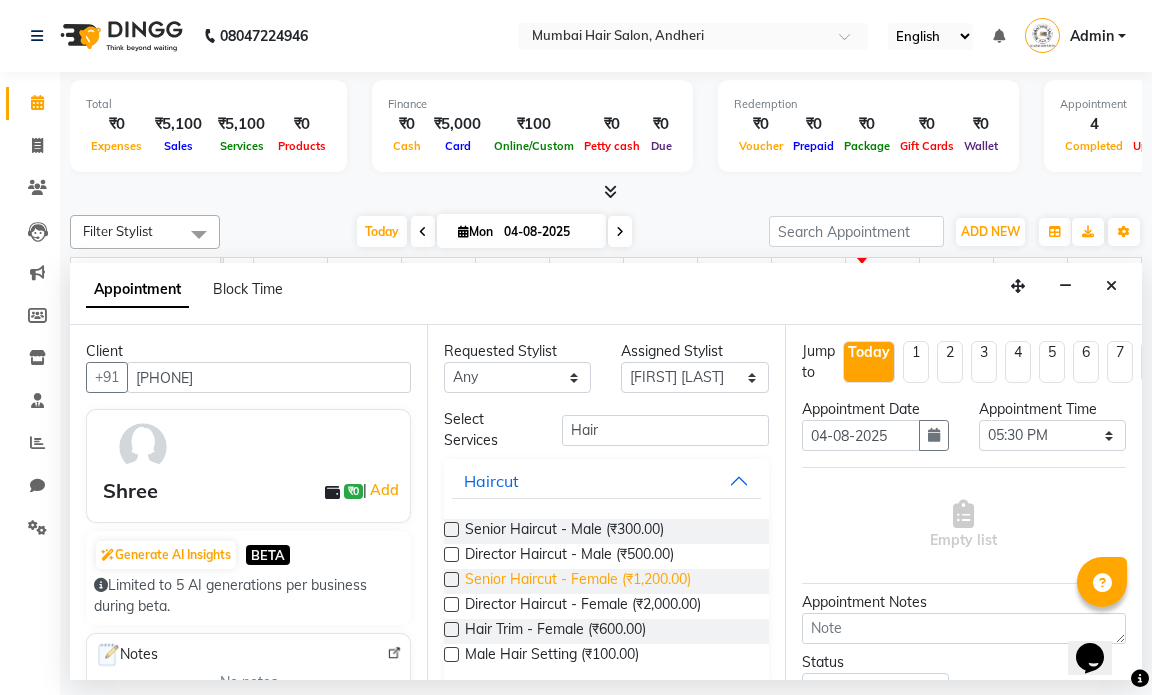click on "Senior Haircut - Female (₹1,200.00)" at bounding box center (578, 581) 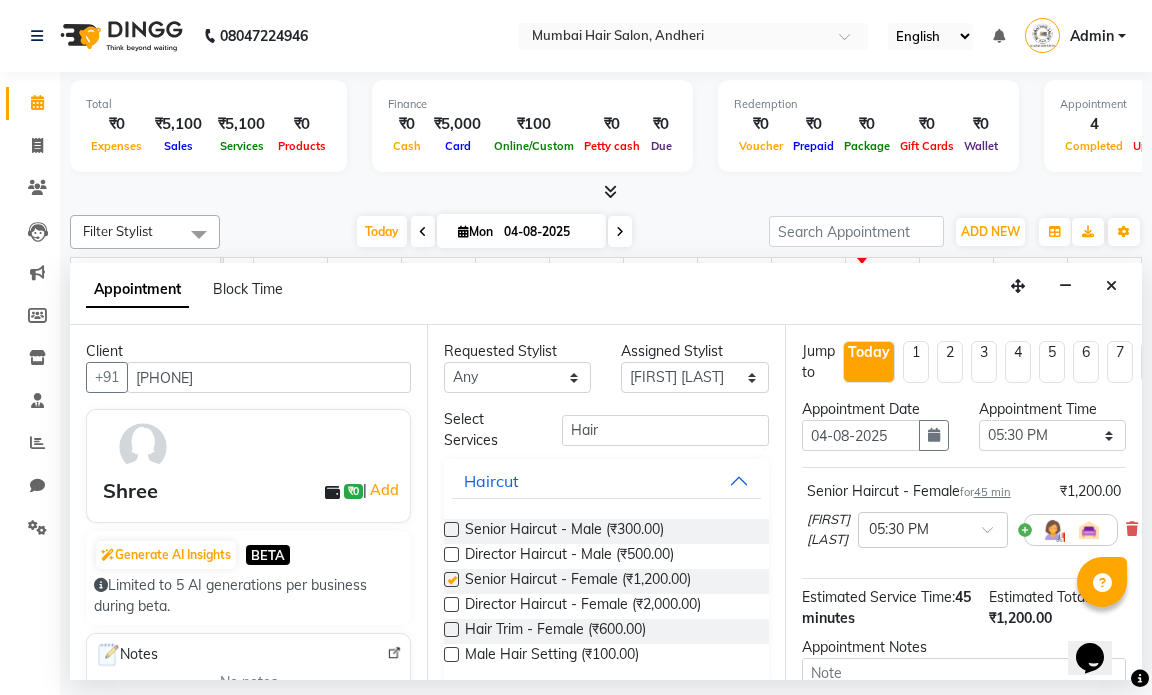 checkbox on "false" 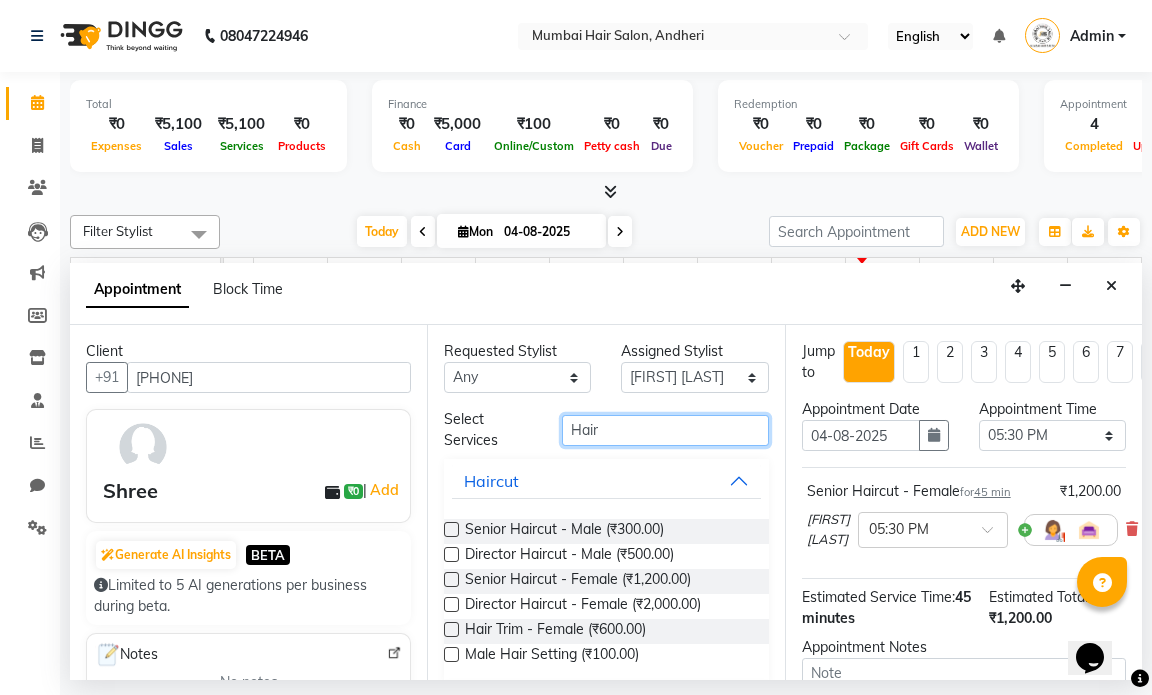 drag, startPoint x: 609, startPoint y: 429, endPoint x: 524, endPoint y: 427, distance: 85.02353 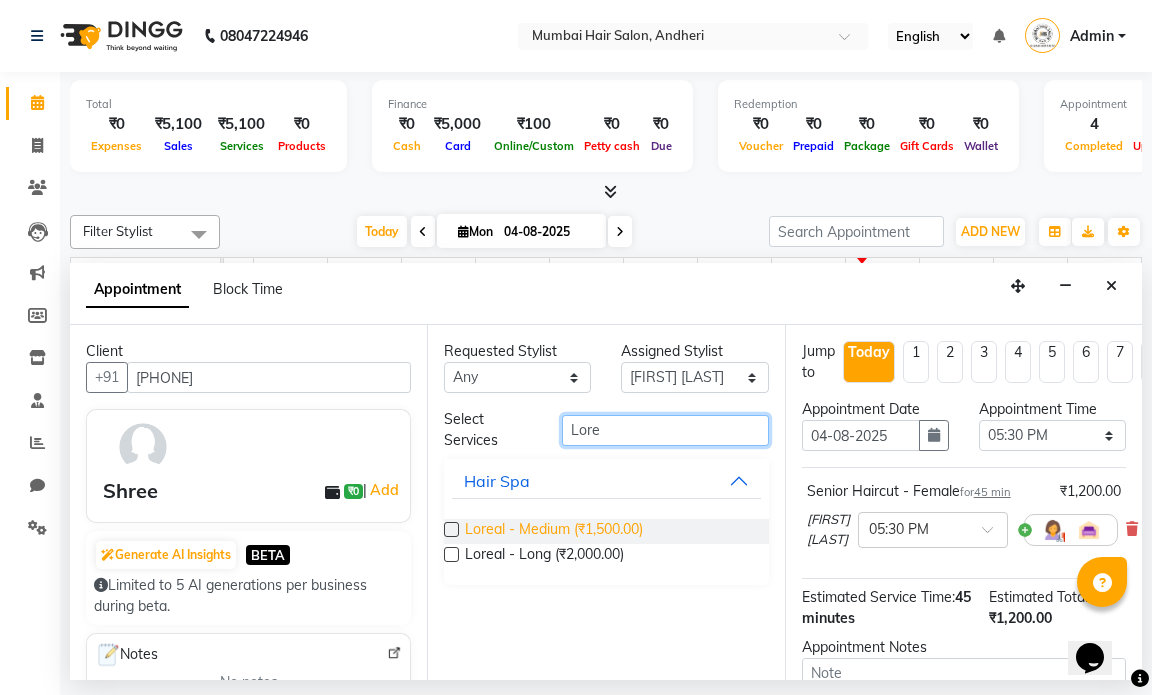 type on "Lore" 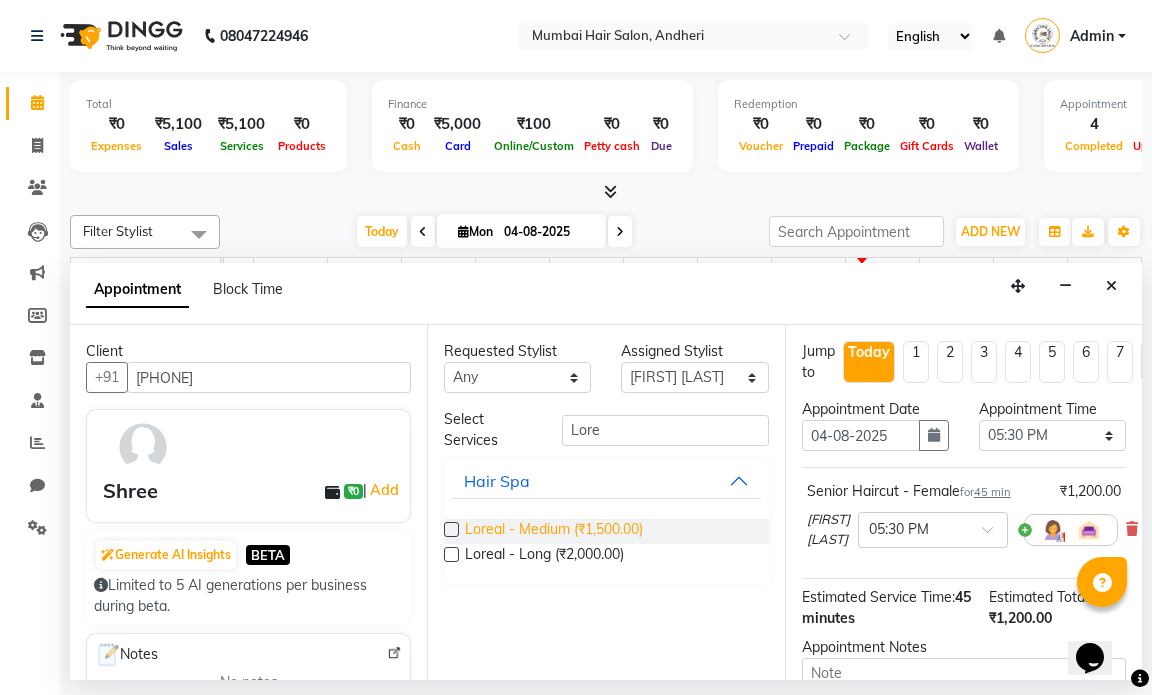 click on "Loreal - Medium   (₹1,500.00)" at bounding box center (554, 531) 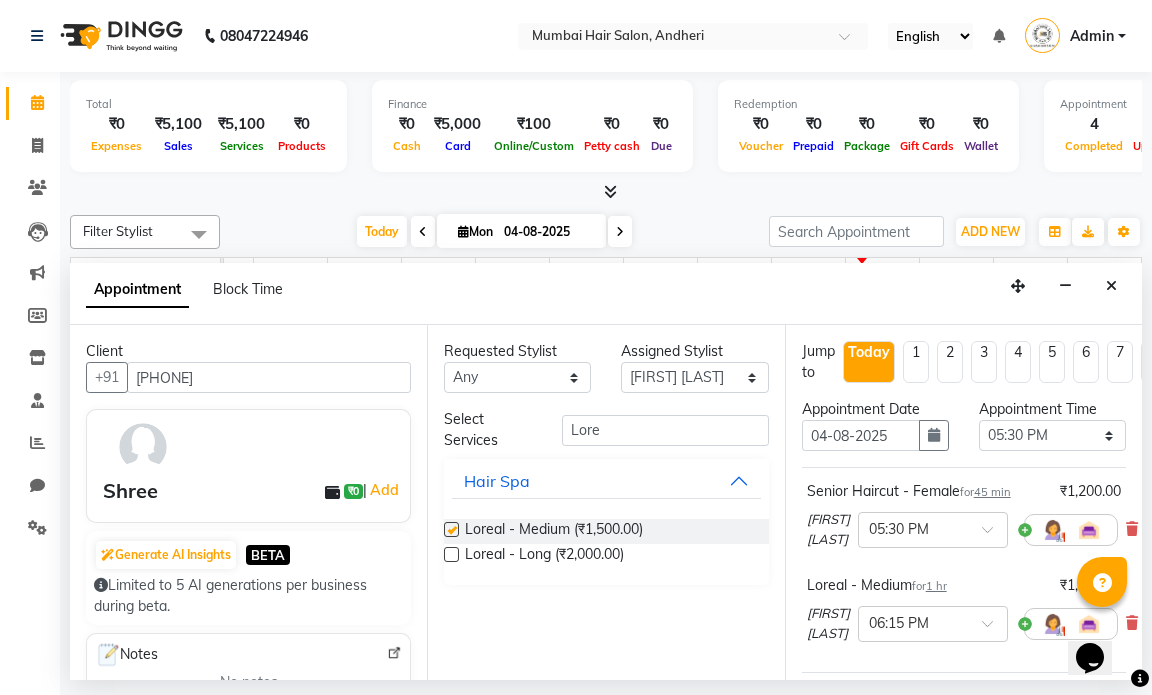 checkbox on "false" 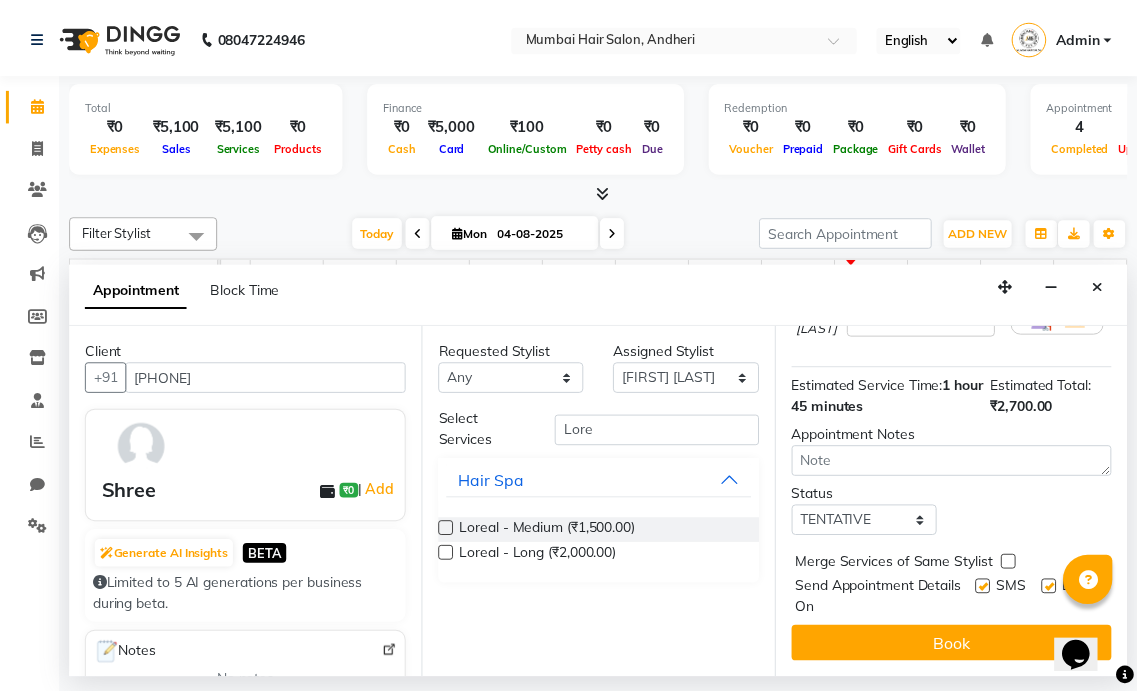 scroll, scrollTop: 321, scrollLeft: 0, axis: vertical 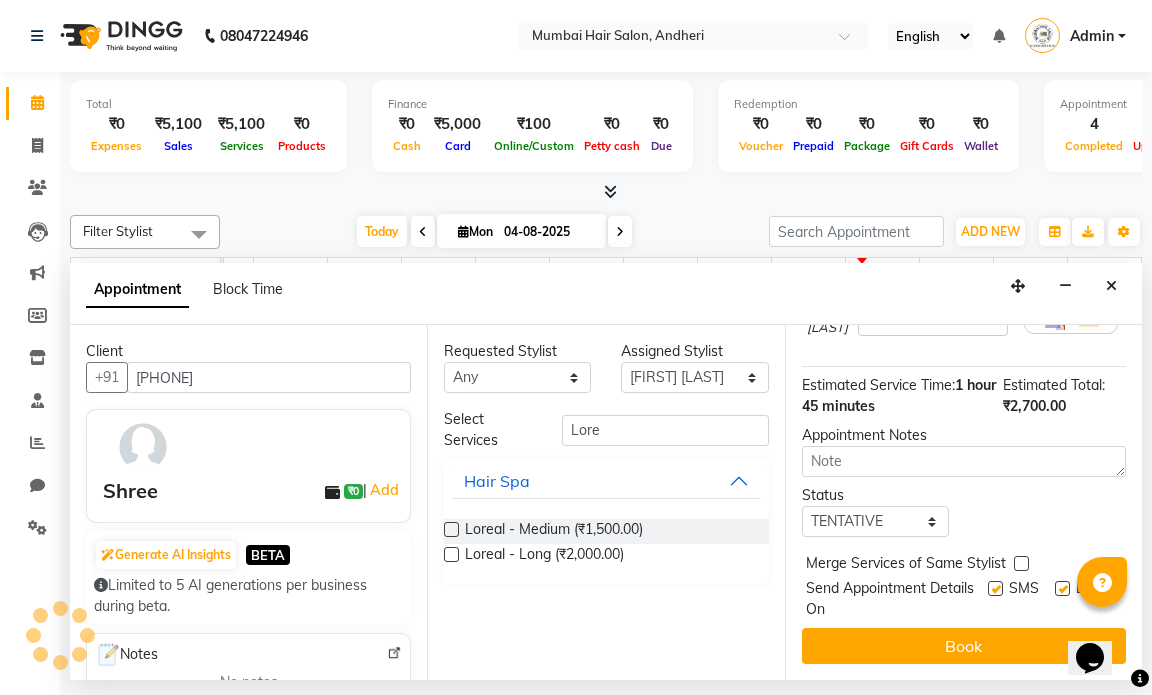 click at bounding box center [1062, 588] 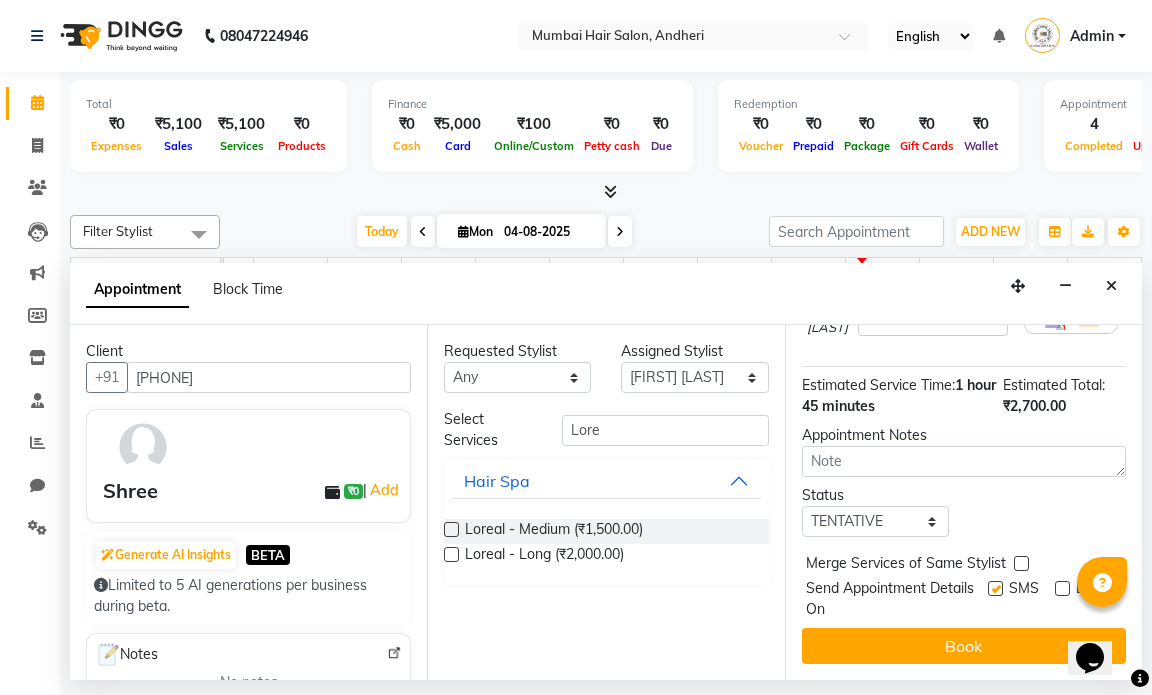 click on "SMS" at bounding box center [1021, 599] 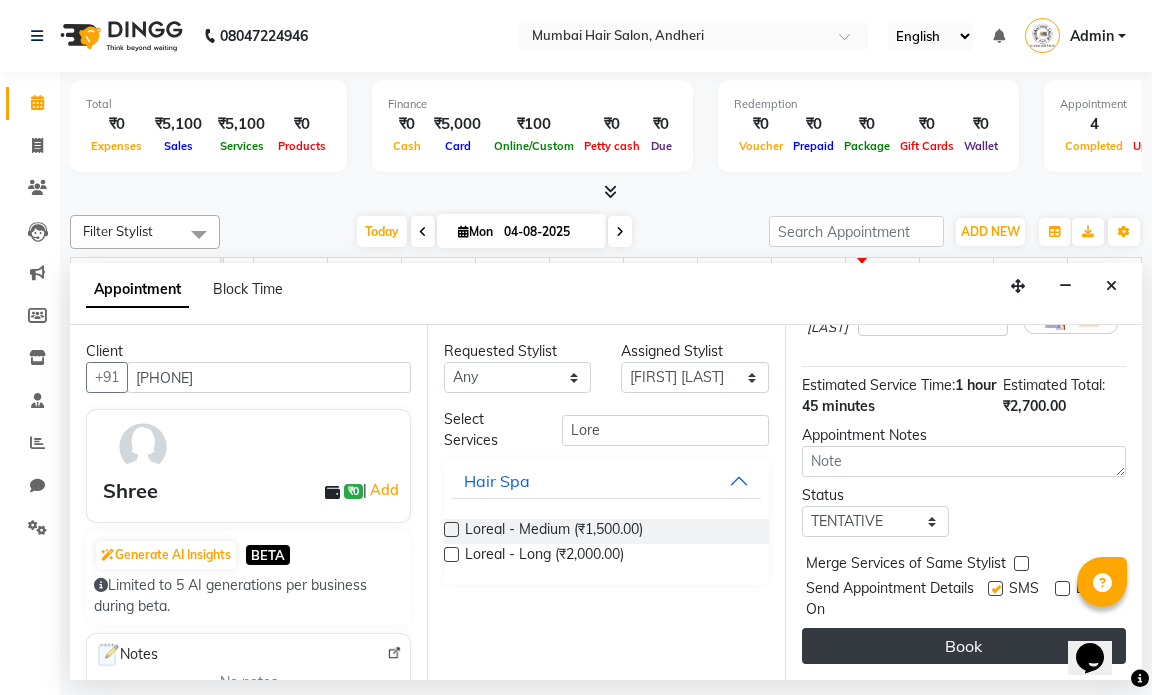 click on "Book" at bounding box center [964, 646] 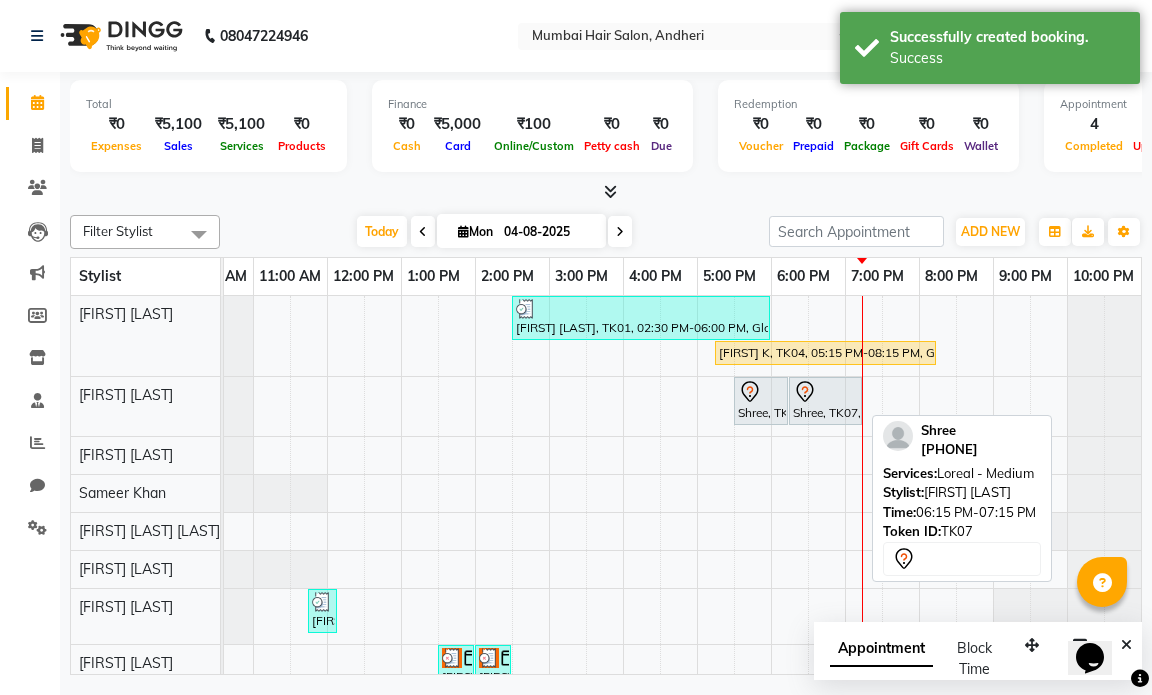 click on "[FIRST], [TOKEN], [TIME]-[TIME], [SERVICE]" at bounding box center [825, 401] 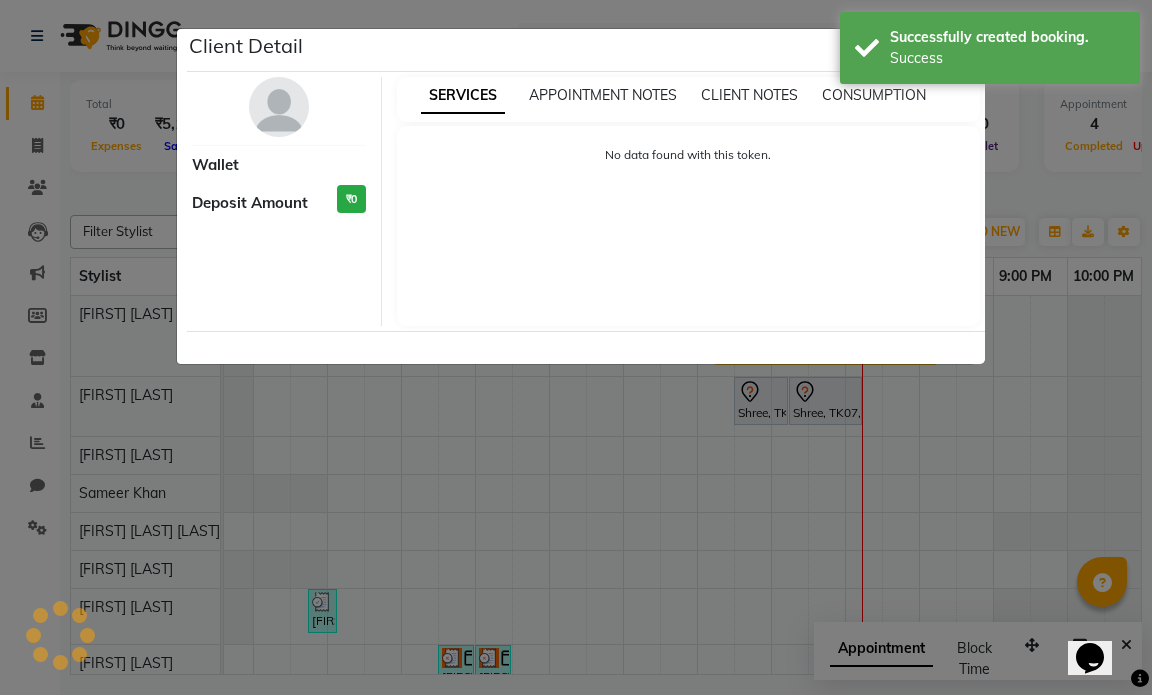 select on "7" 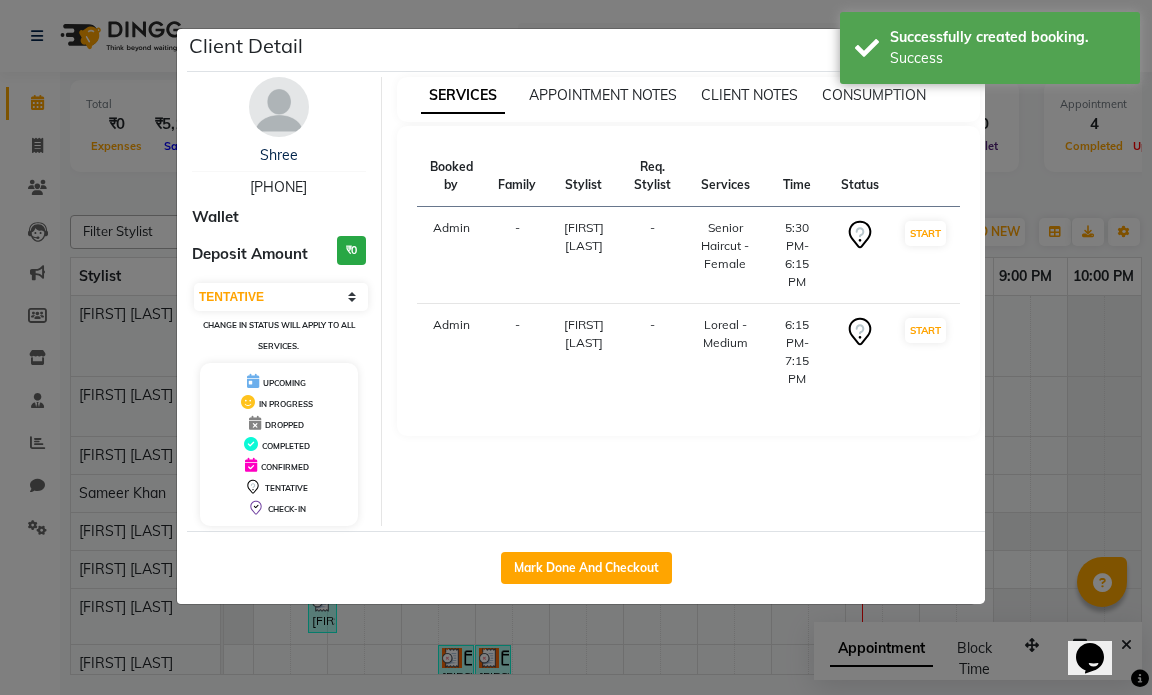 drag, startPoint x: 321, startPoint y: 184, endPoint x: 237, endPoint y: 187, distance: 84.05355 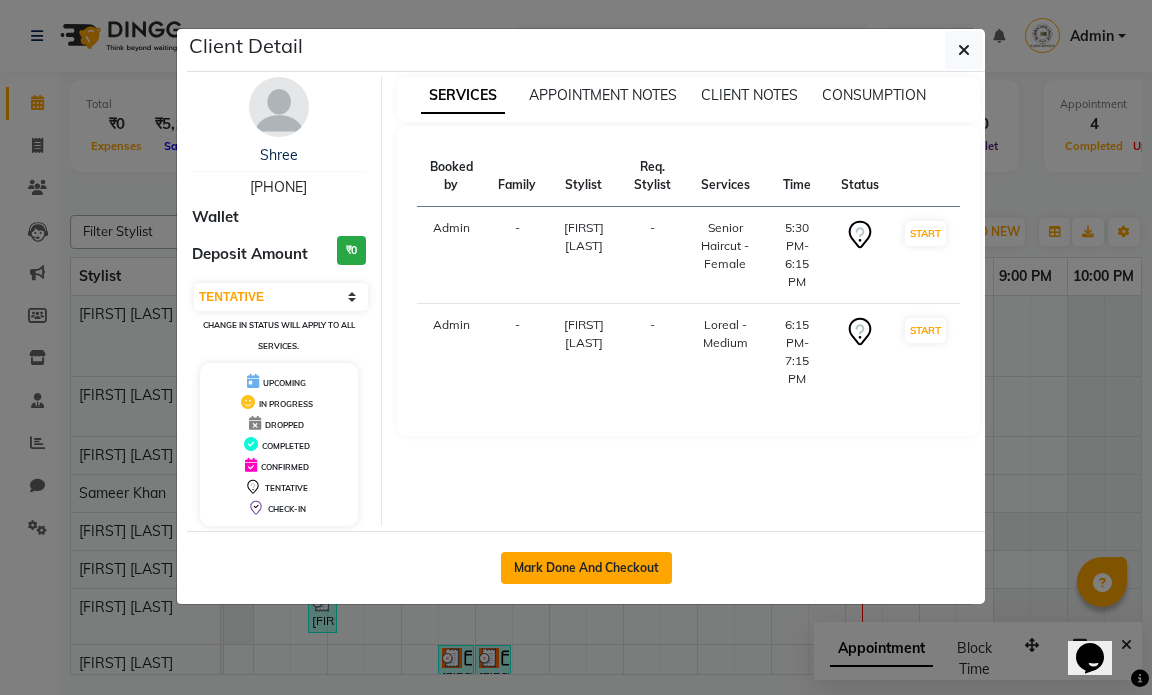 click on "Mark Done And Checkout" 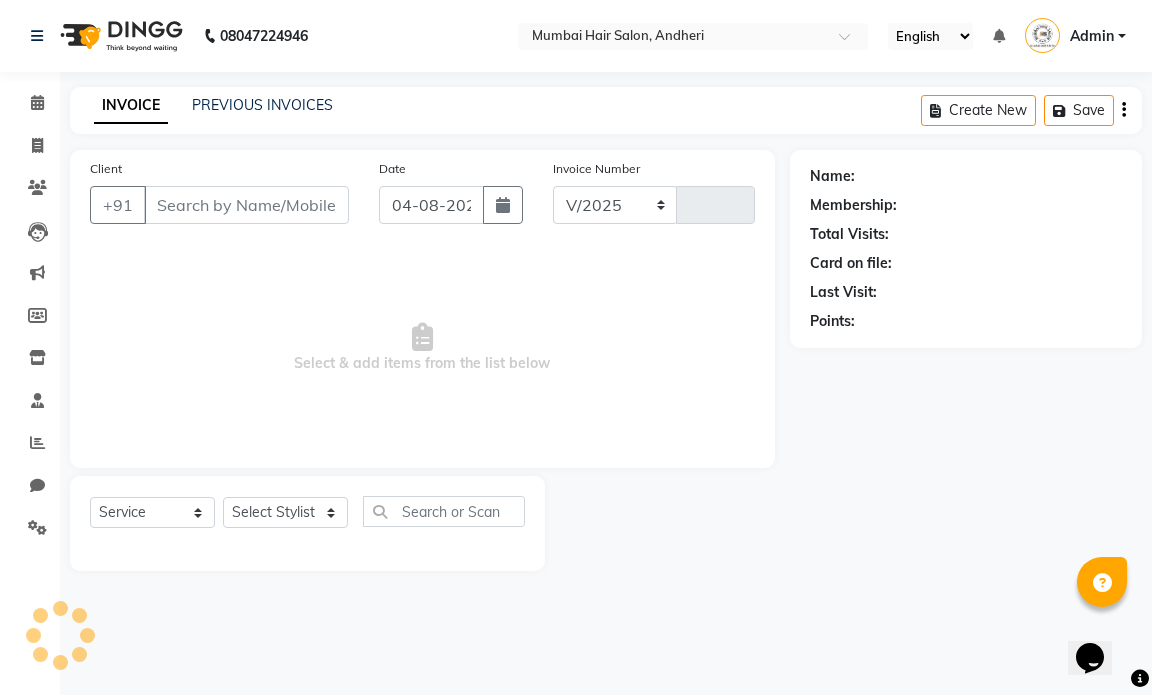 select on "7487" 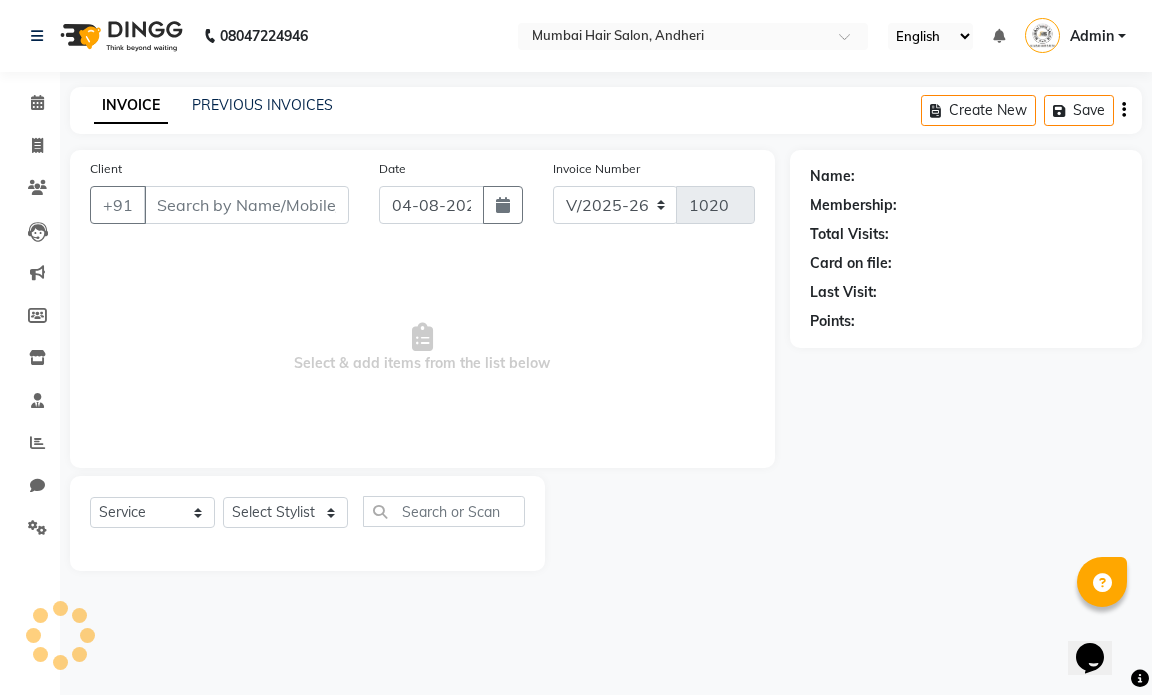 type on "[PHONE]" 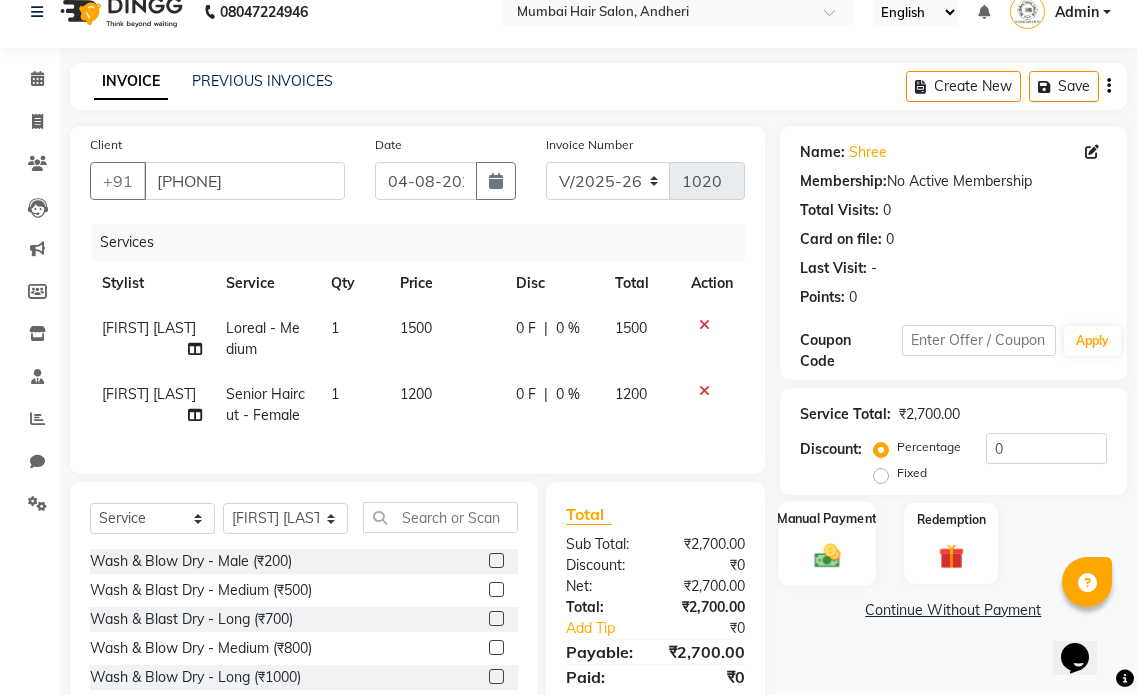 scroll, scrollTop: 151, scrollLeft: 0, axis: vertical 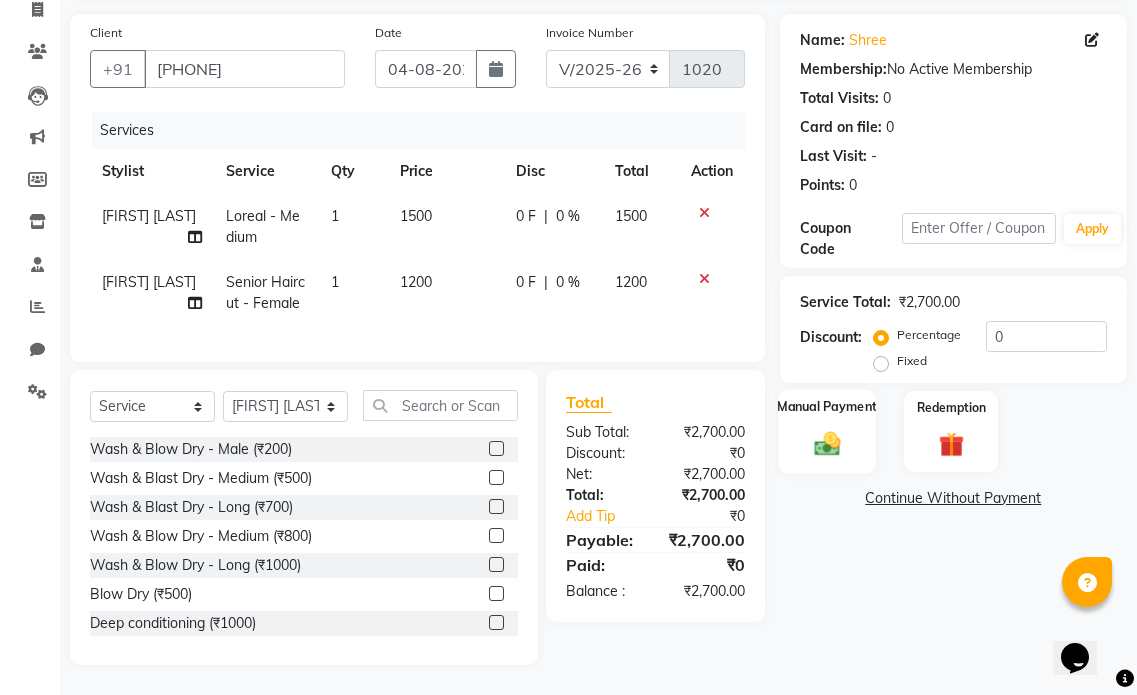 click 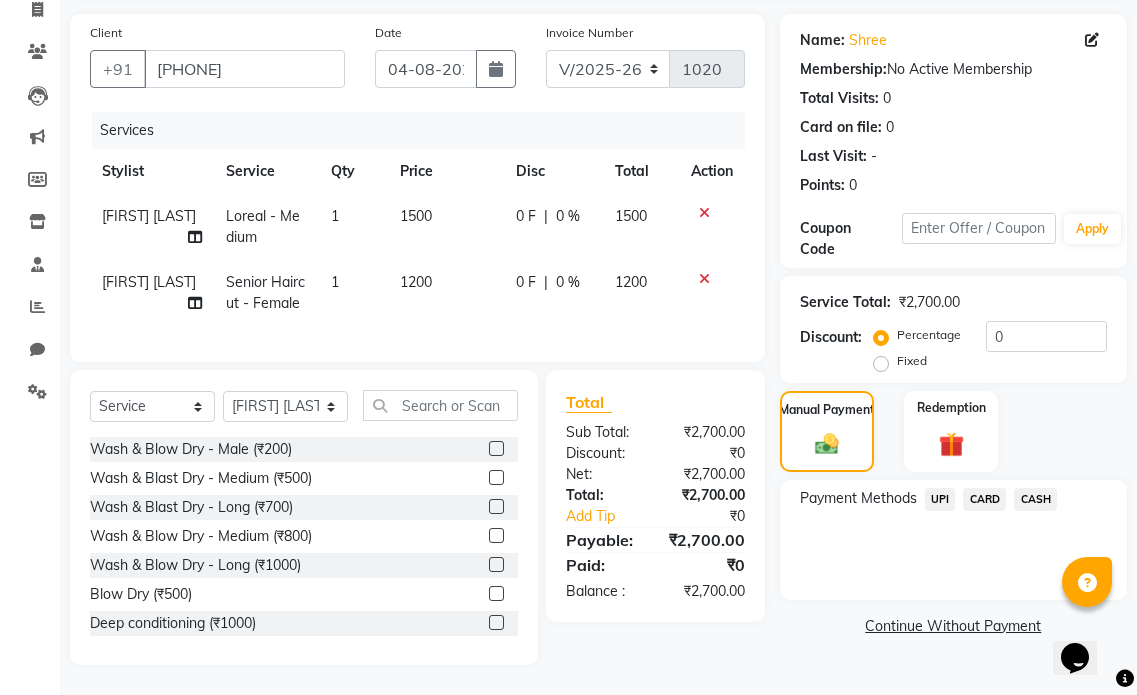 click on "UPI" 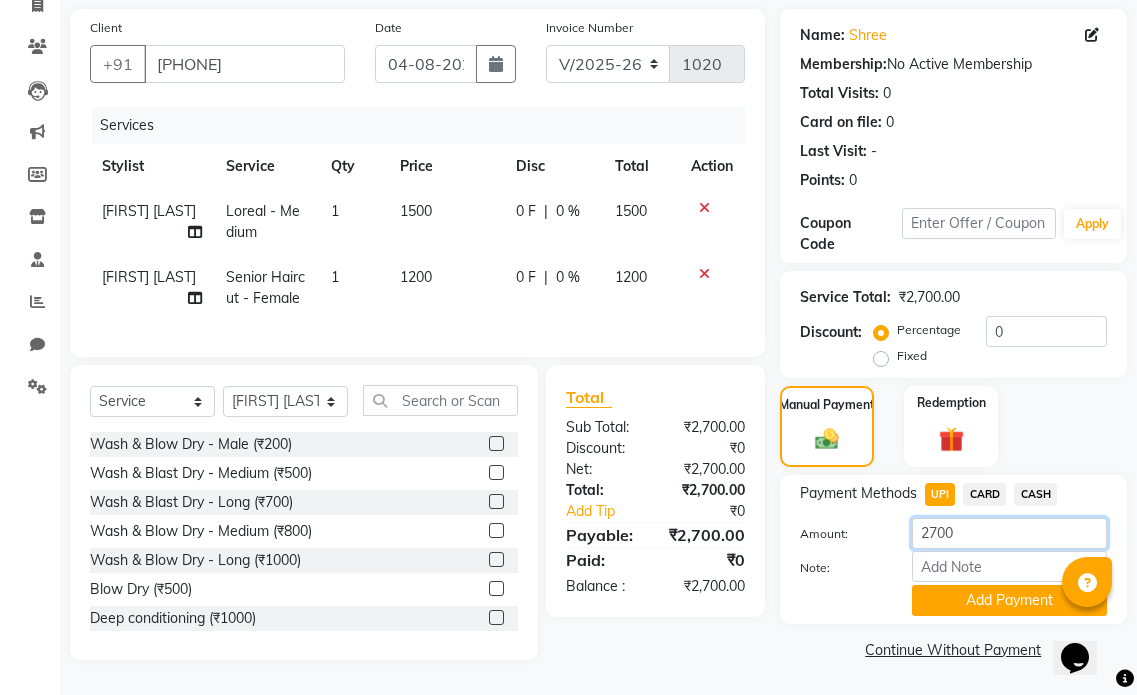 drag, startPoint x: 975, startPoint y: 525, endPoint x: 909, endPoint y: 525, distance: 66 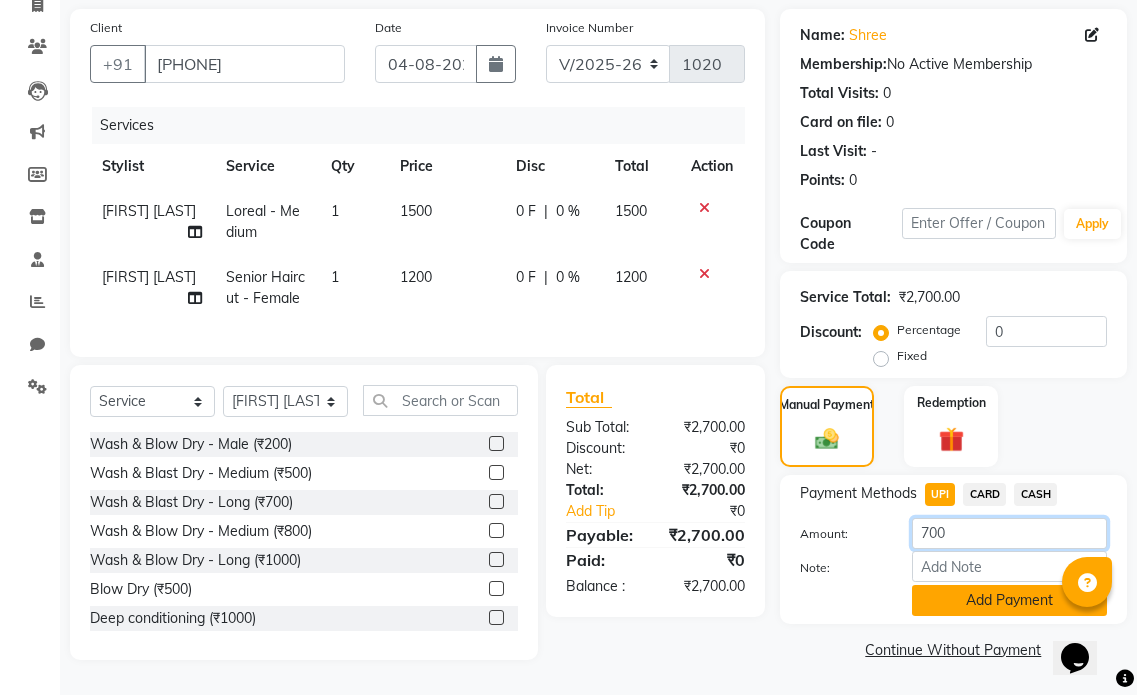 type on "700" 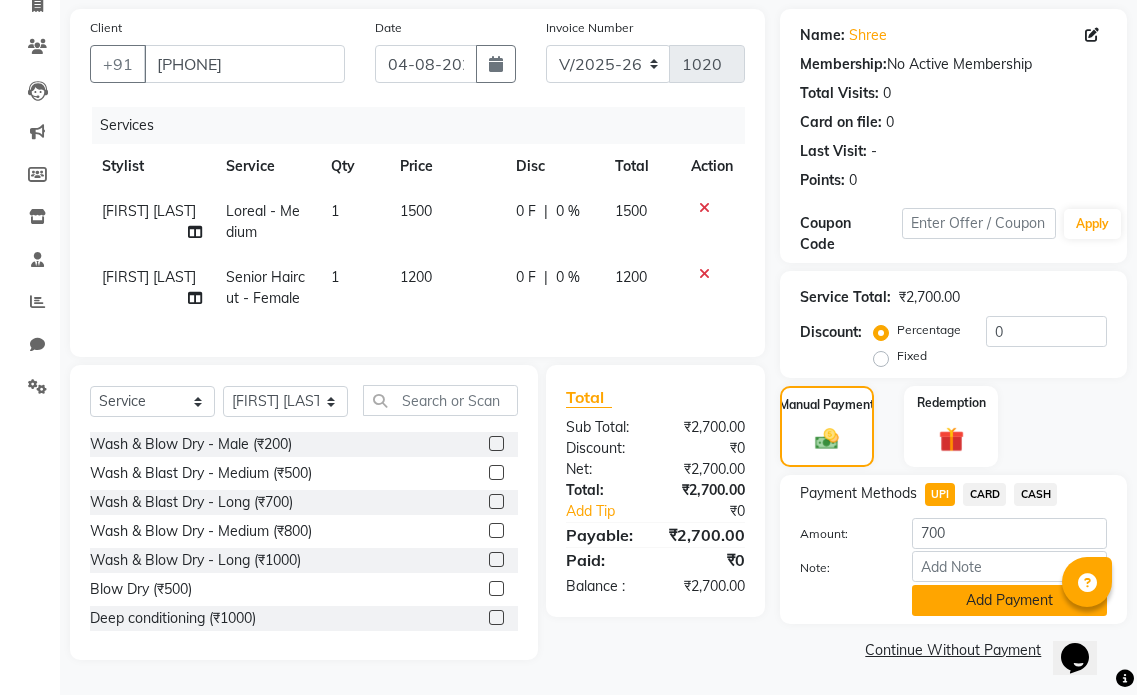 click on "Add Payment" 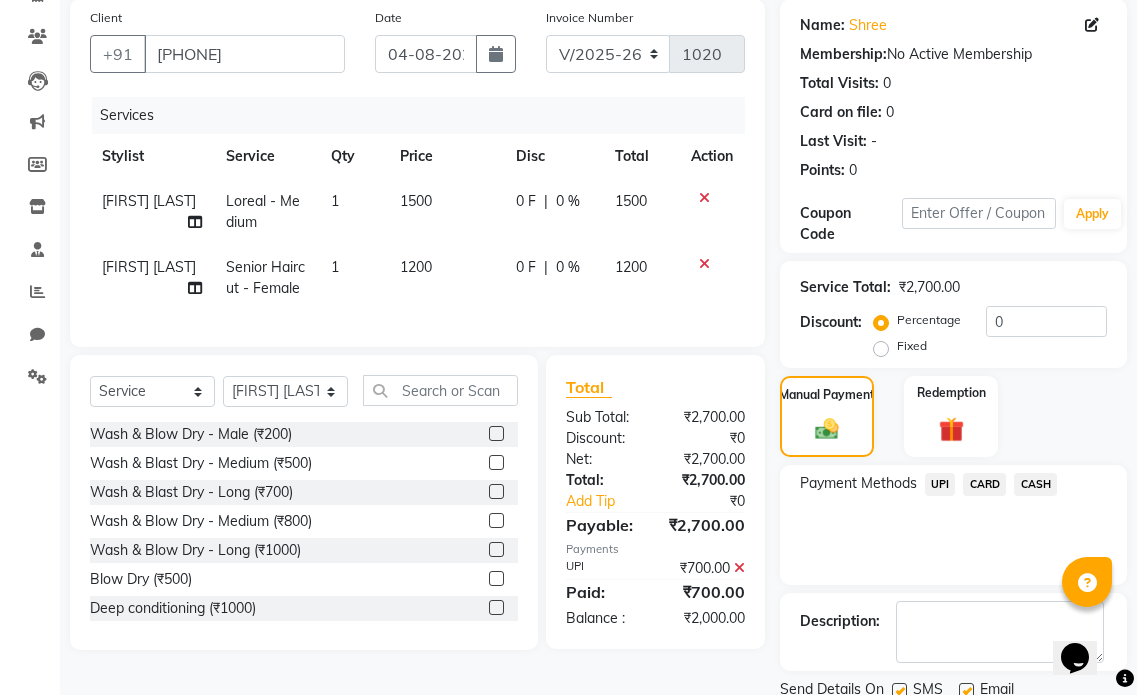 click on "CASH" 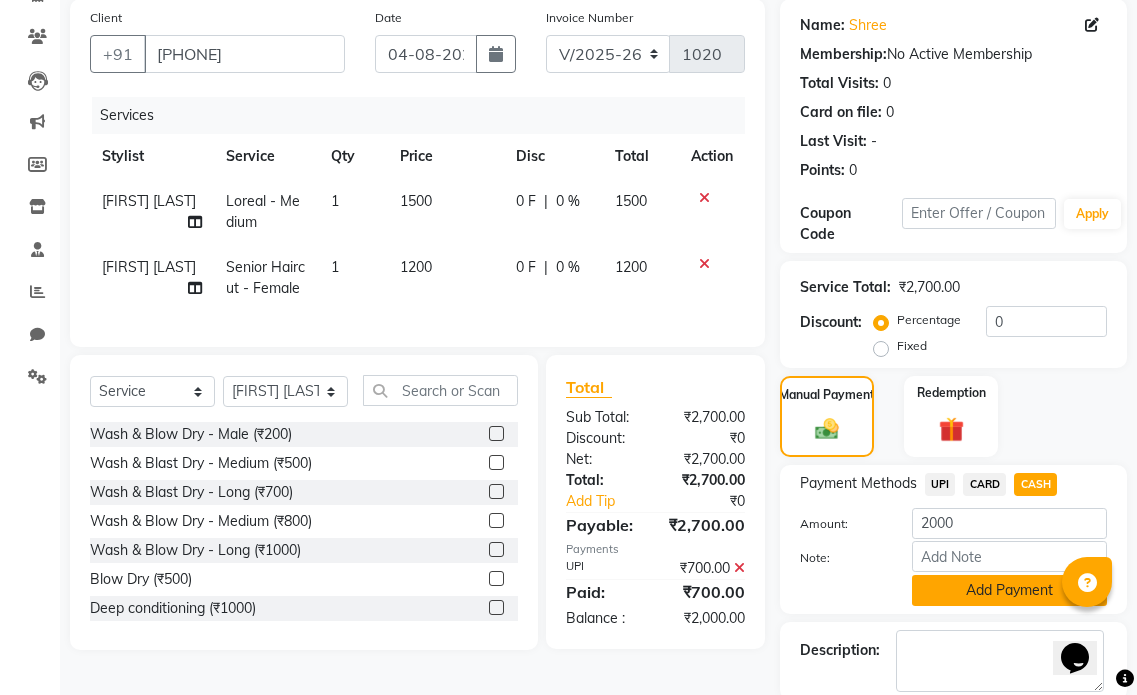 click on "Add Payment" 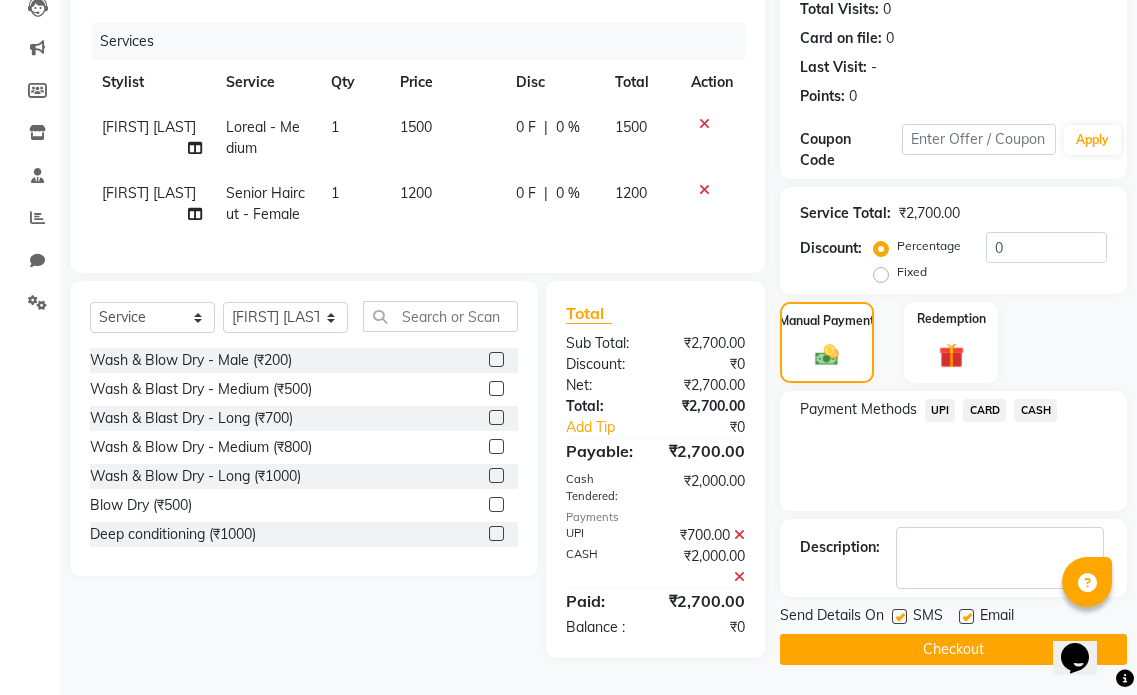 scroll, scrollTop: 233, scrollLeft: 0, axis: vertical 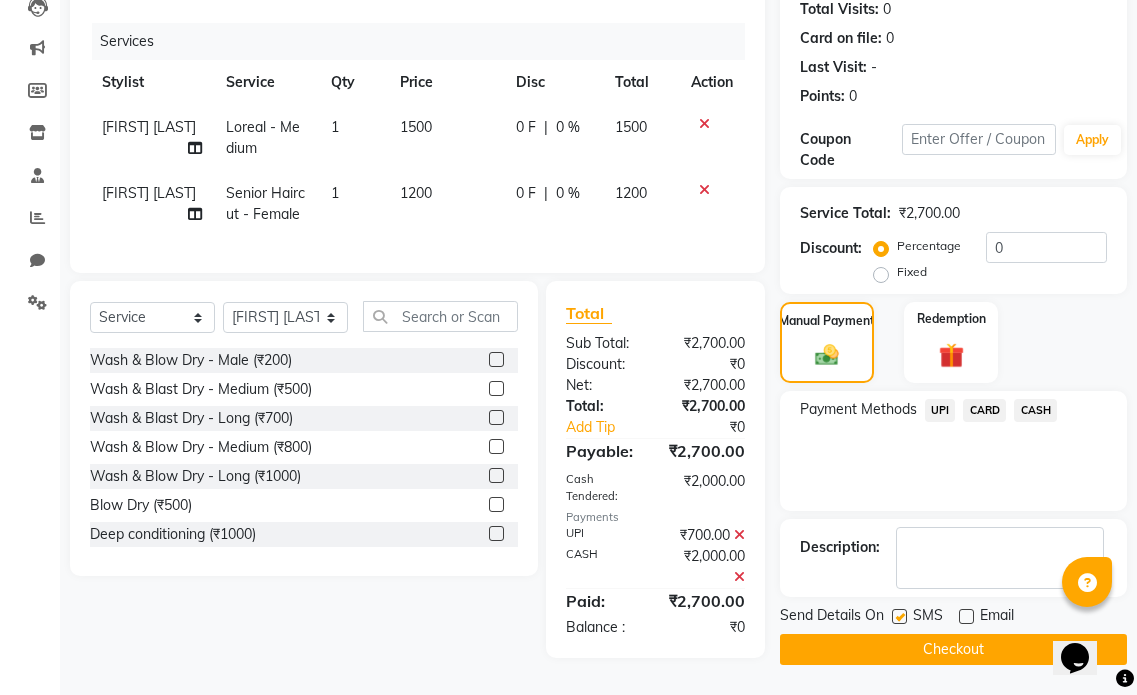 click on "Checkout" 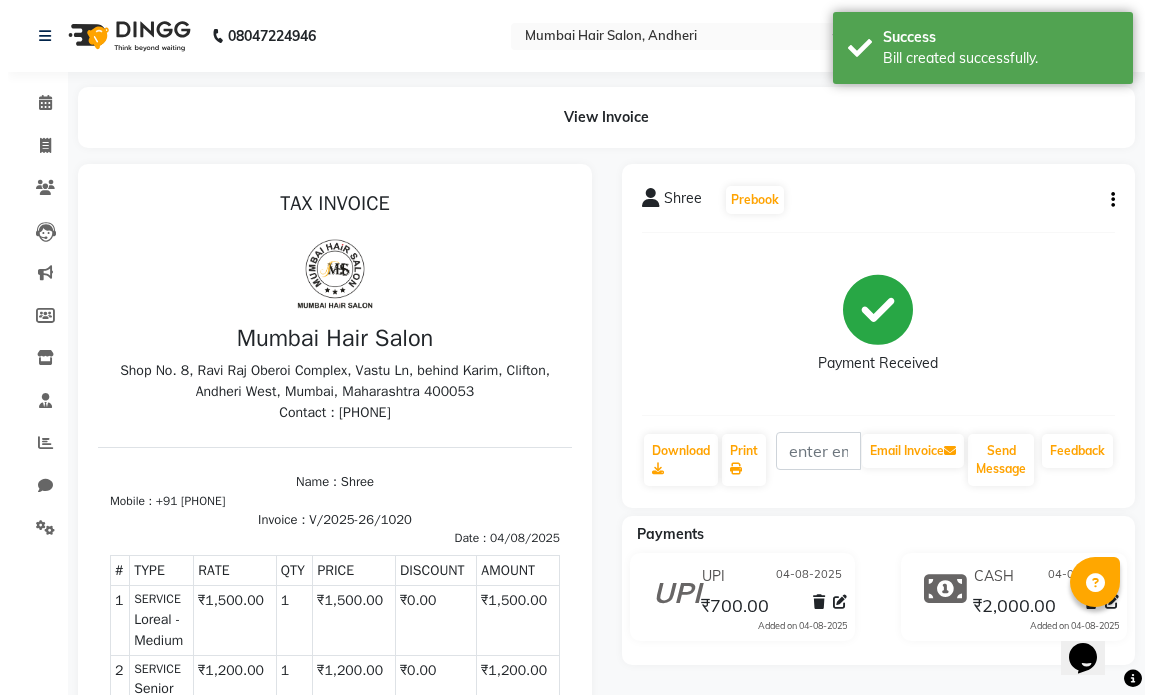 scroll, scrollTop: 0, scrollLeft: 0, axis: both 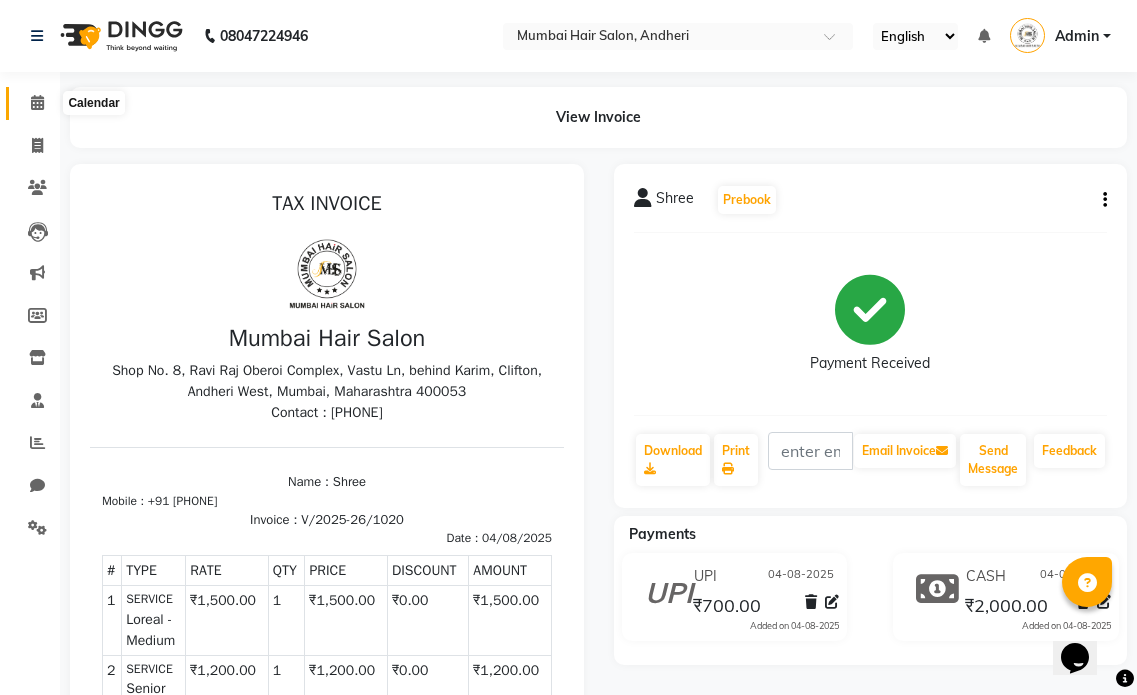 click 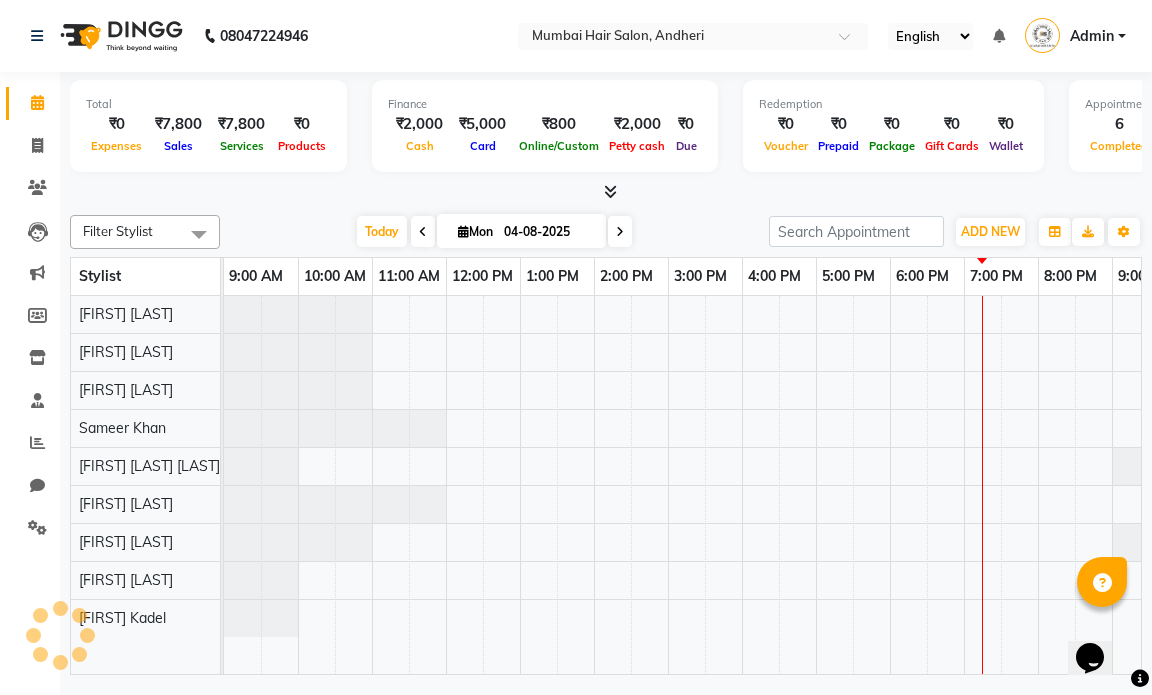 scroll, scrollTop: 0, scrollLeft: 0, axis: both 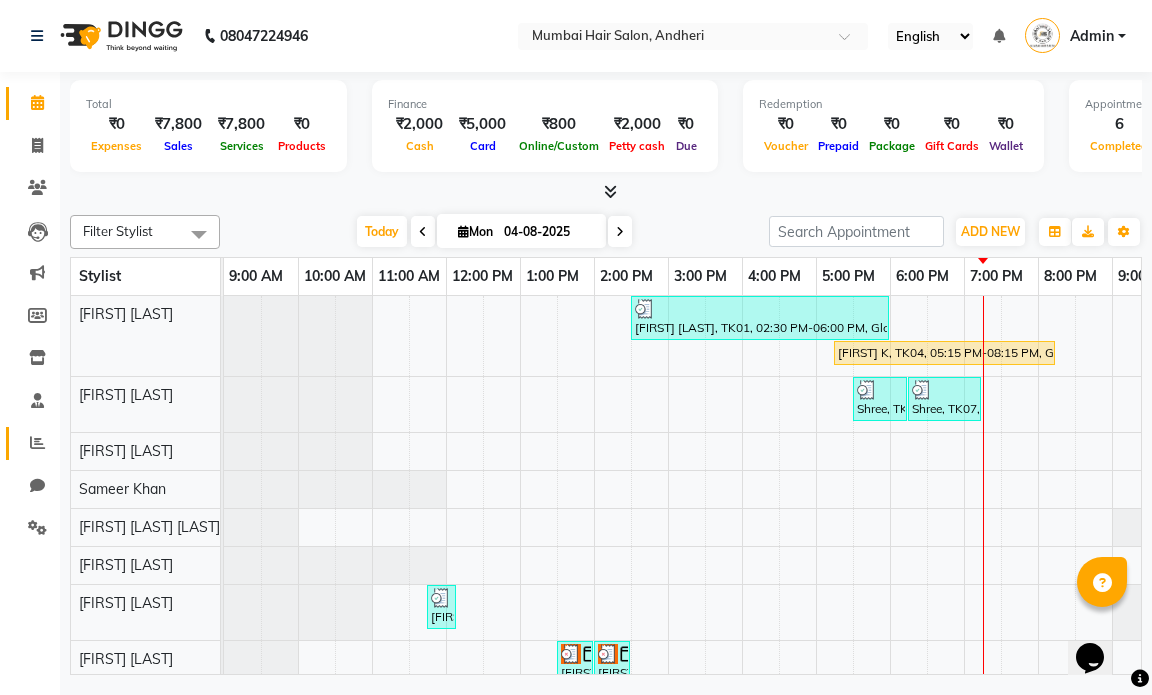 click 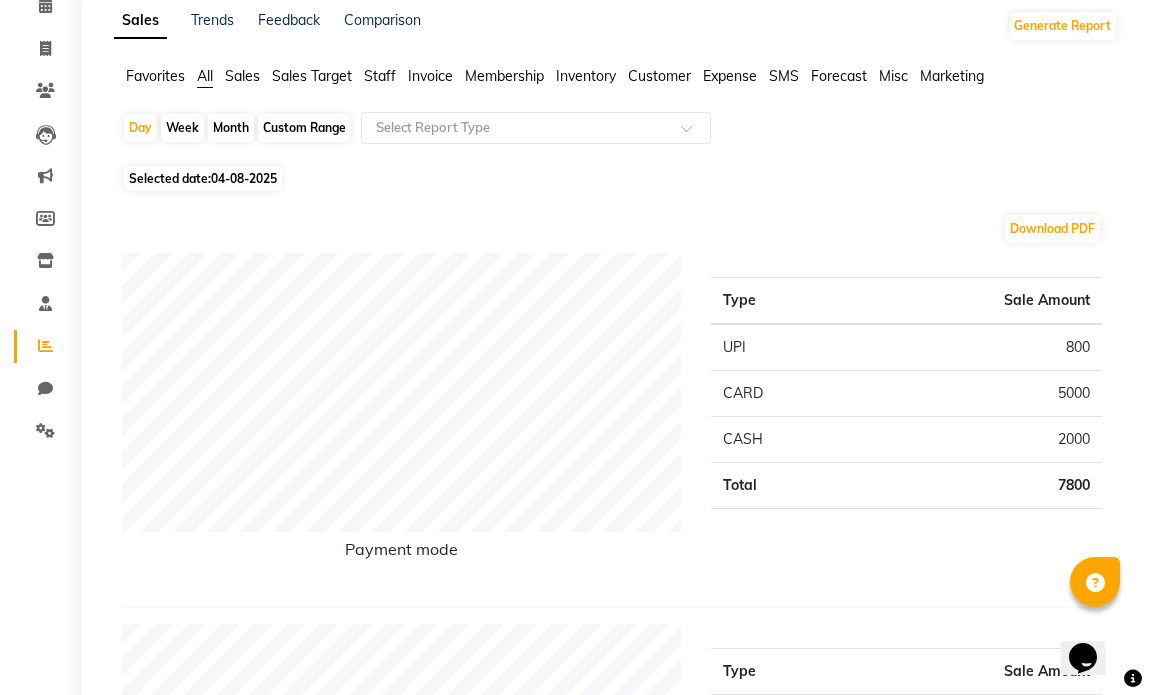 scroll, scrollTop: 0, scrollLeft: 0, axis: both 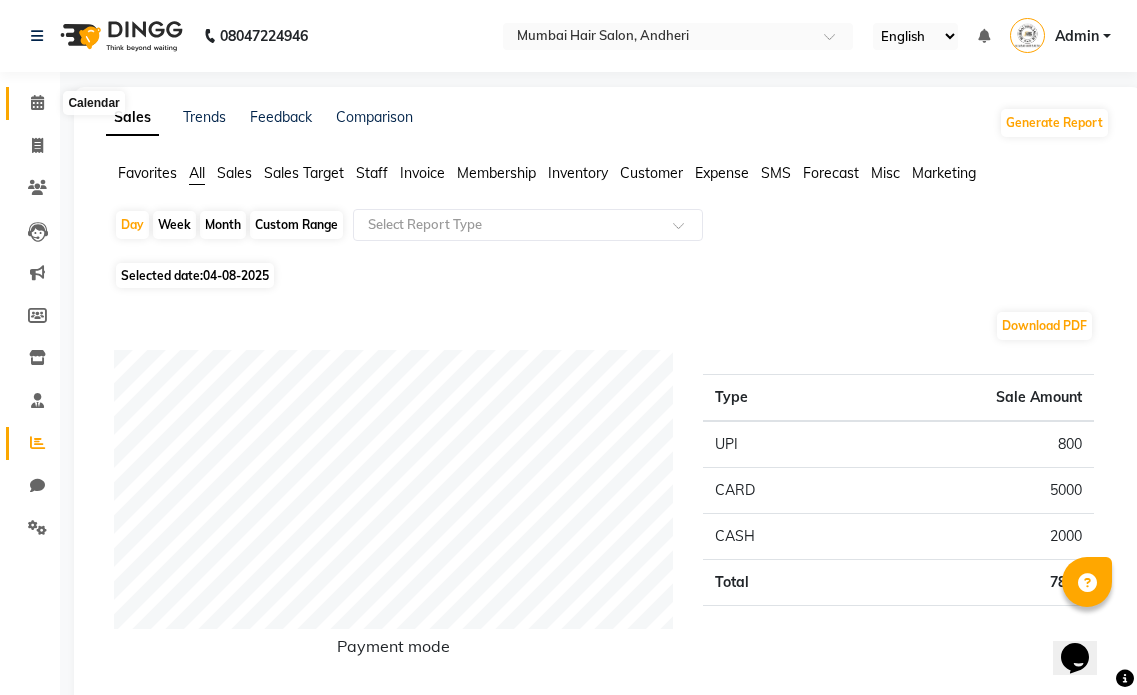 click 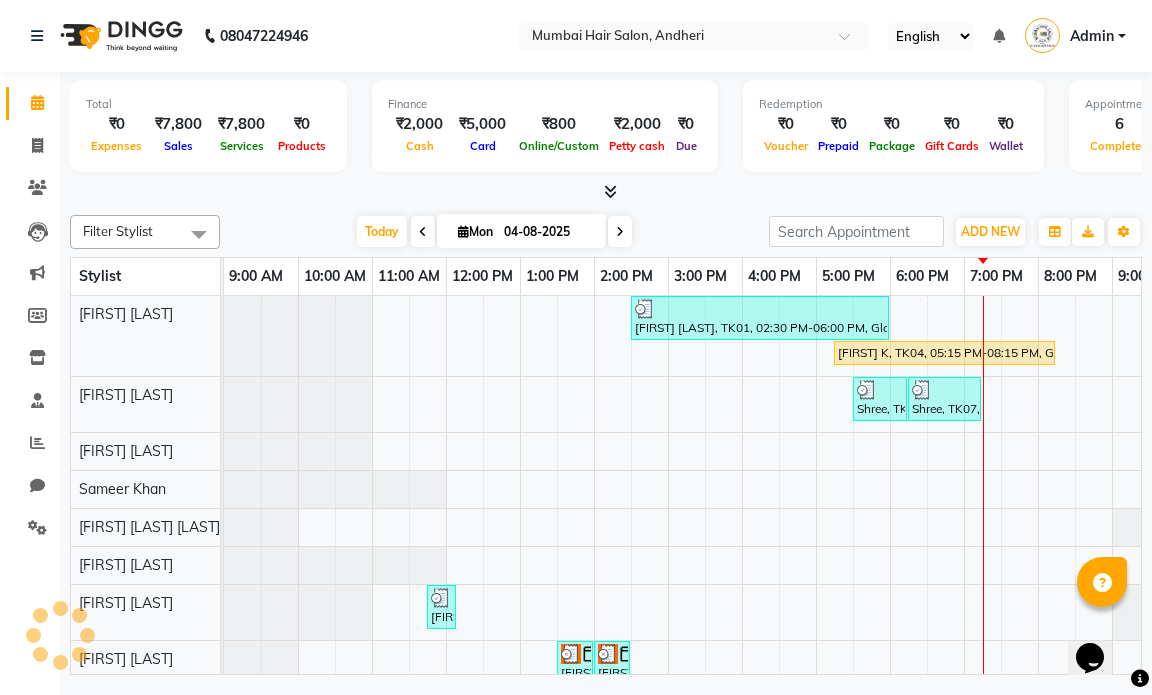 scroll, scrollTop: 0, scrollLeft: 0, axis: both 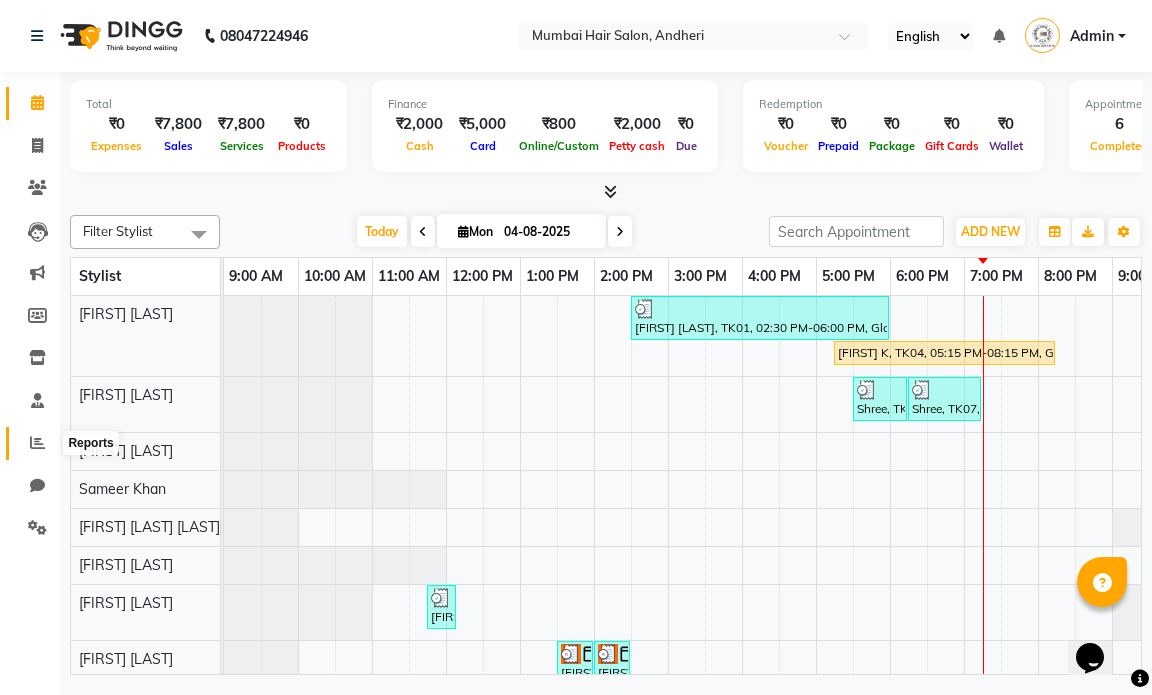 click 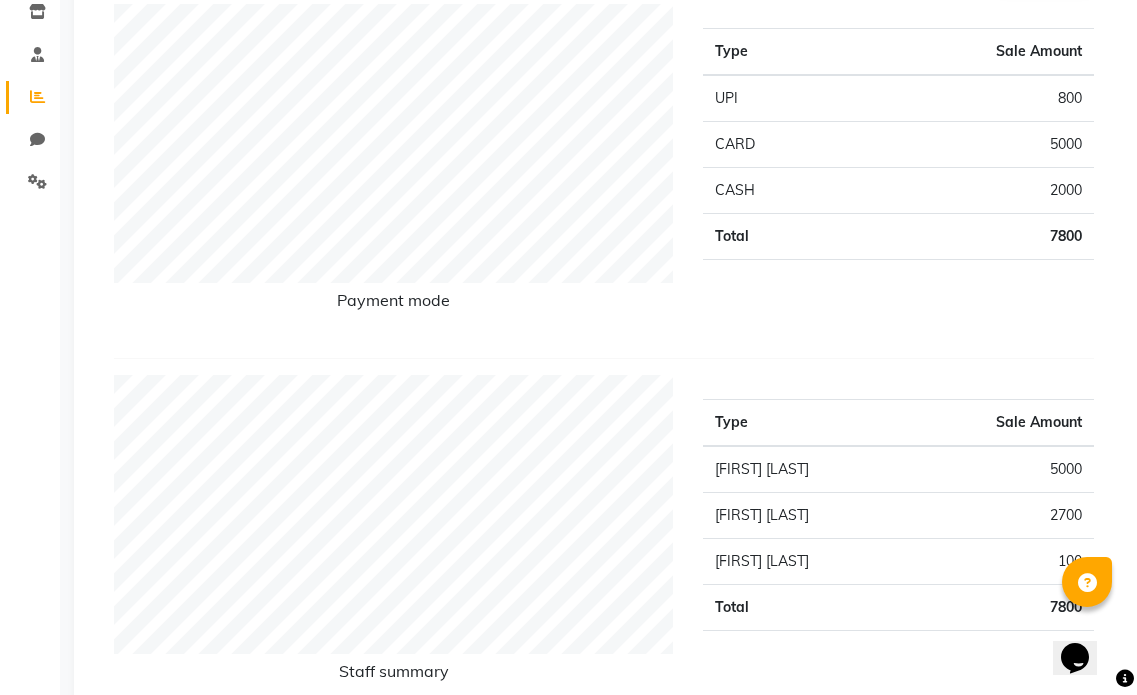 scroll, scrollTop: 0, scrollLeft: 0, axis: both 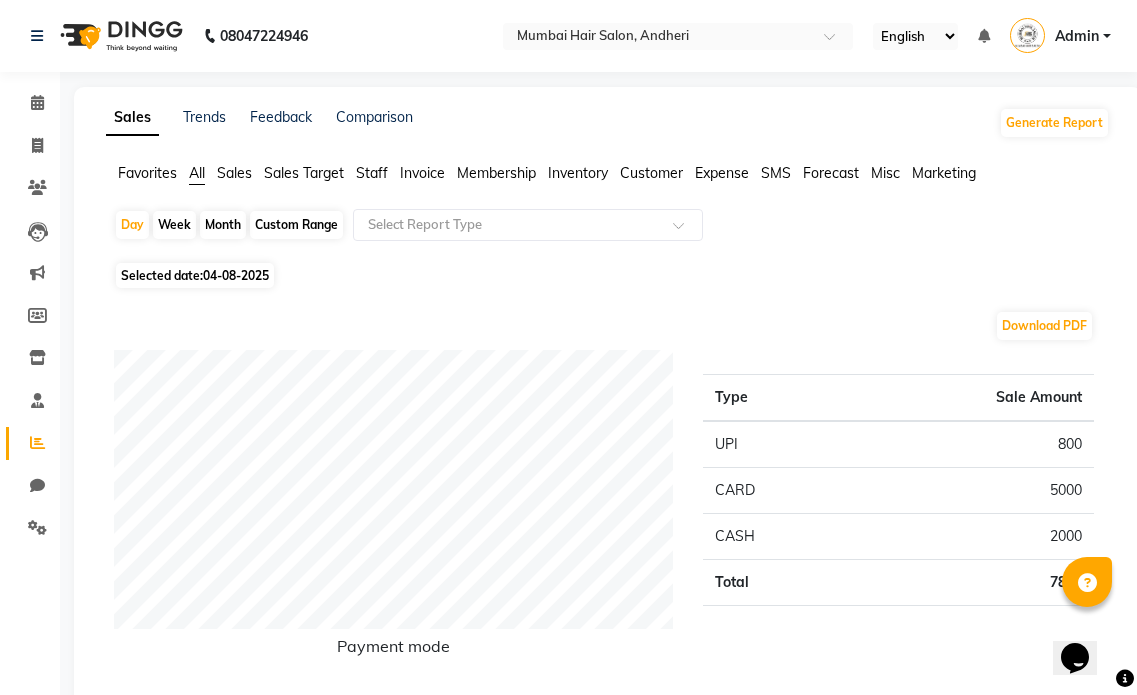 click on "Month" 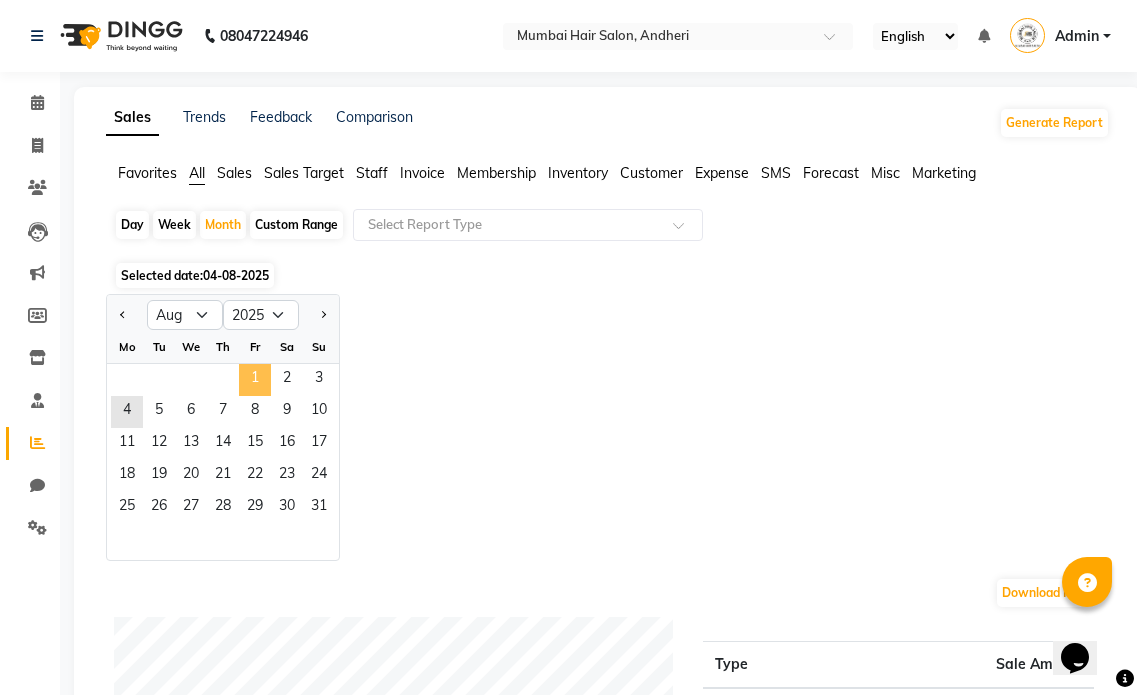 click on "1" 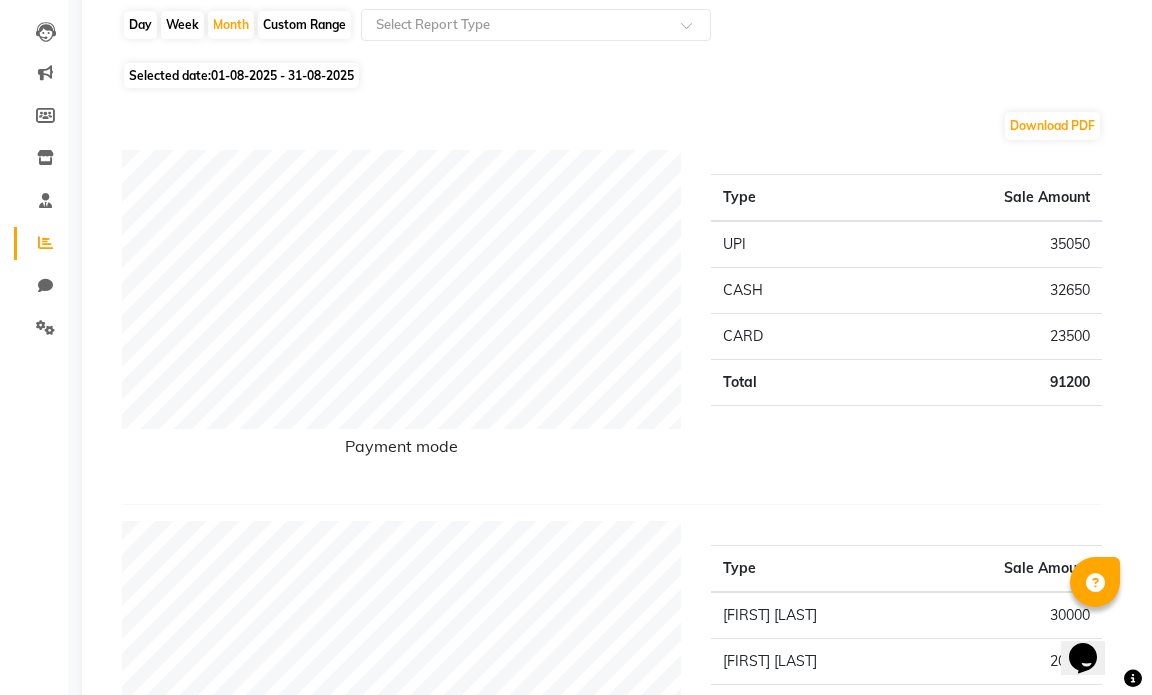 scroll, scrollTop: 0, scrollLeft: 0, axis: both 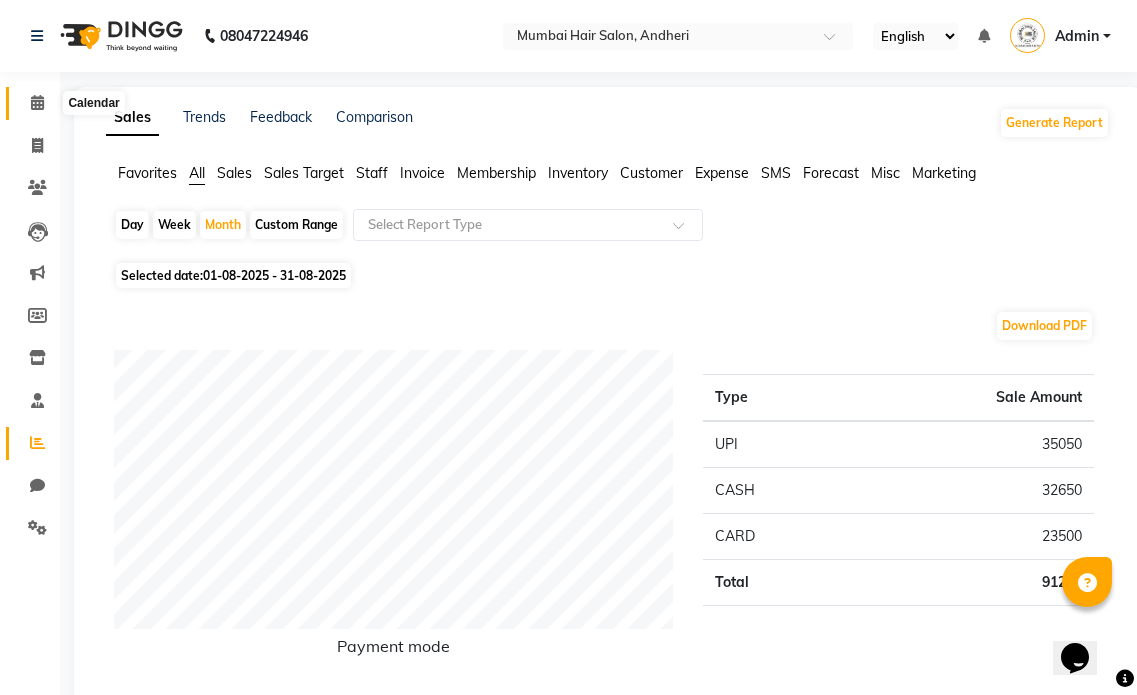click 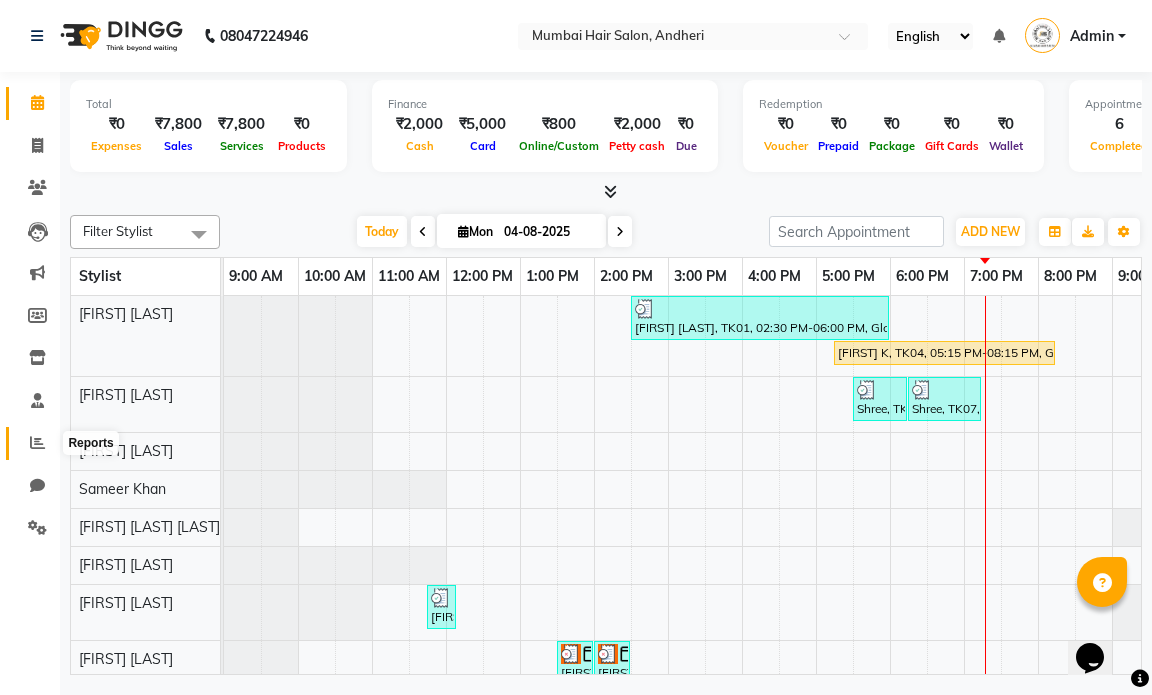 click 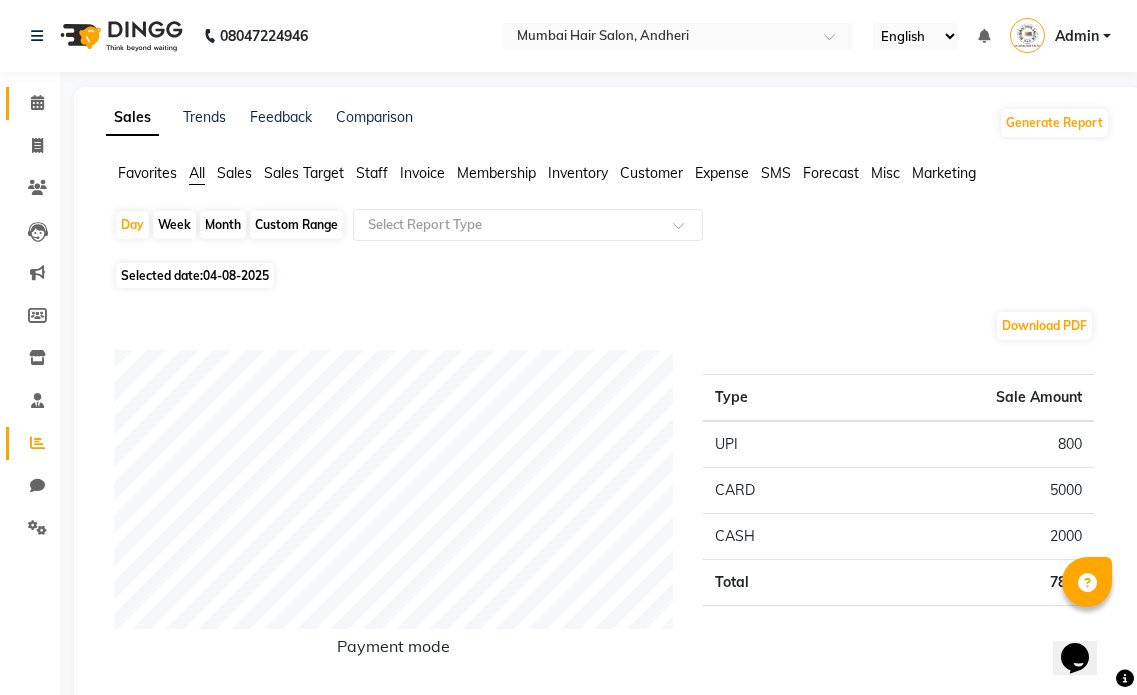 drag, startPoint x: 58, startPoint y: 91, endPoint x: 38, endPoint y: 96, distance: 20.615528 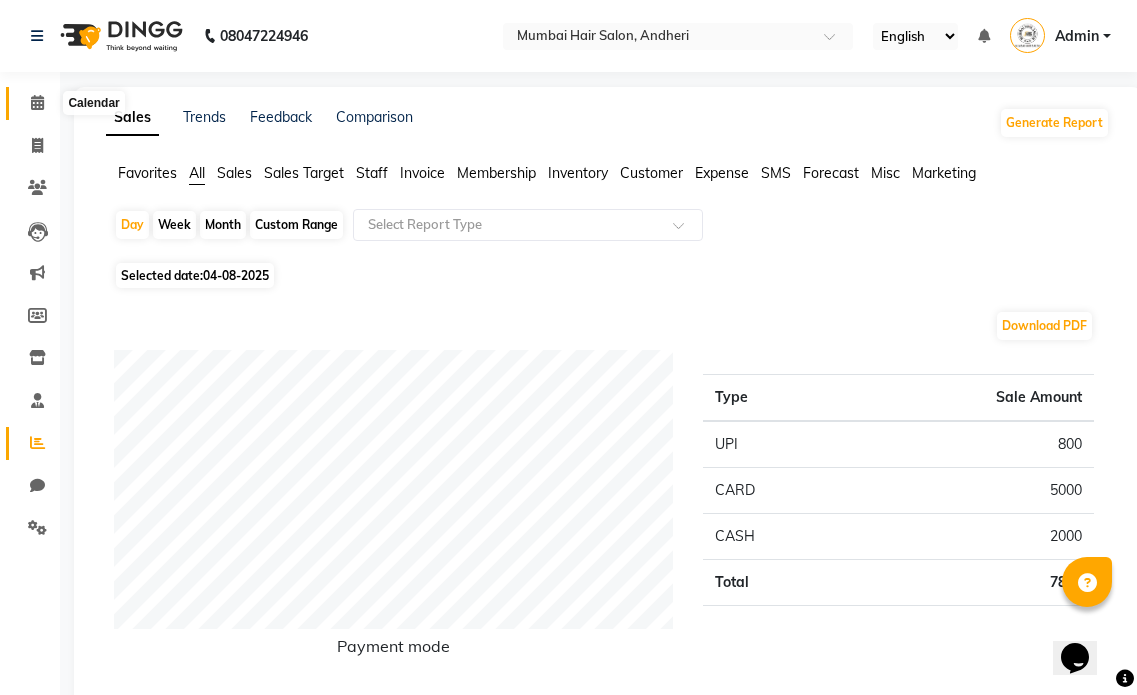 click 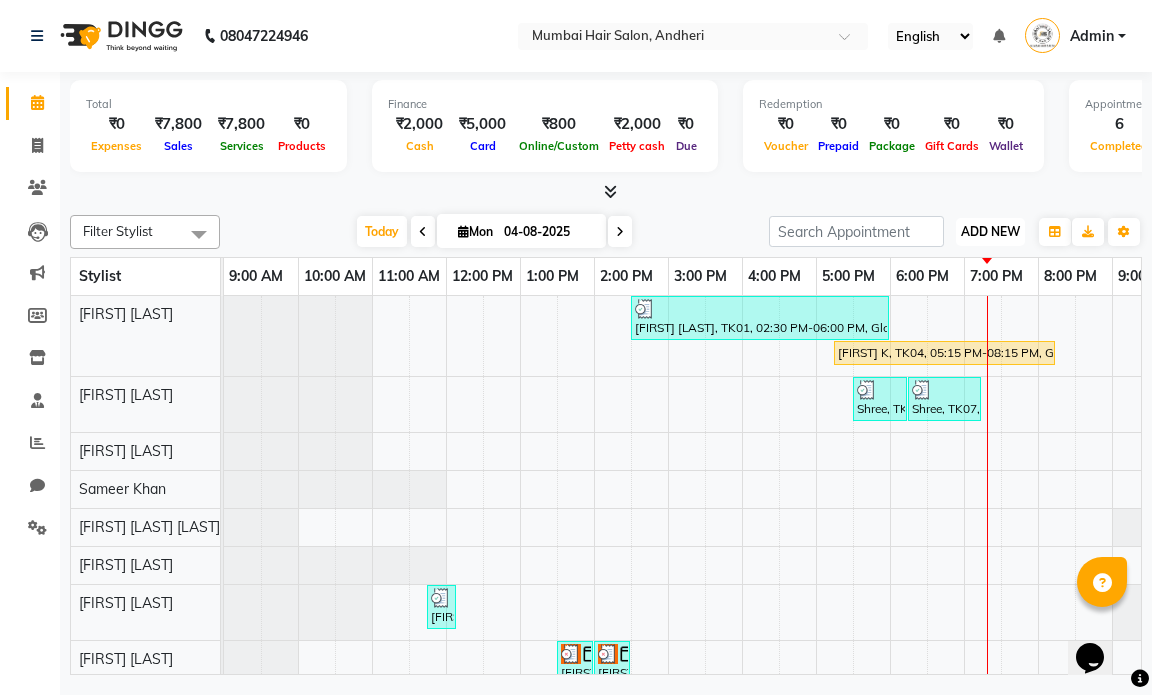 click on "ADD NEW" at bounding box center (990, 231) 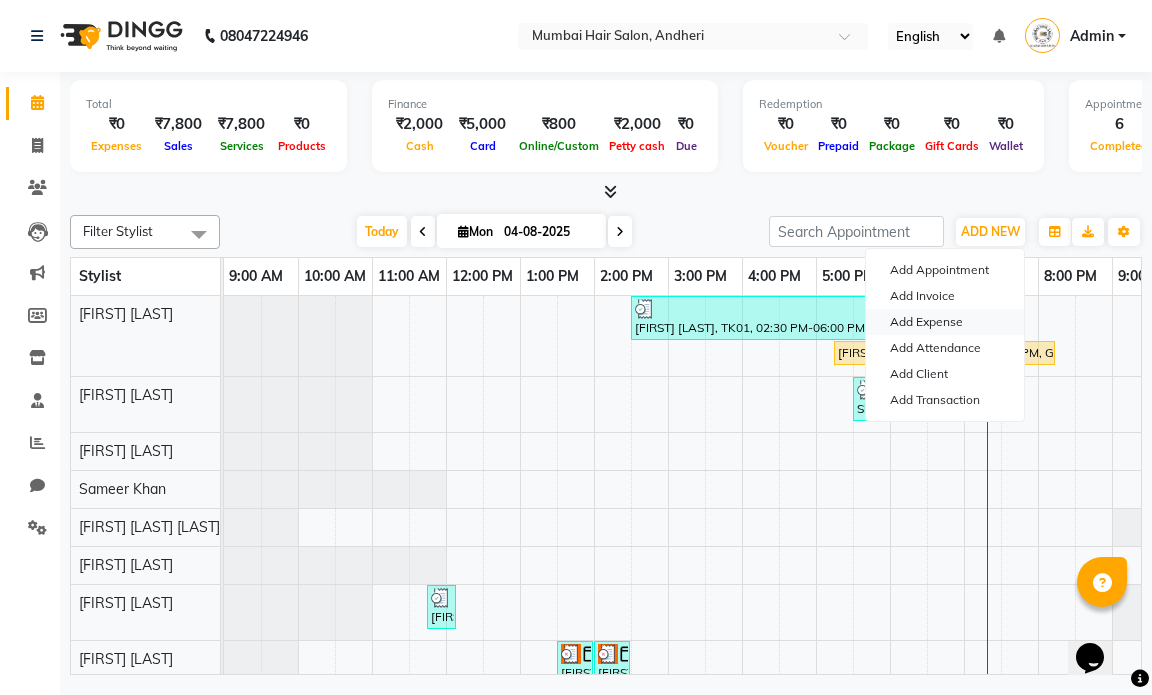 click on "Add Expense" at bounding box center [945, 322] 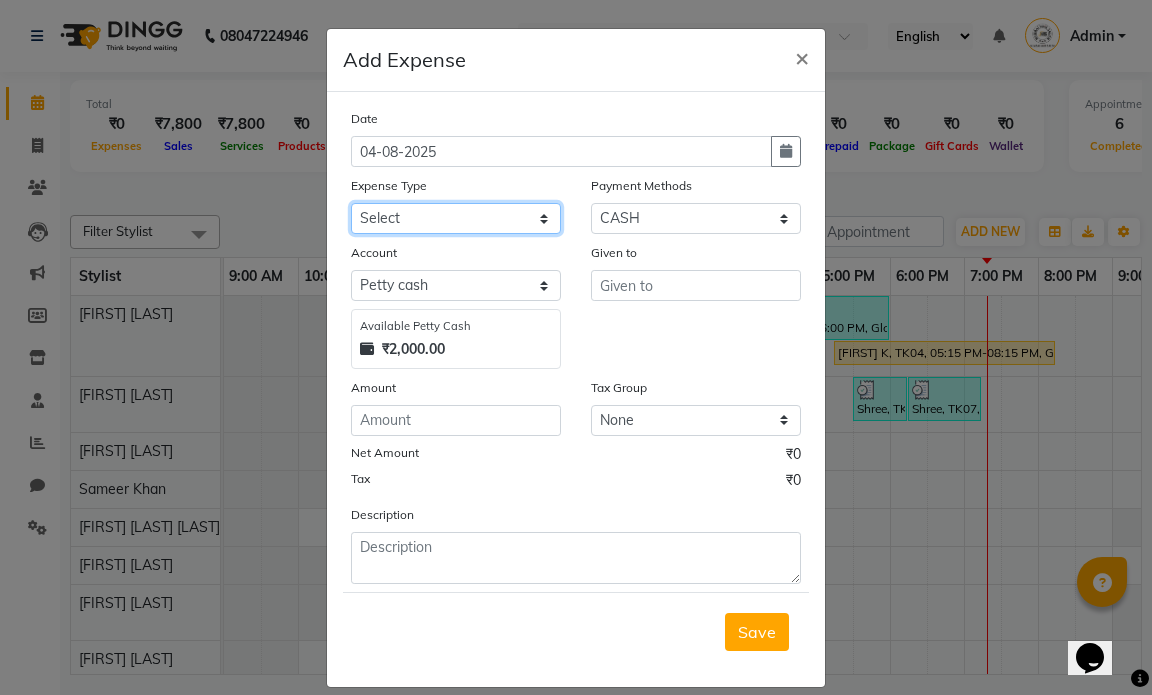 click on "Select Advance Salary Bank charges Car maintenance  Cash transfer to bank Cash transfer to hub Client Snacks Clinical charges Equipment Fuel Govt fee Incentive Insurance International purchase Loan Repayment Maintenance Marketing Miscellaneous MRA Other Pantry Product Rent Salary Staff Snacks Tax Tea & Refreshment Utilities" 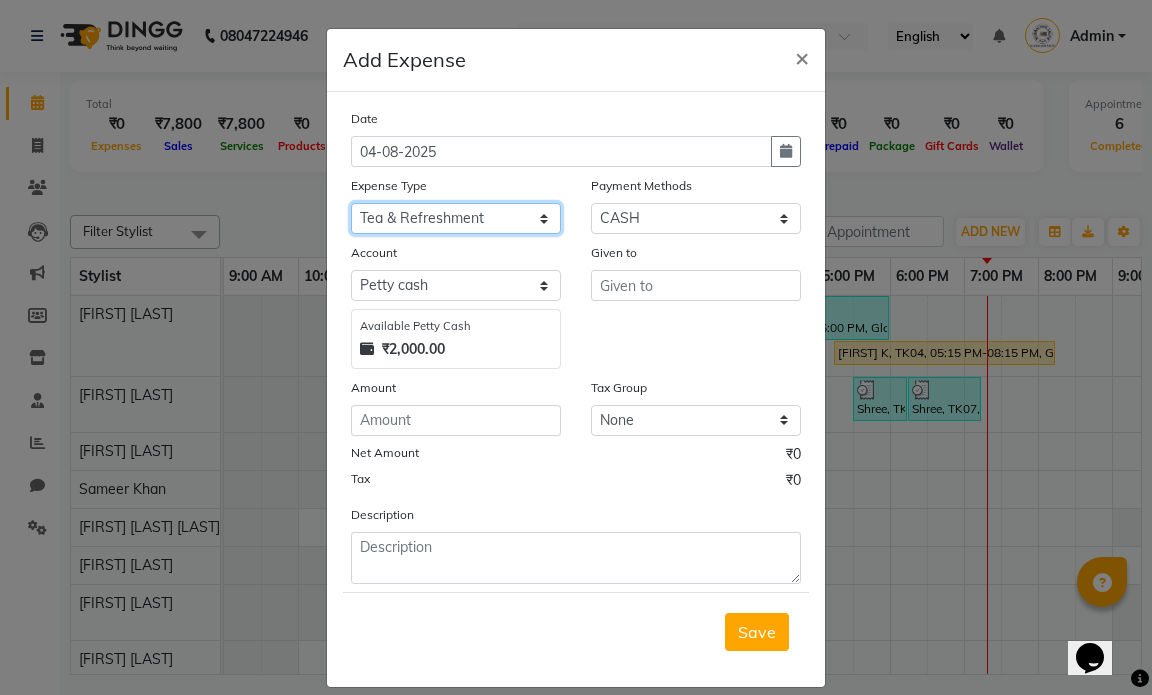click on "Select Advance Salary Bank charges Car maintenance  Cash transfer to bank Cash transfer to hub Client Snacks Clinical charges Equipment Fuel Govt fee Incentive Insurance International purchase Loan Repayment Maintenance Marketing Miscellaneous MRA Other Pantry Product Rent Salary Staff Snacks Tax Tea & Refreshment Utilities" 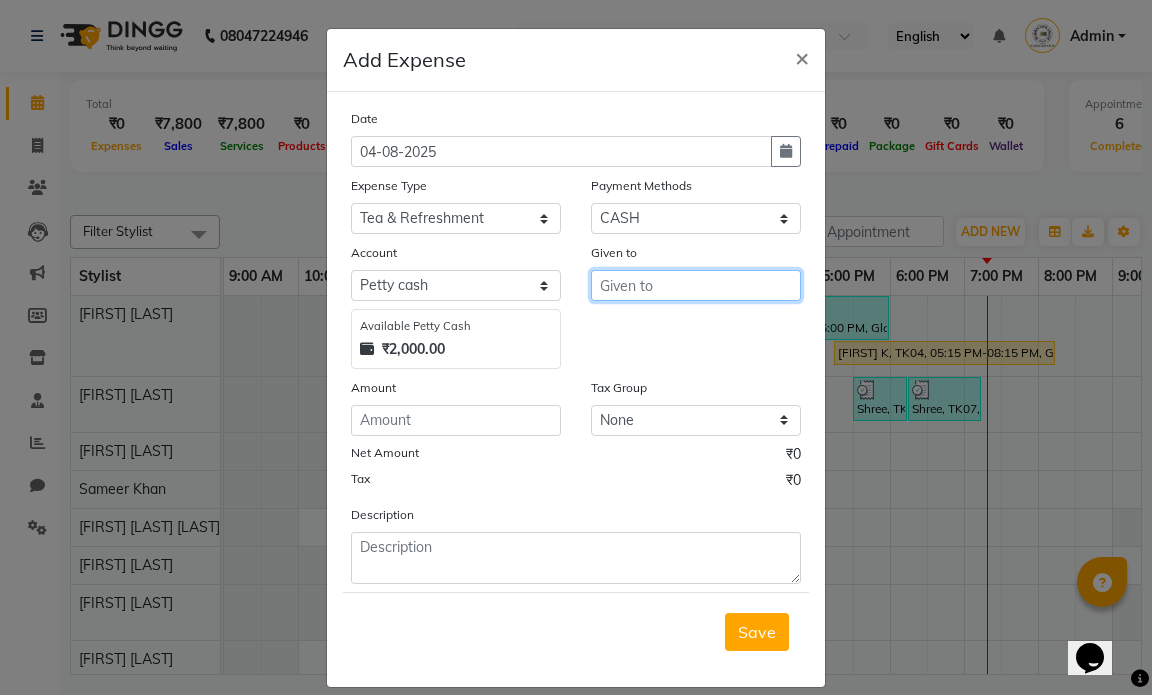 click at bounding box center (696, 285) 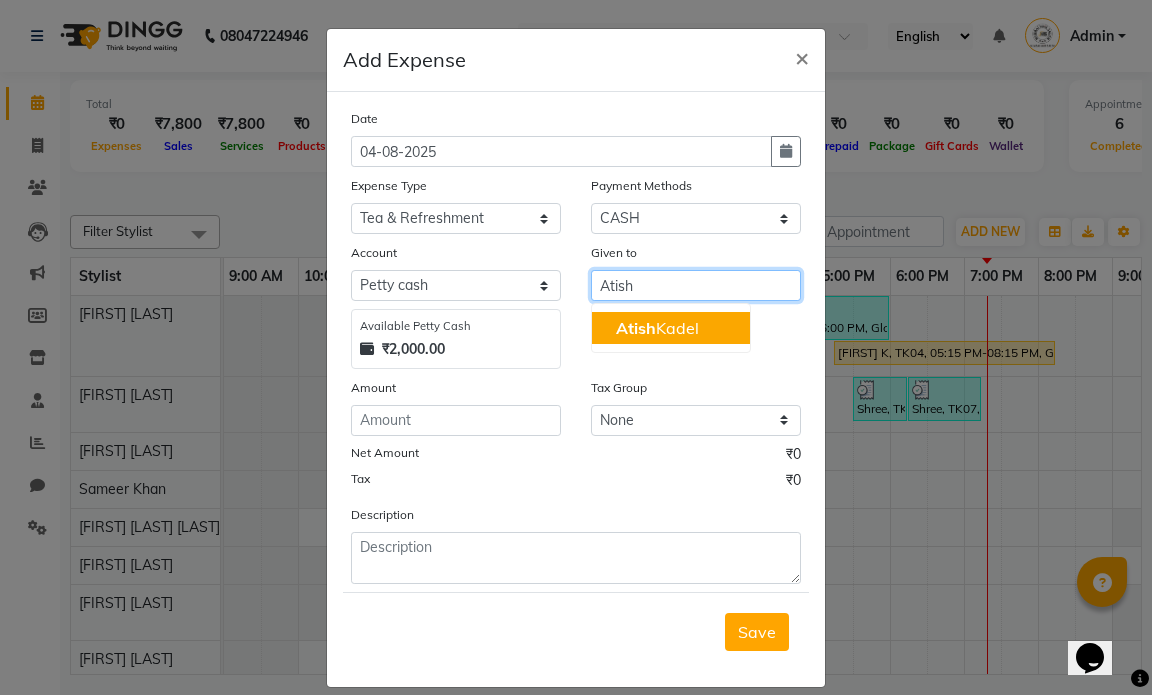 click on "Atish  Kadel" at bounding box center [657, 328] 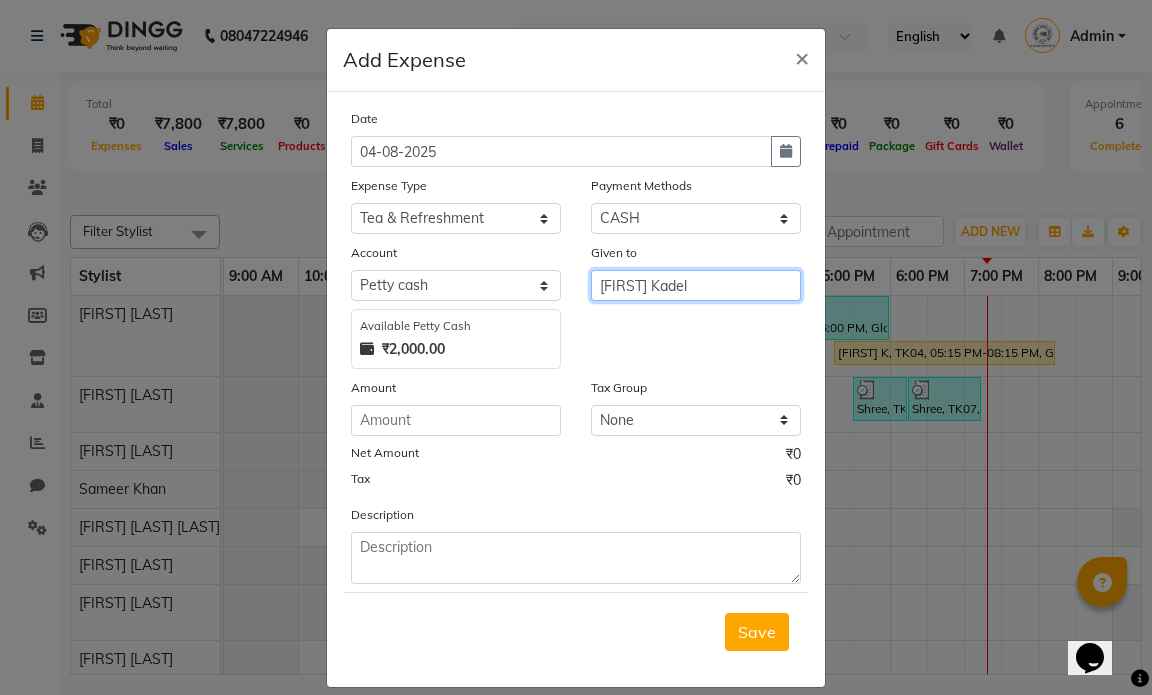 type on "[FIRST] [LAST]" 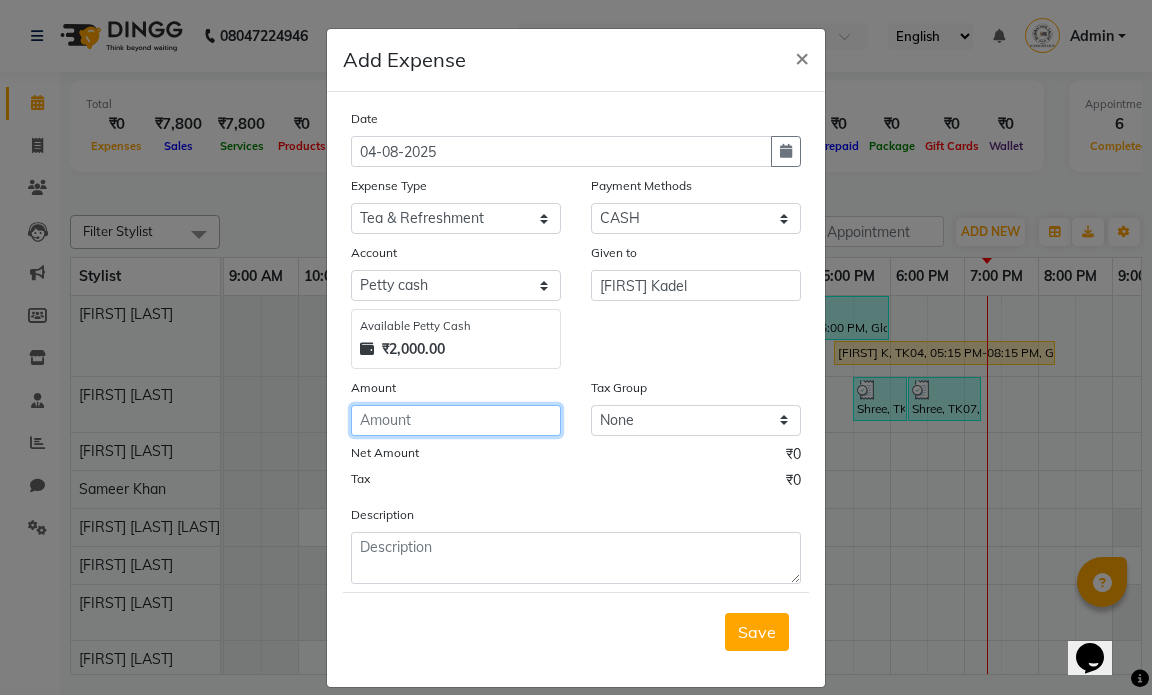 click 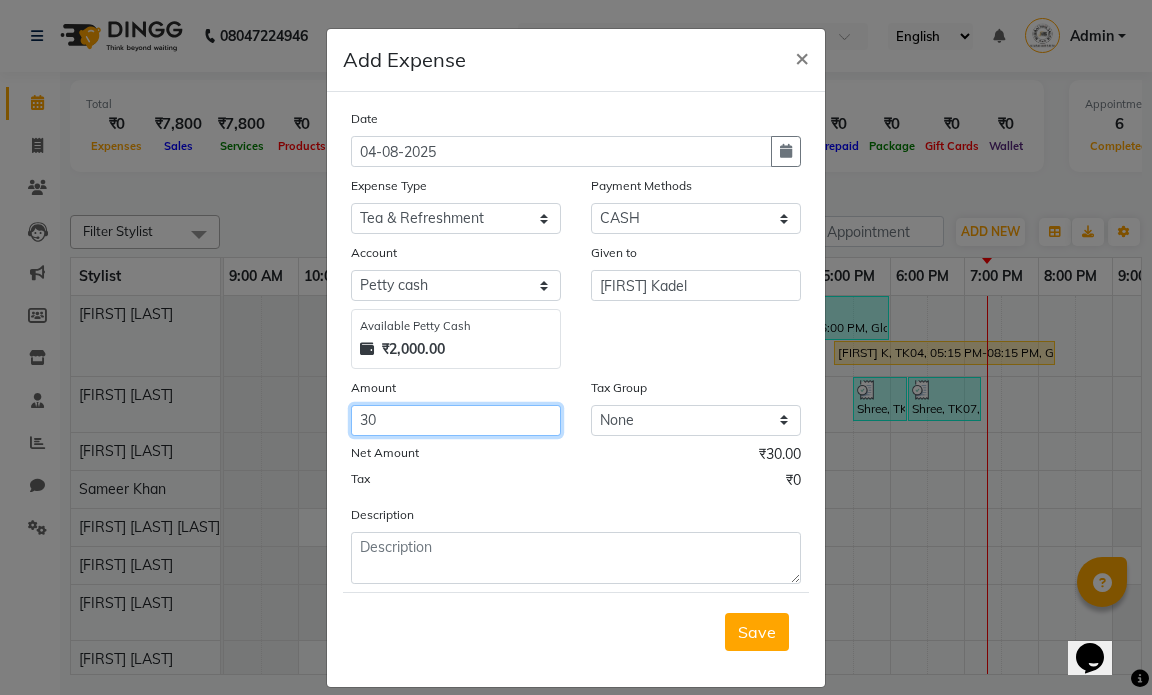 type on "30" 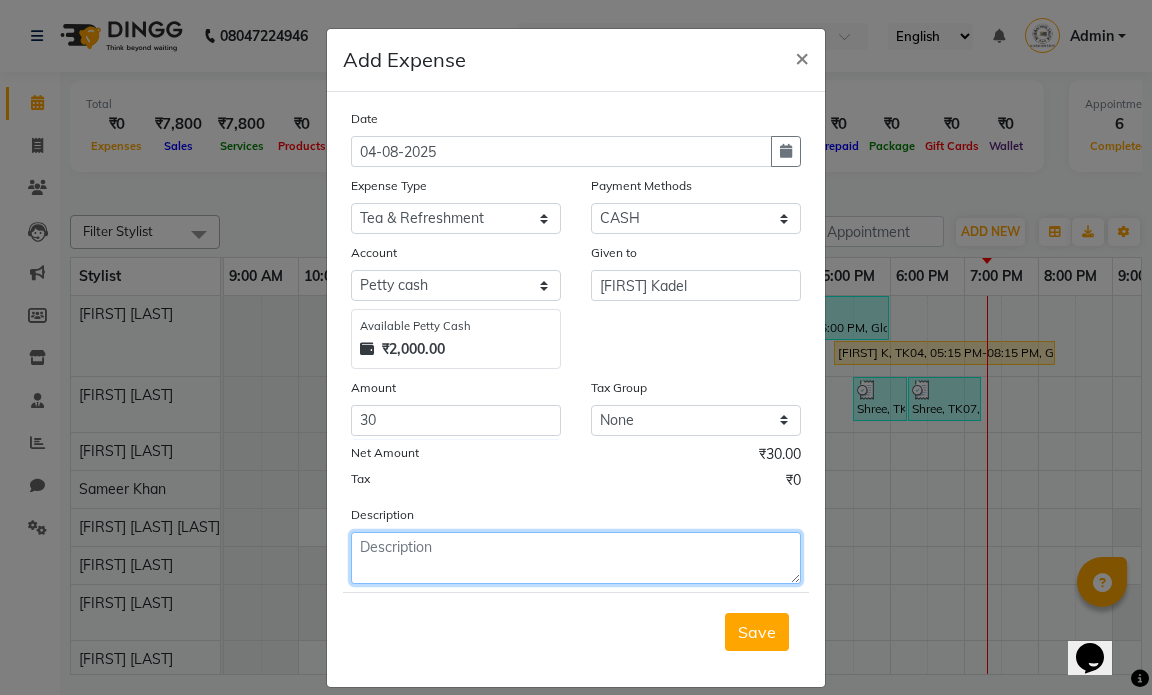click 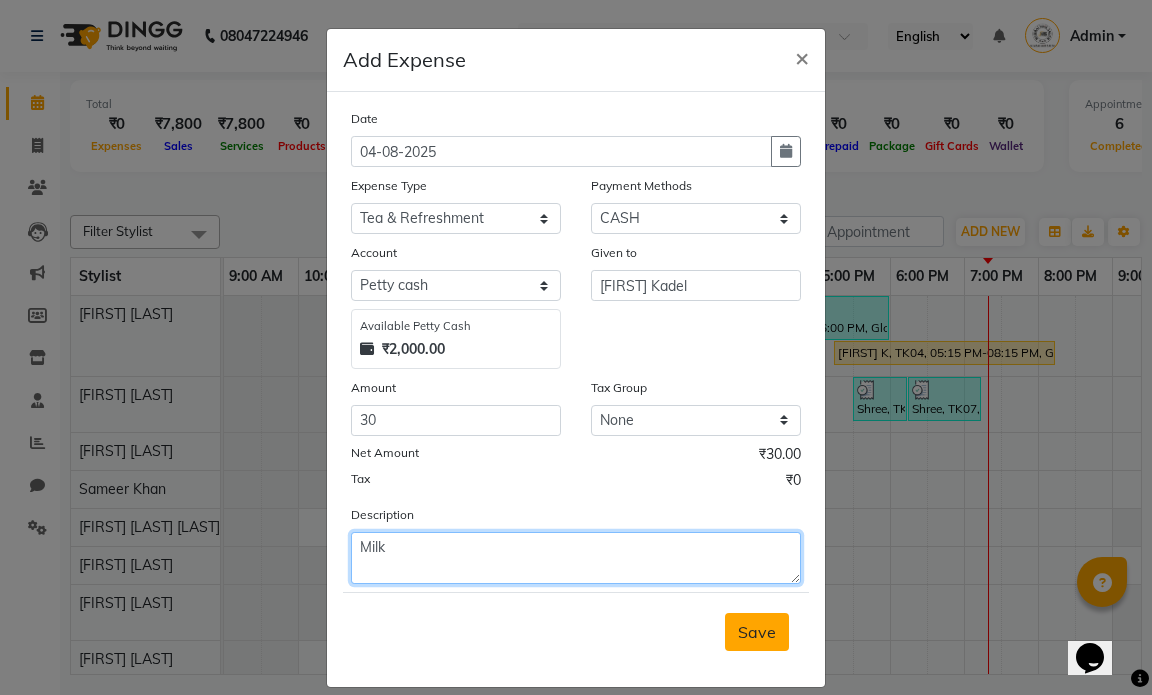 type on "Milk" 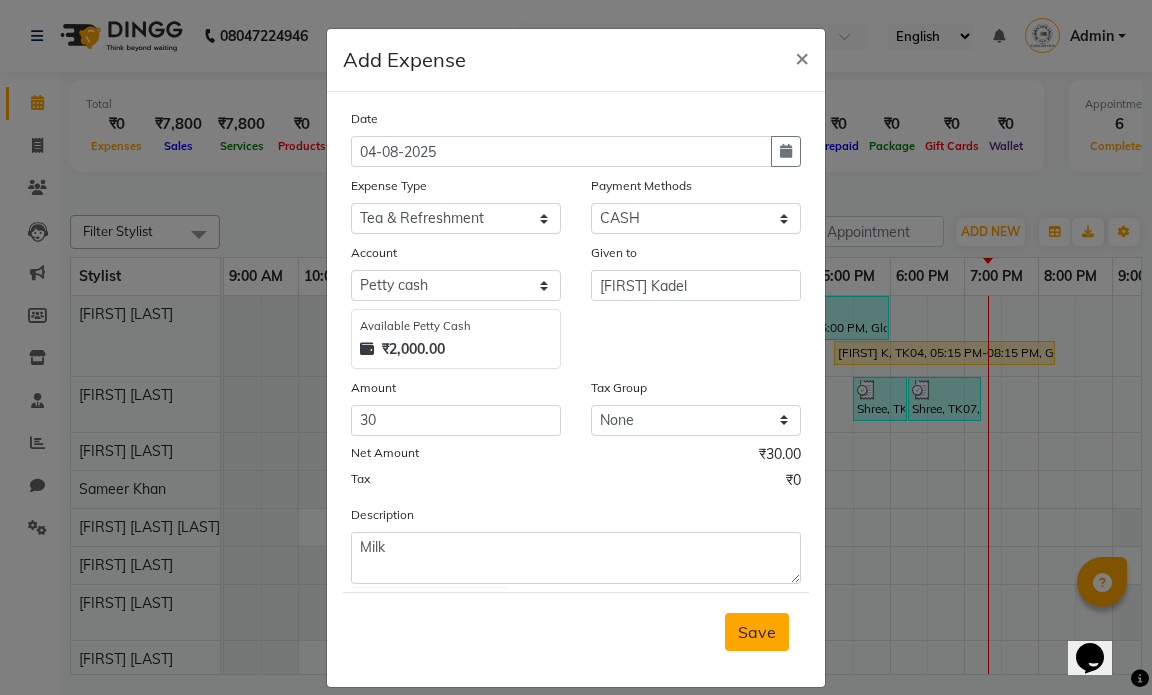 click on "Save" at bounding box center [757, 632] 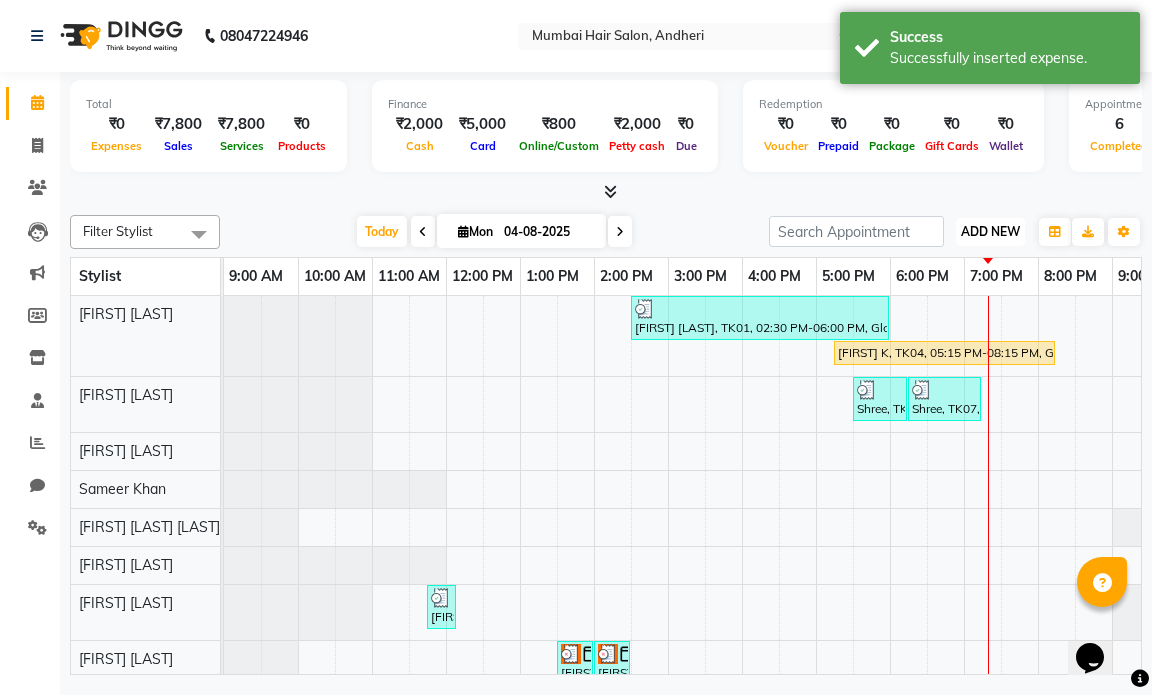 click on "ADD NEW" at bounding box center [990, 231] 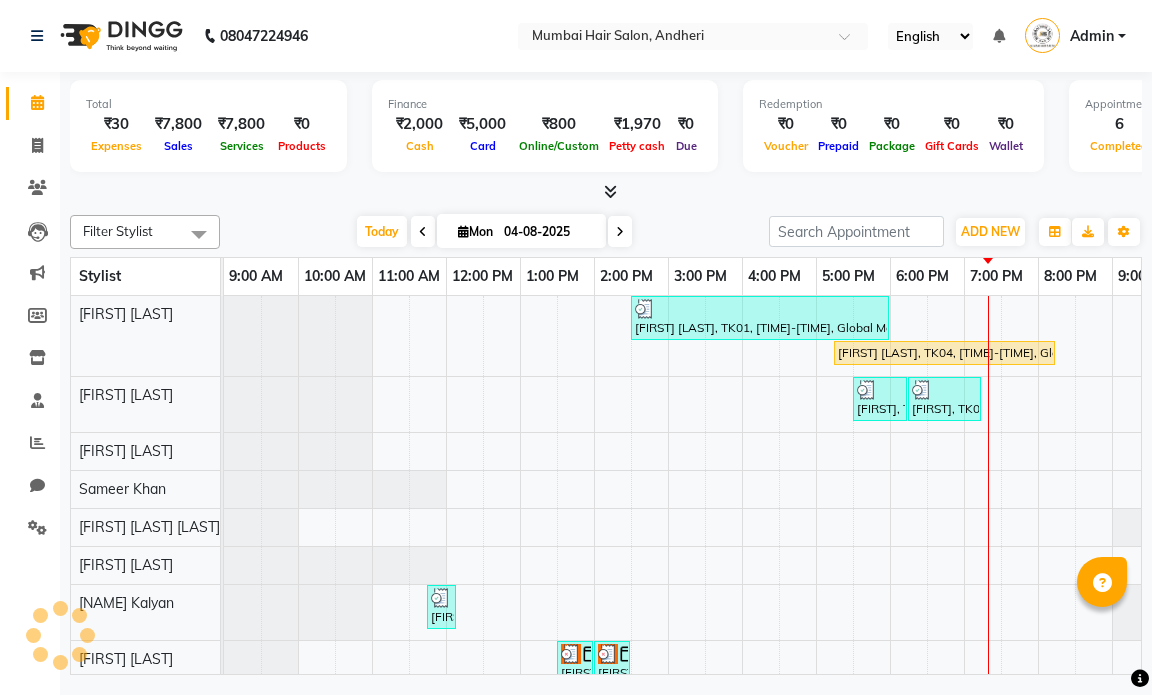 scroll, scrollTop: 0, scrollLeft: 0, axis: both 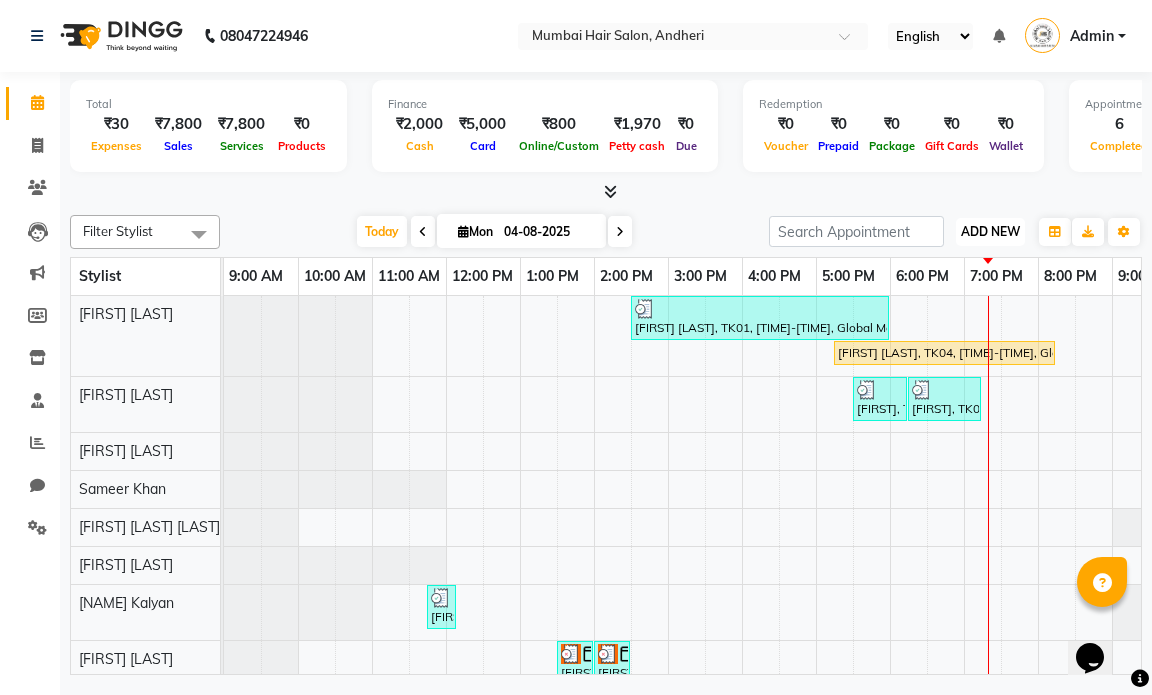 click on "ADD NEW" at bounding box center [990, 231] 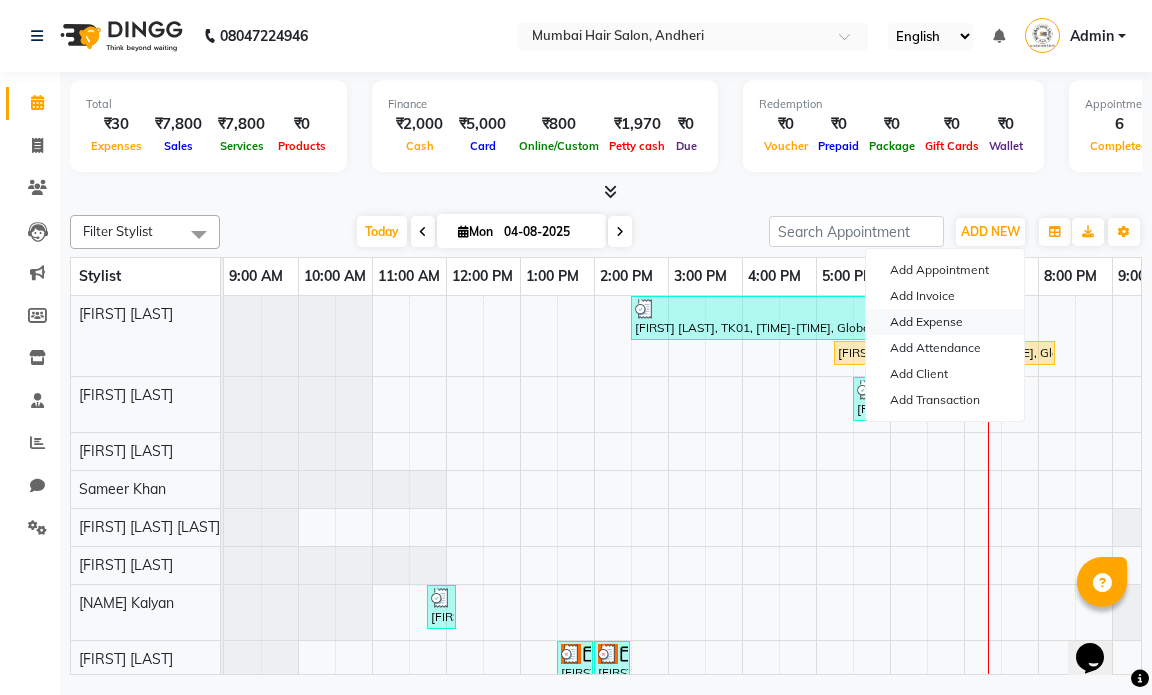 click on "Add Expense" at bounding box center (945, 322) 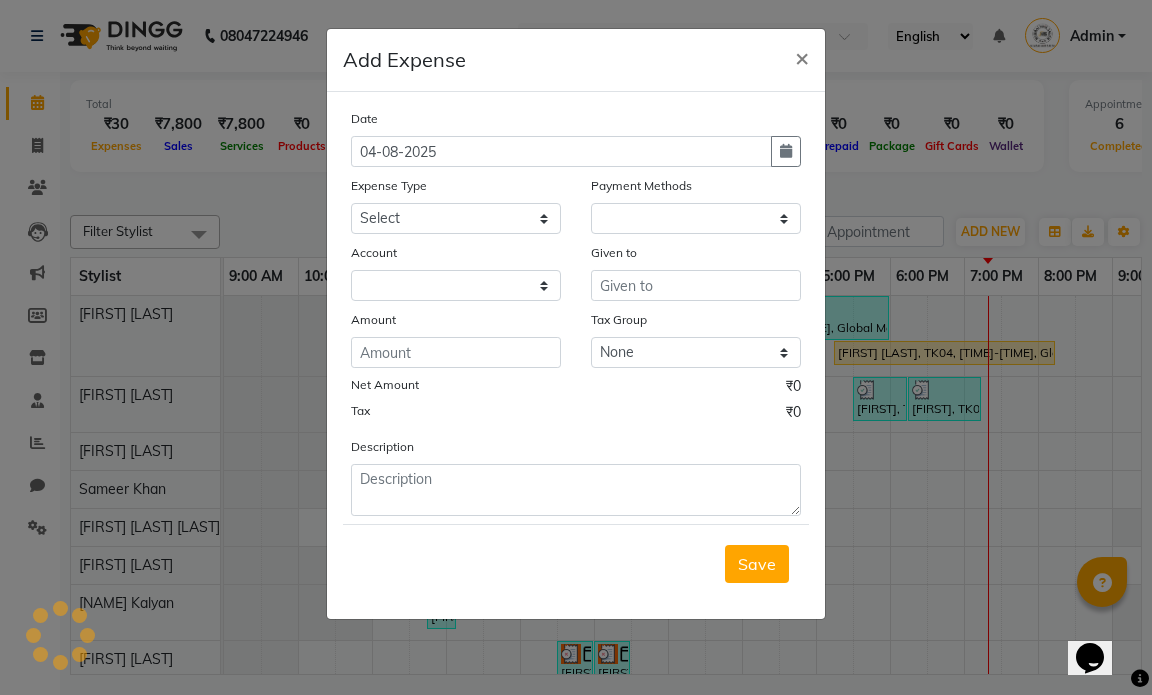 select on "1" 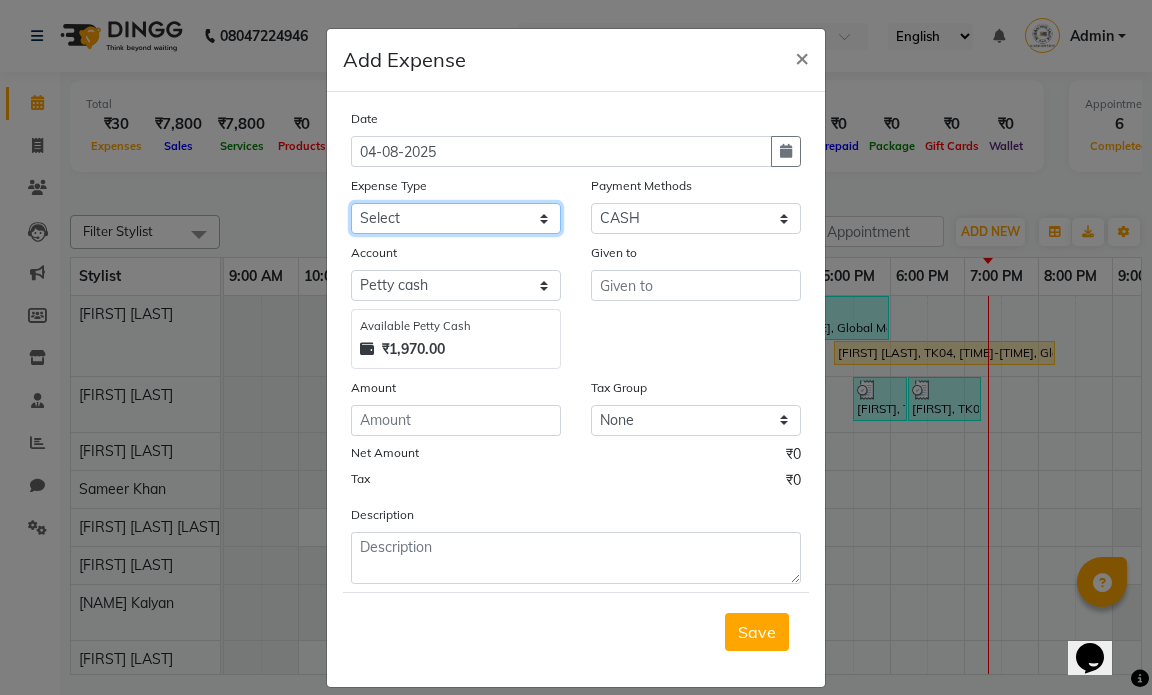 click on "Select Advance Salary Bank charges Car maintenance  Cash transfer to bank Cash transfer to hub Client Snacks Clinical charges Equipment Fuel Govt fee Incentive Insurance International purchase Loan Repayment Maintenance Marketing Miscellaneous MRA Other Pantry Product Rent Salary Staff Snacks Tax Tea & Refreshment Utilities" 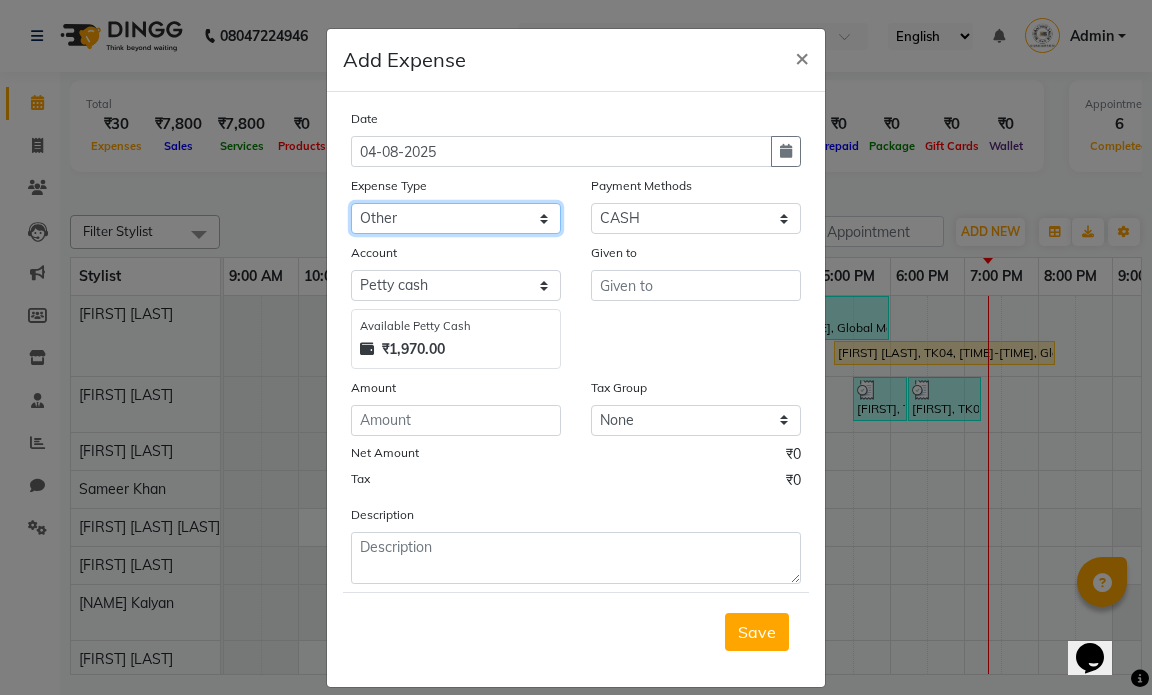click on "Select Advance Salary Bank charges Car maintenance  Cash transfer to bank Cash transfer to hub Client Snacks Clinical charges Equipment Fuel Govt fee Incentive Insurance International purchase Loan Repayment Maintenance Marketing Miscellaneous MRA Other Pantry Product Rent Salary Staff Snacks Tax Tea & Refreshment Utilities" 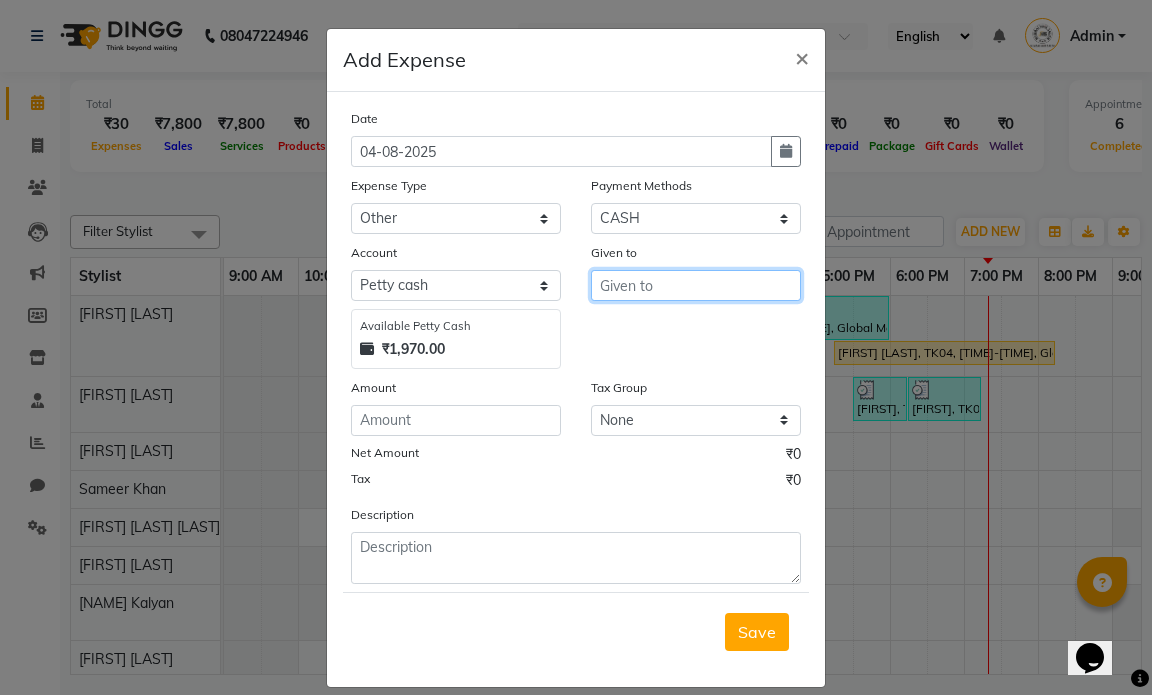 click at bounding box center [696, 285] 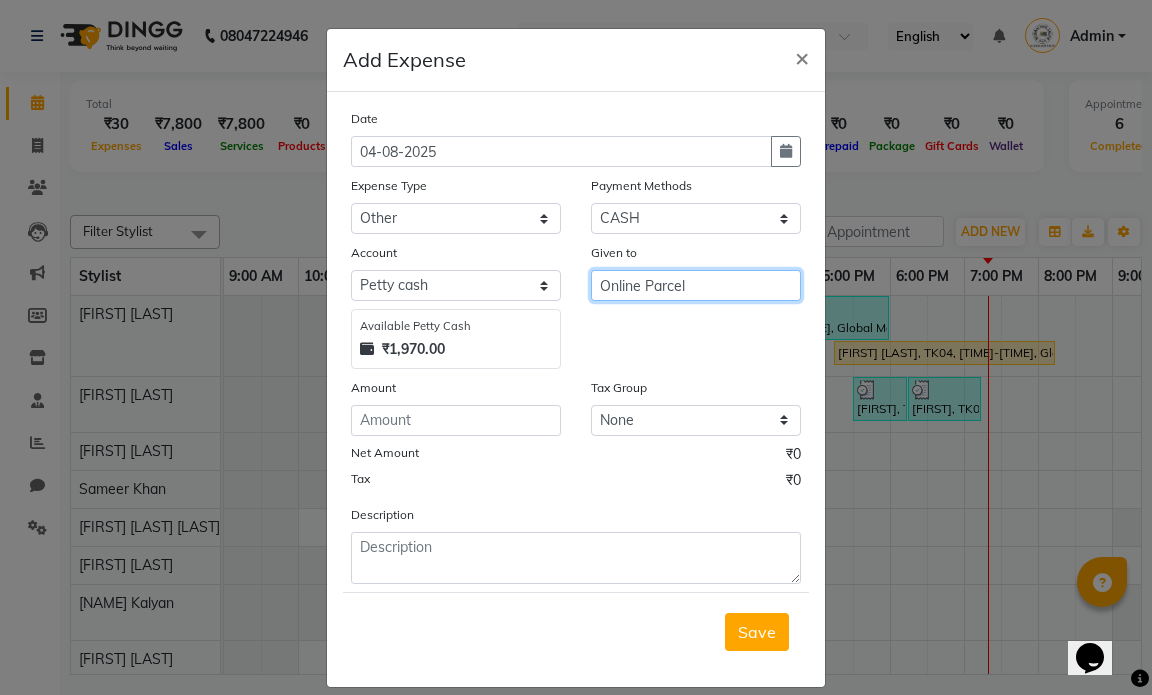 type on "Online Parcel" 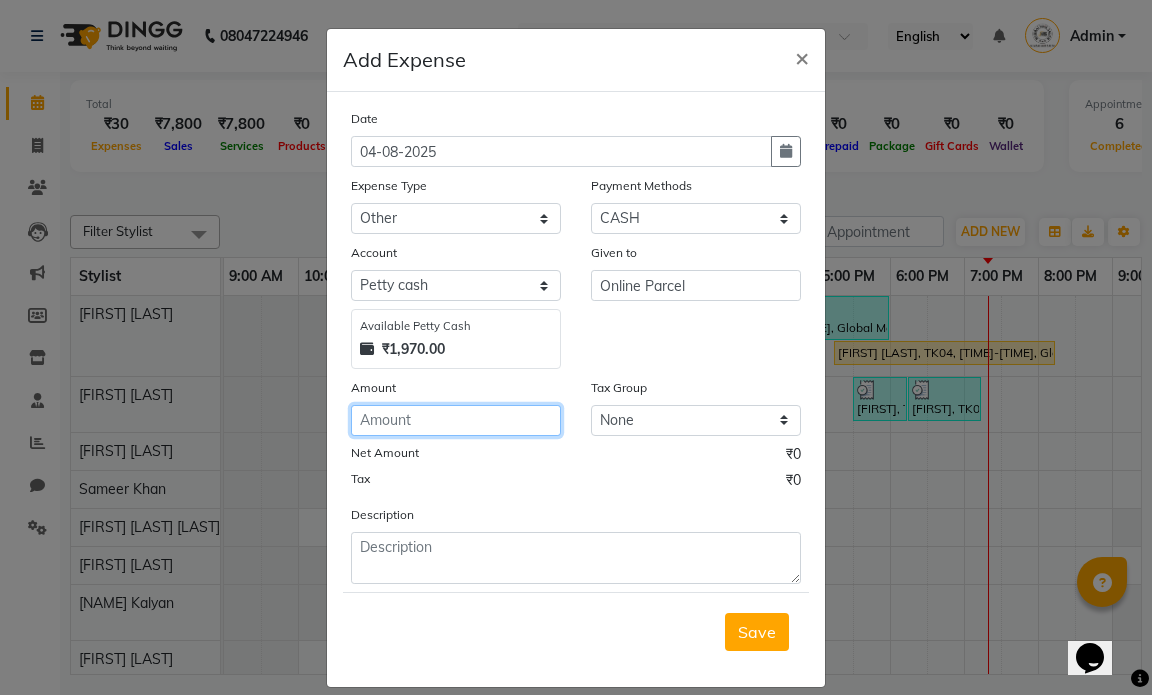 click 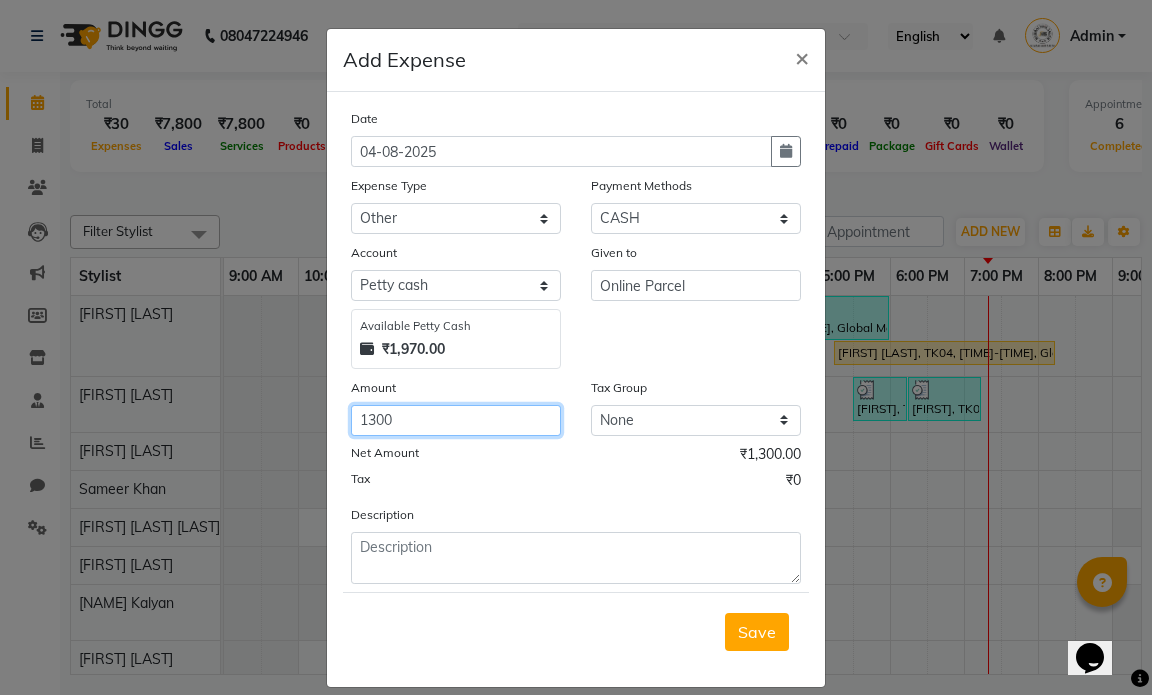 type on "1300" 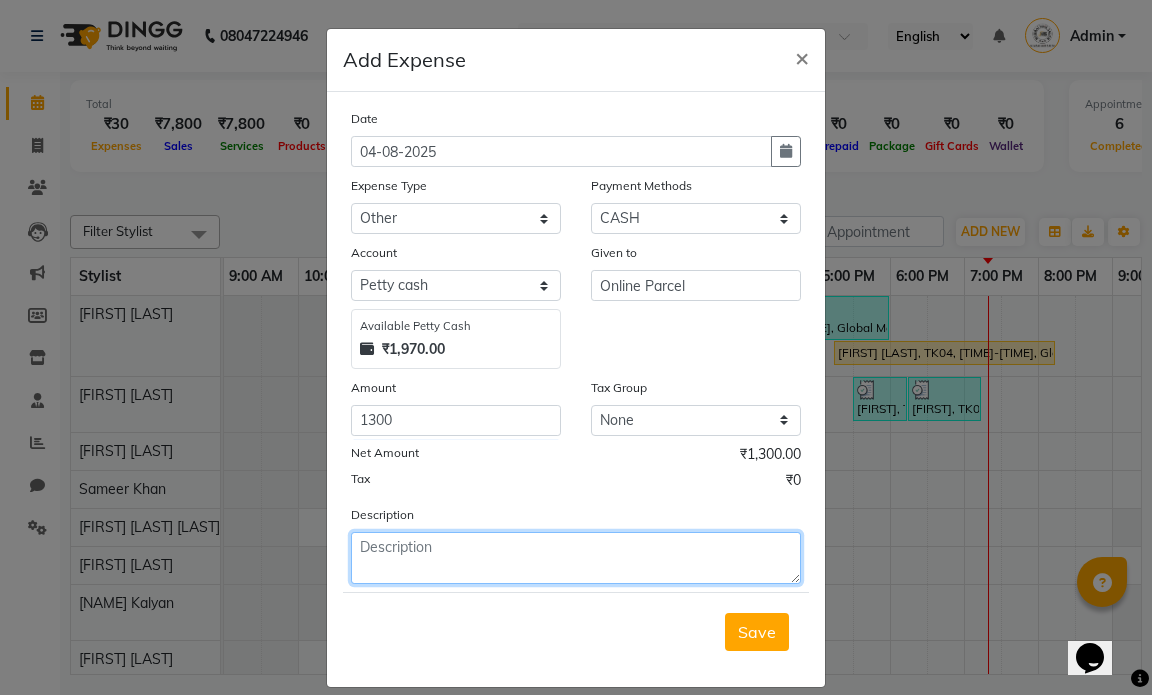 click 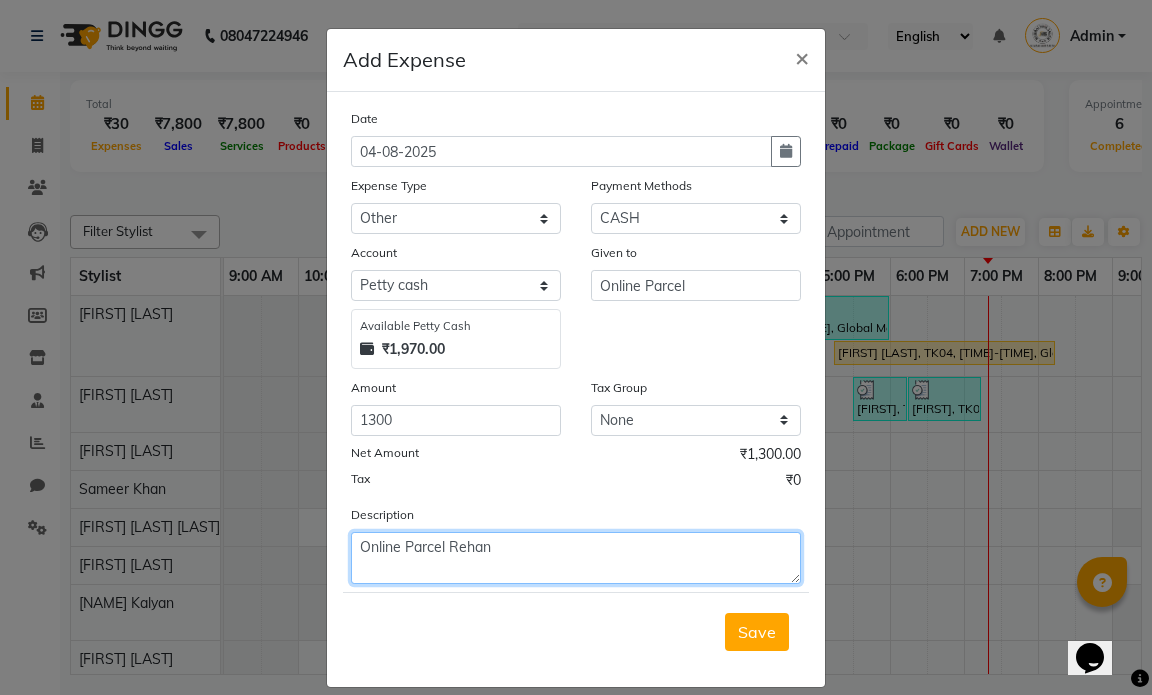 type on "Online Parcel Rehan" 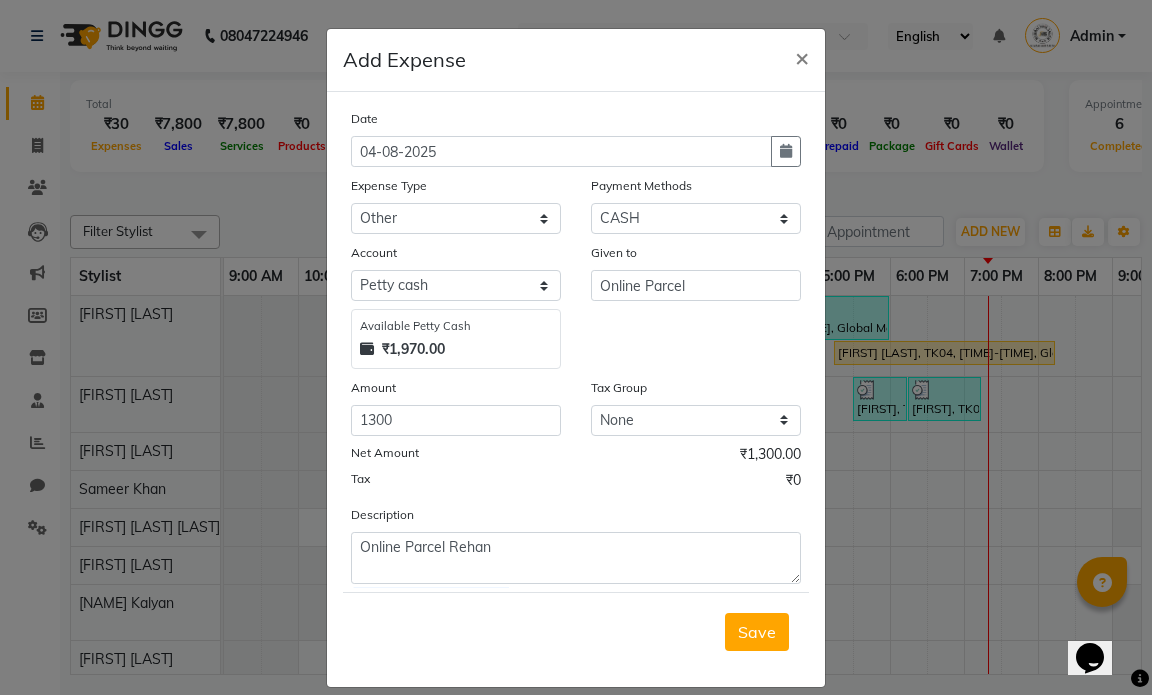 click on "Tax ₹0" 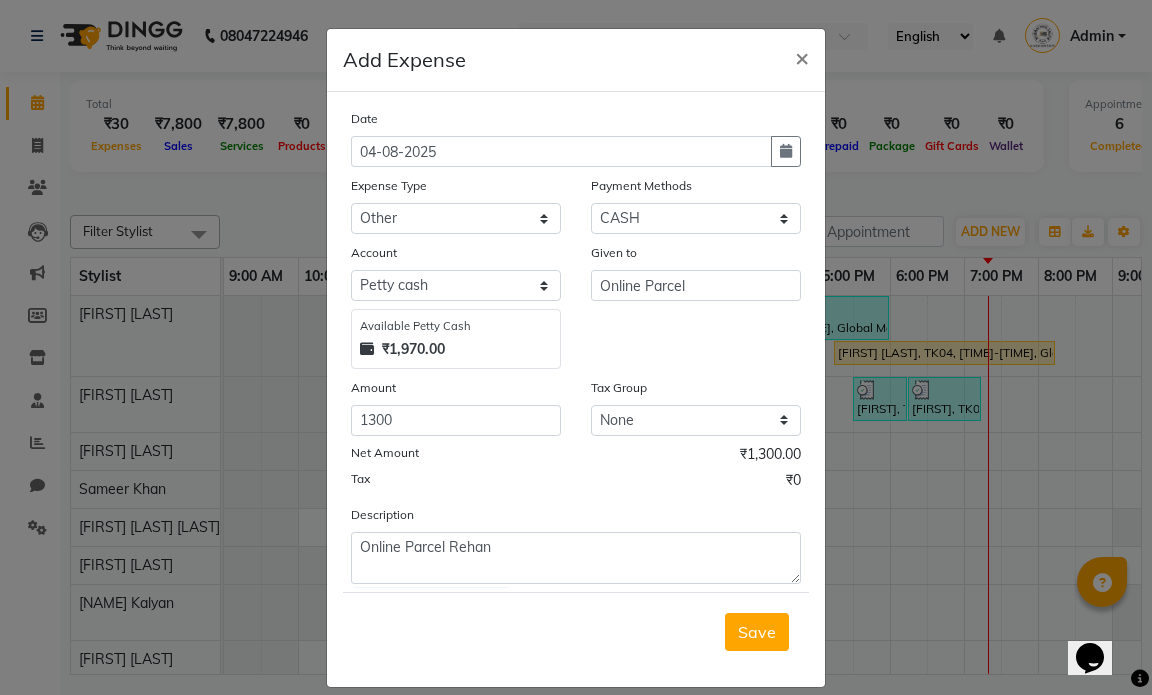 click on "Save" at bounding box center [757, 632] 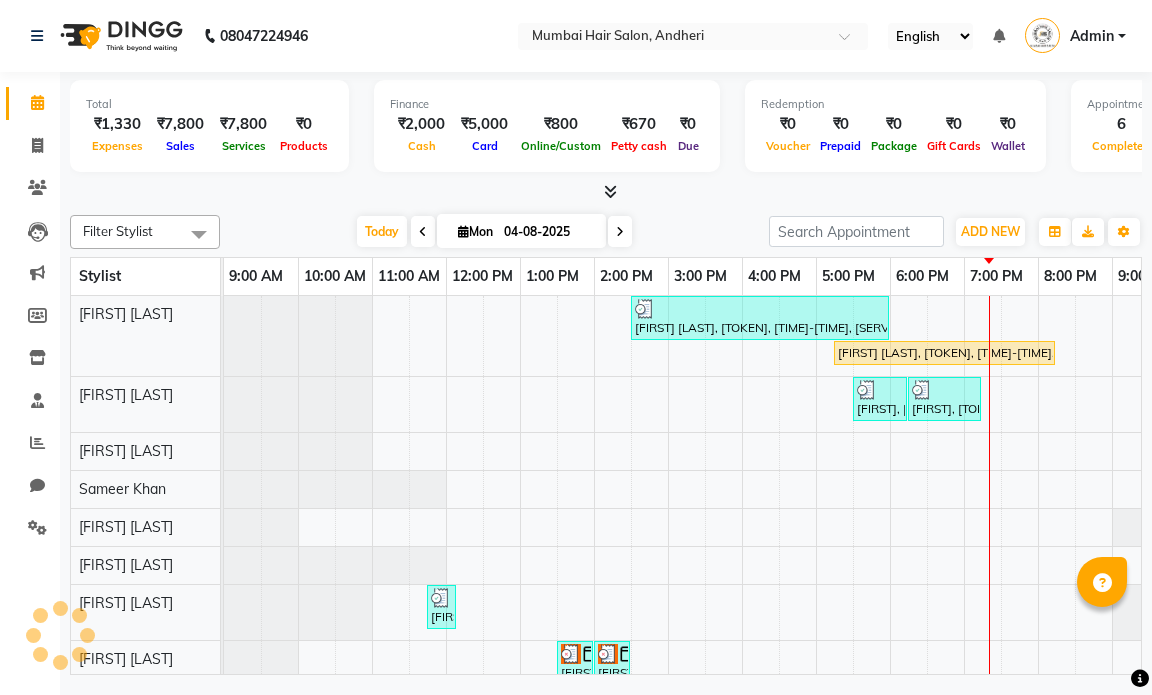 scroll, scrollTop: 0, scrollLeft: 0, axis: both 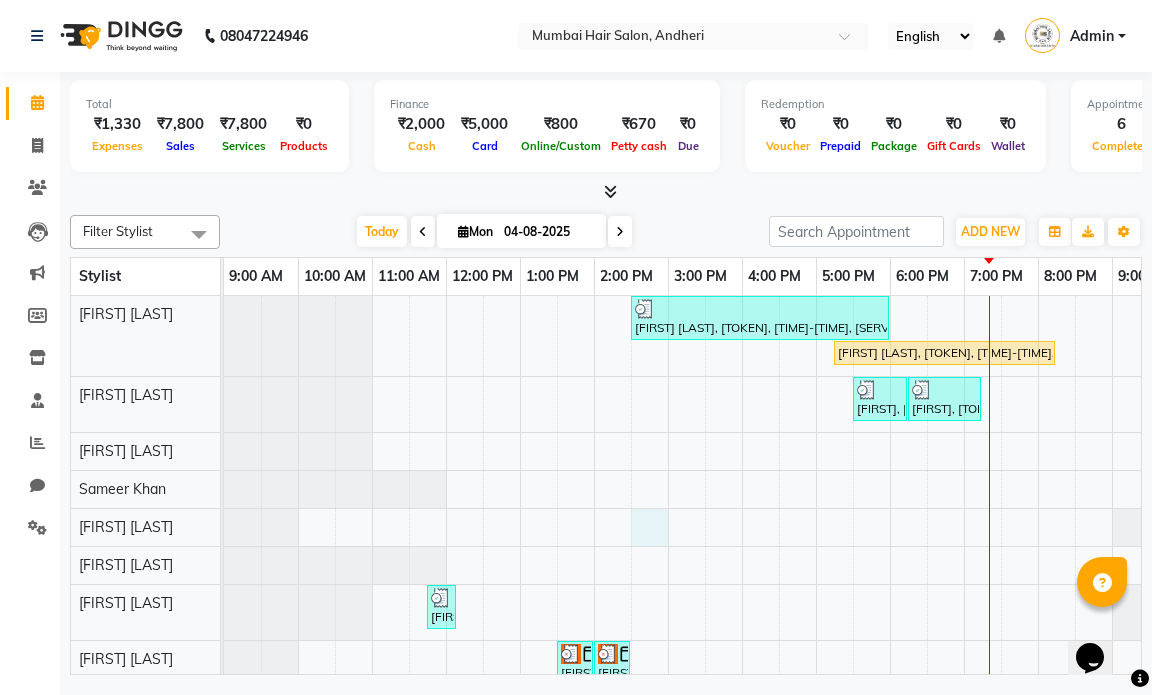 click on "[FIRST] [LAST], [TOKEN], [TIME]-[TIME], [SERVICE]  ([CURRENCY]),[SERVICE]  ([CURRENCY])      [FIRST] [LAST], [TOKEN], [TIME]-[TIME], [SERVICE]      [FIRST], [TOKEN], [TIME]-[TIME], [SERVICE]     [FIRST], [TOKEN], [TIME]-[TIME], [SERVICE]       [FIRST] [LAST], [TOKEN], [TIME]-[TIME], [SERVICE]      [FIRST] [LAST], [TOKEN], [TIME]-[TIME], [SERVICE]     [FIRST] [LAST], [TOKEN], [TIME]-[TIME], [SERVICE]" at bounding box center [742, 515] 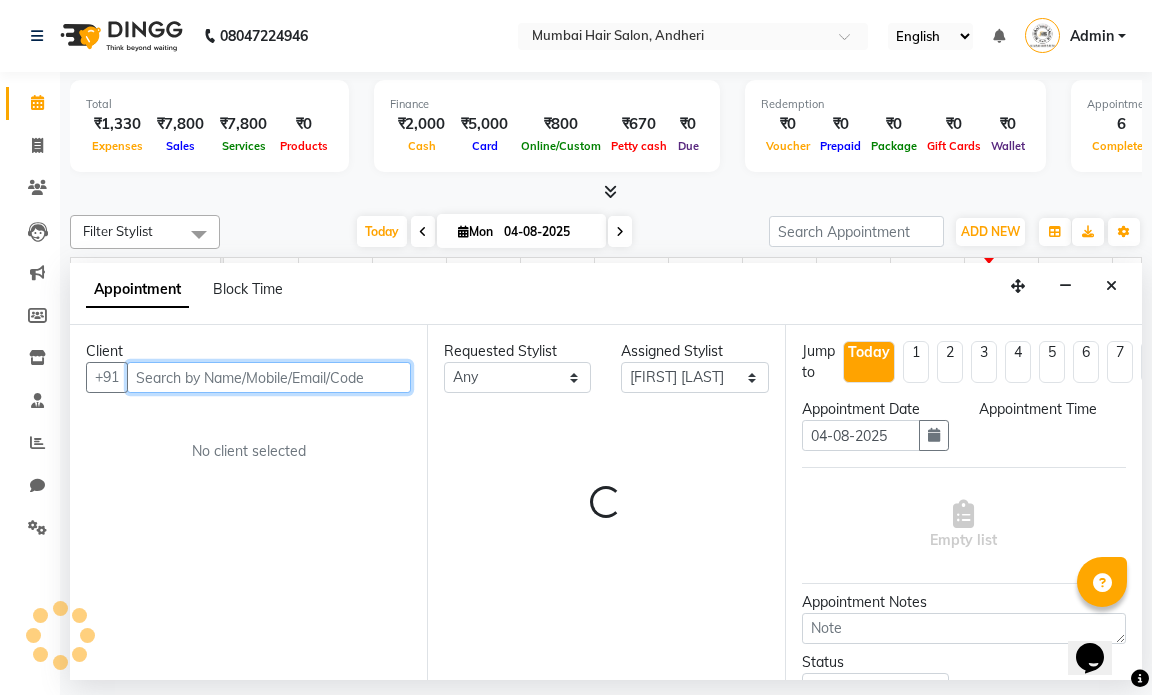 select on "870" 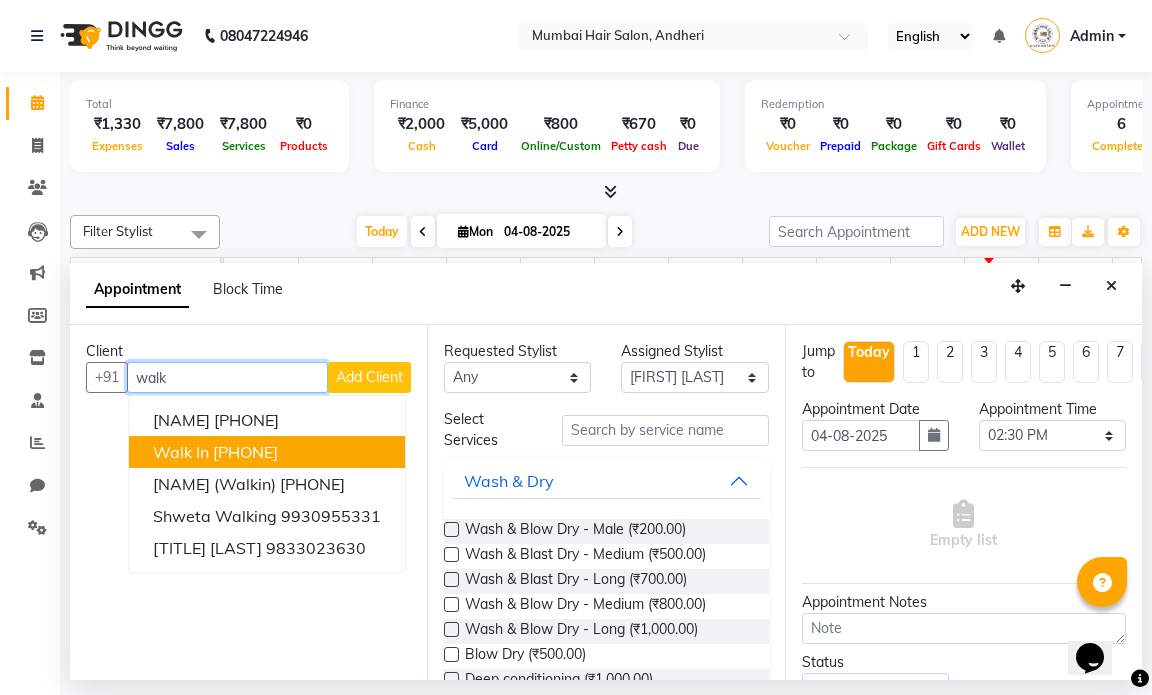 click on "[PHONE]" at bounding box center (245, 452) 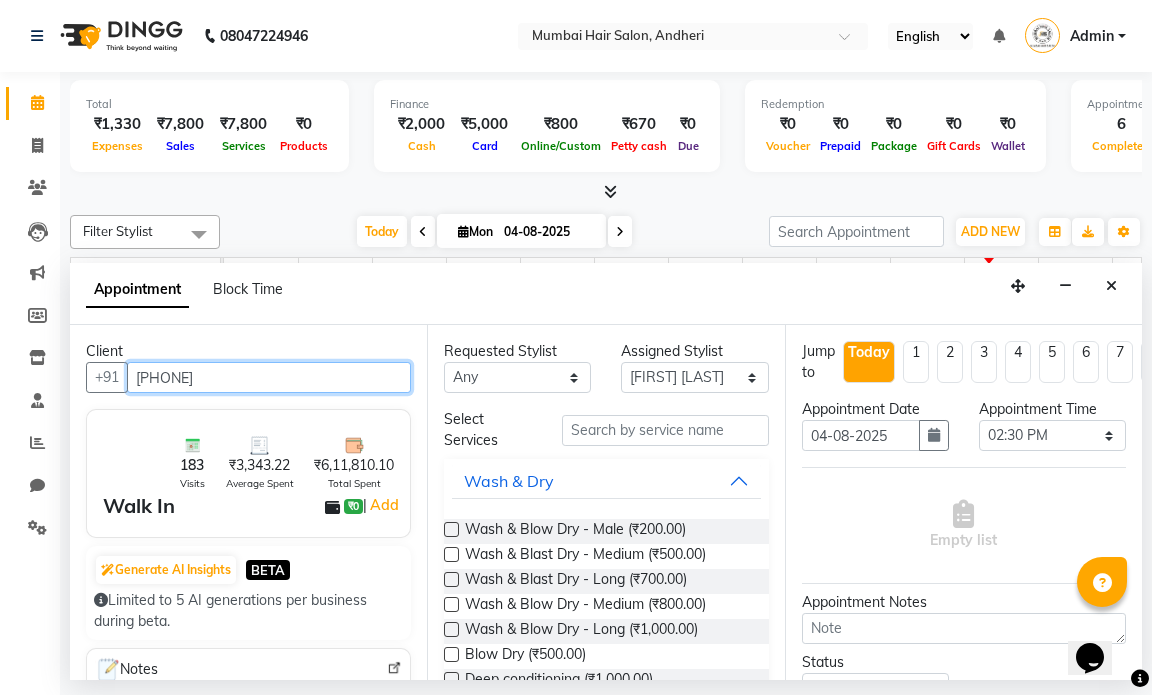type on "[PHONE]" 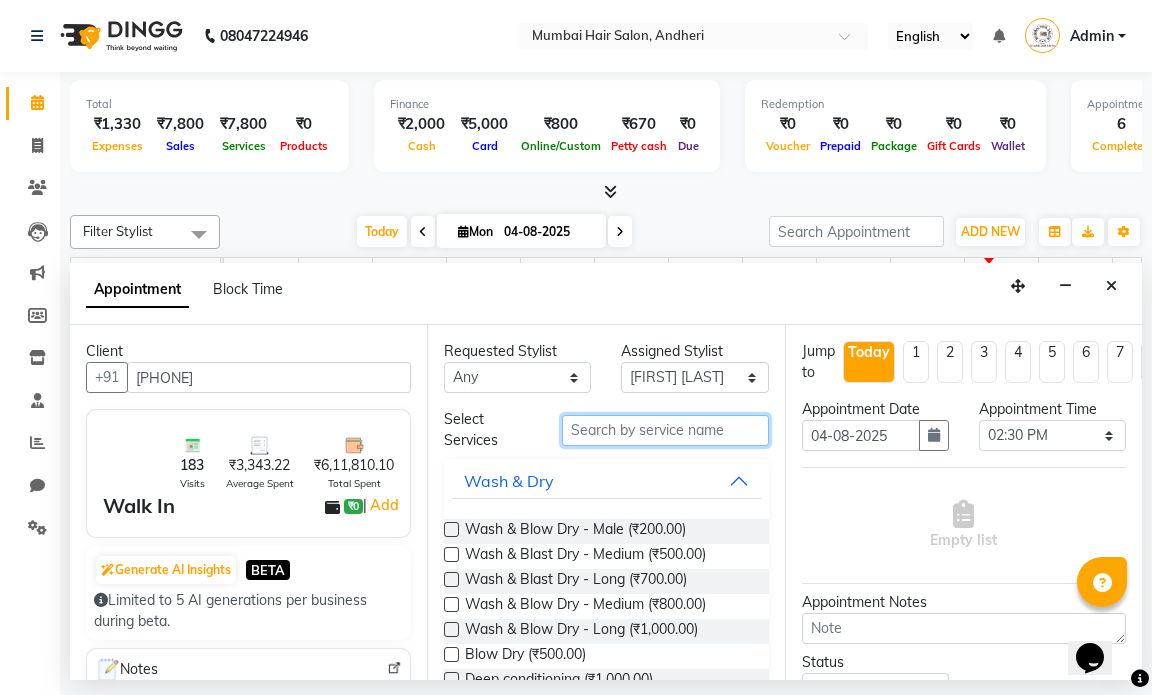 click at bounding box center [665, 430] 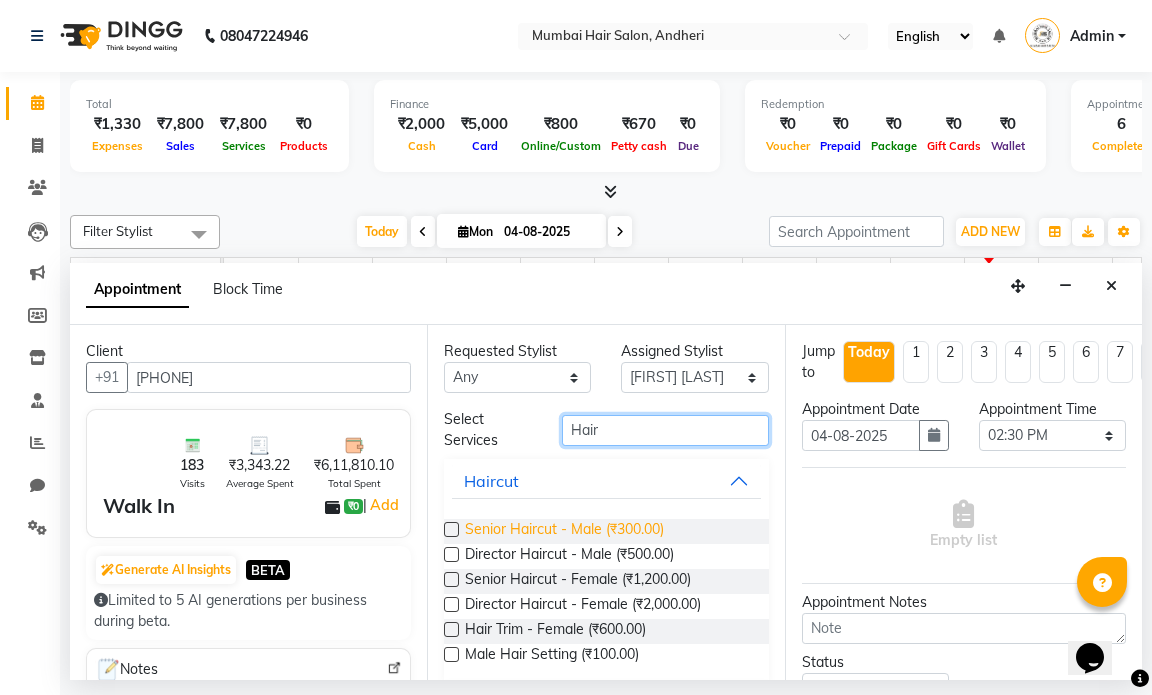 type on "Hair" 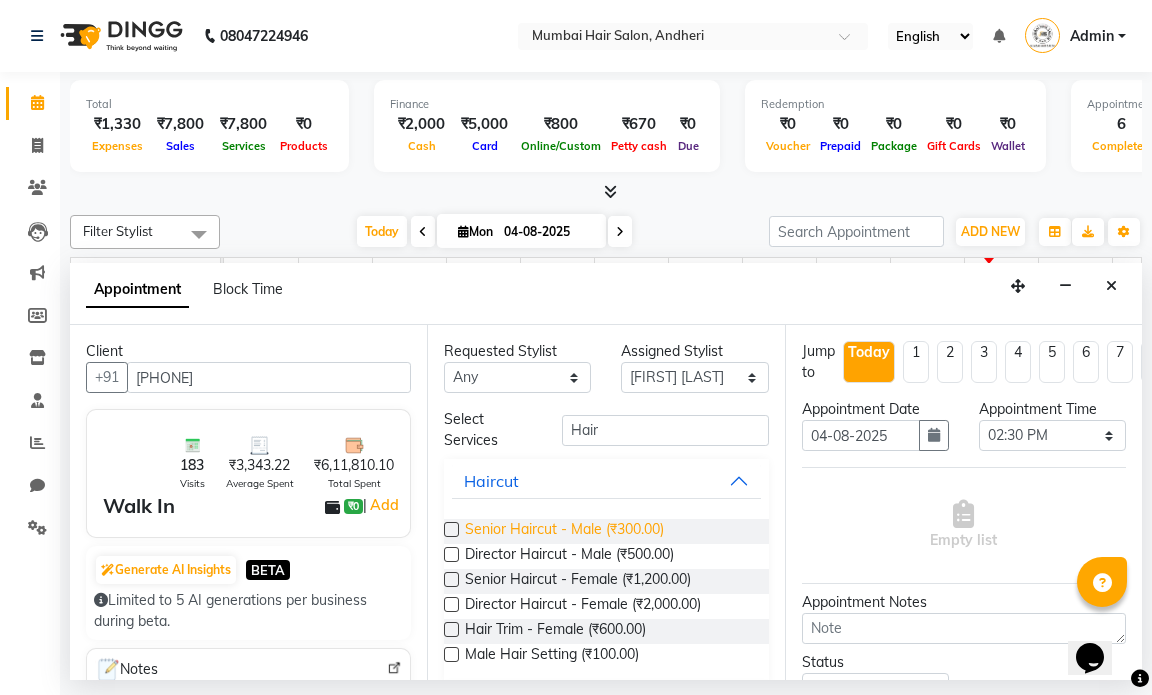click on "Senior Haircut - Male (₹300.00)" at bounding box center (564, 531) 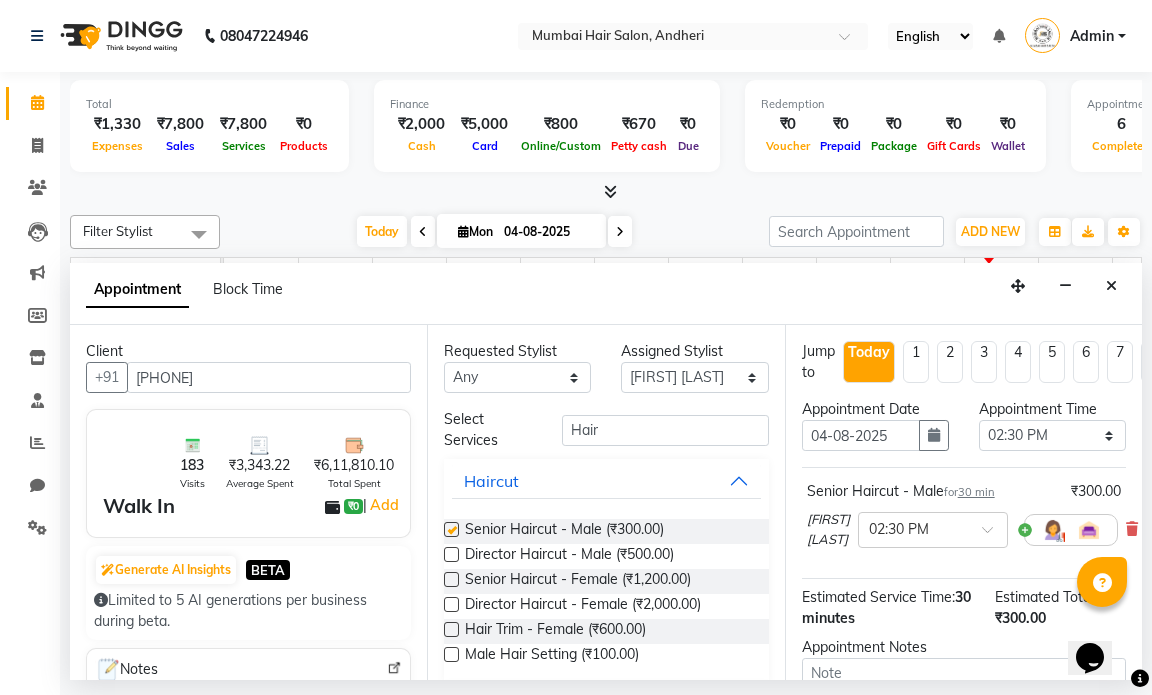 checkbox on "false" 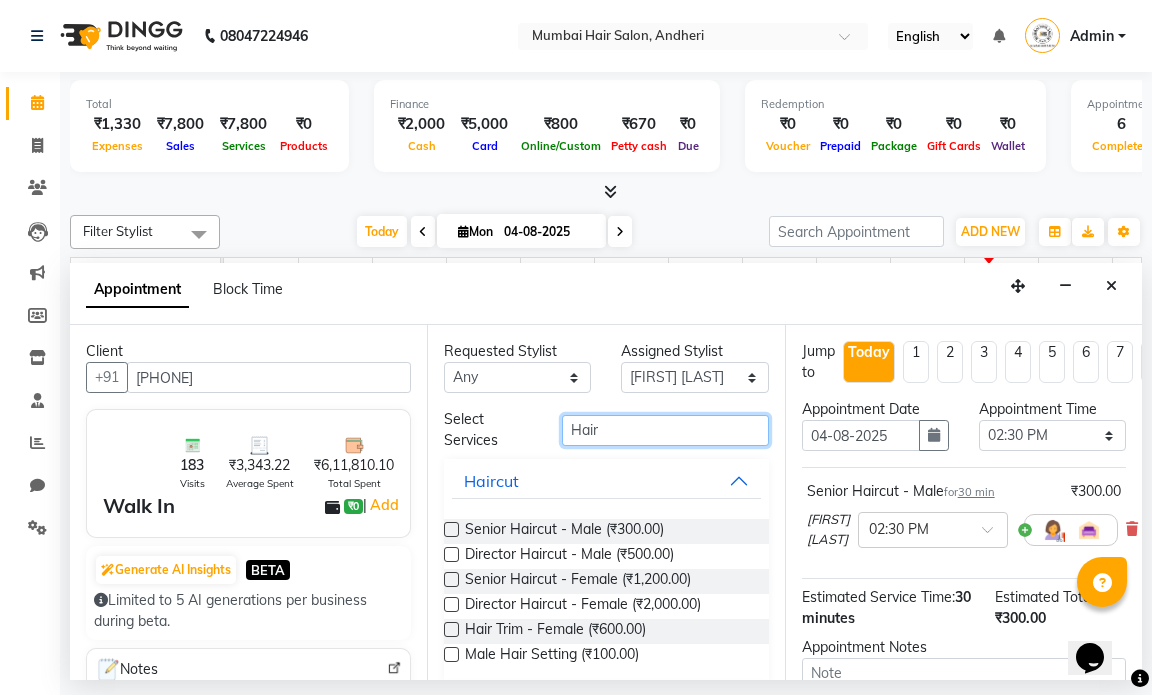 drag, startPoint x: 634, startPoint y: 428, endPoint x: 536, endPoint y: 431, distance: 98.045906 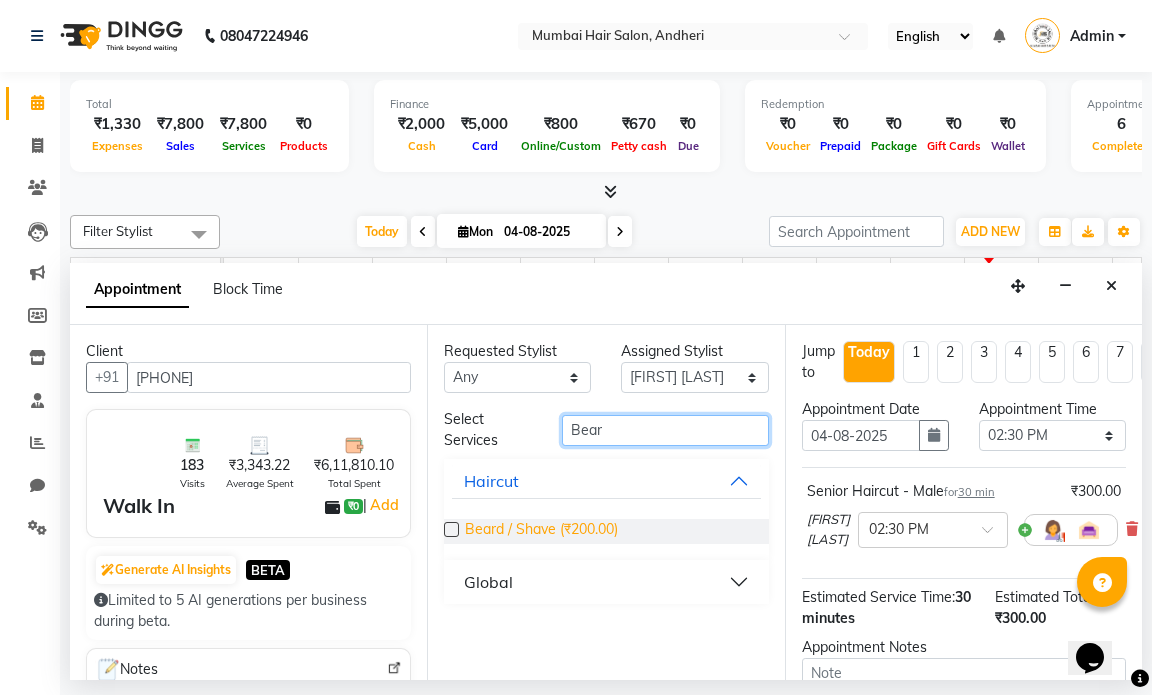 type on "Bear" 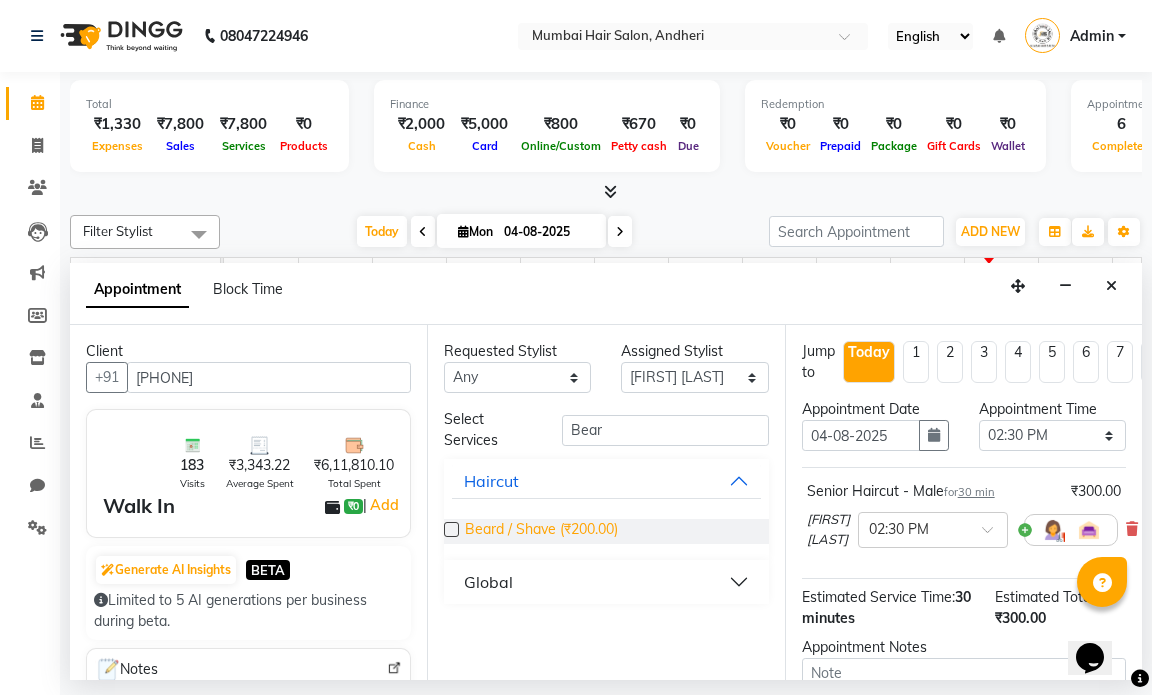 click on "Beard / Shave (₹200.00)" at bounding box center (541, 531) 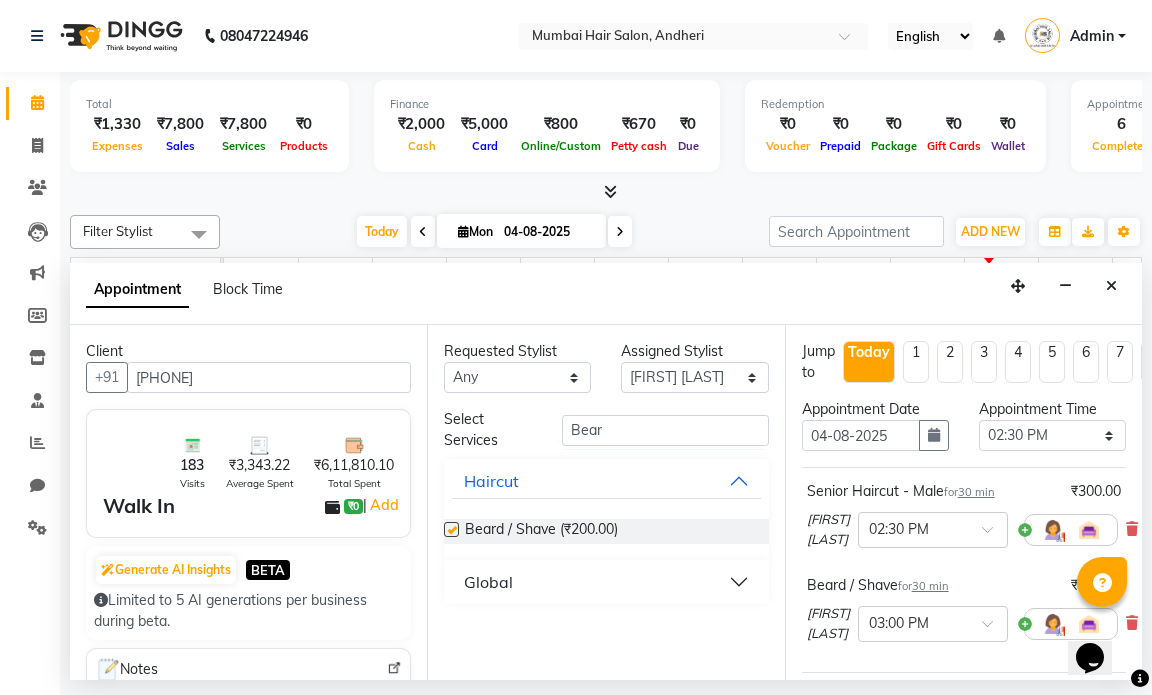 checkbox on "false" 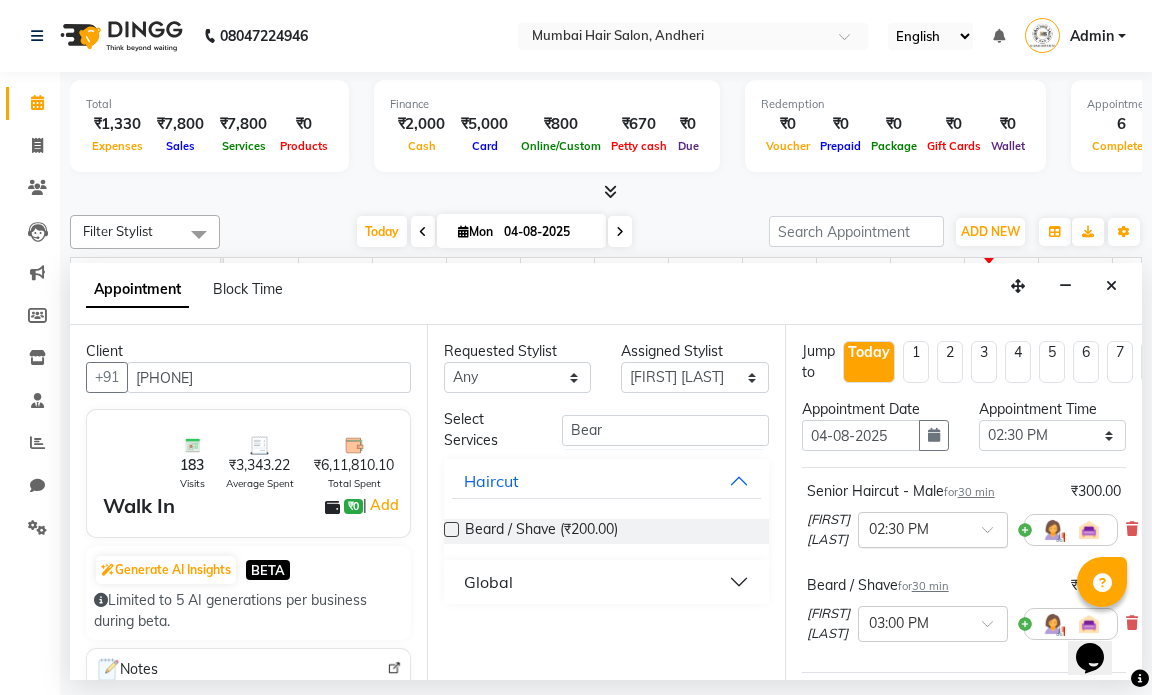 scroll, scrollTop: 360, scrollLeft: 0, axis: vertical 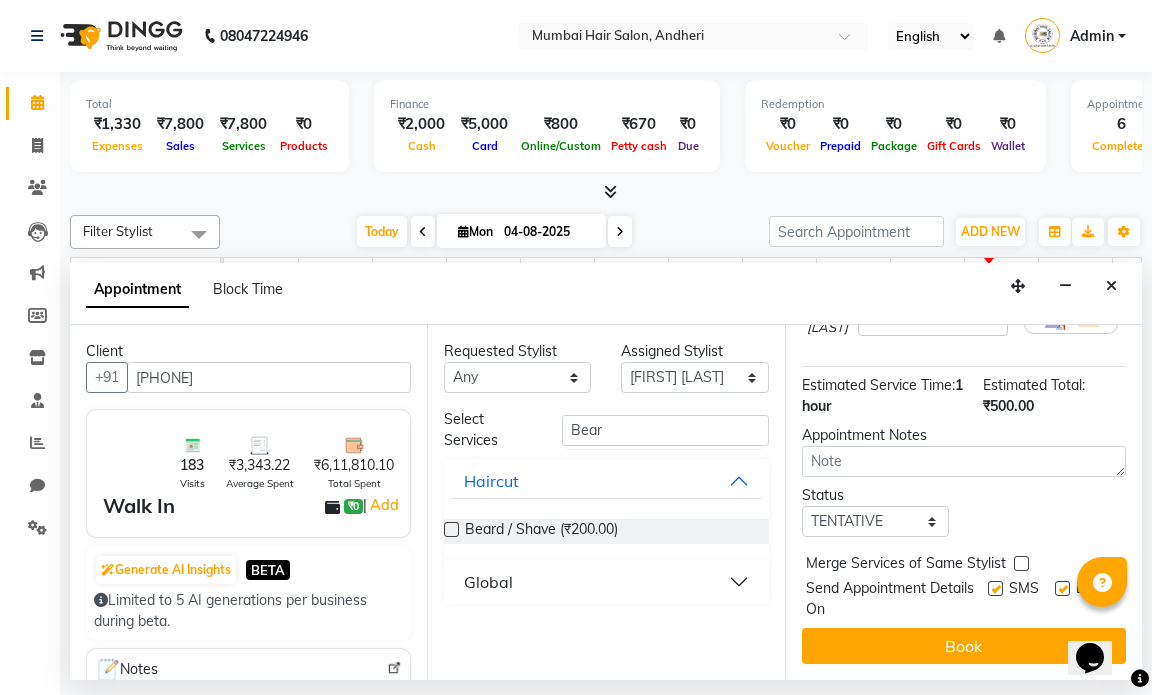 click at bounding box center [1062, 588] 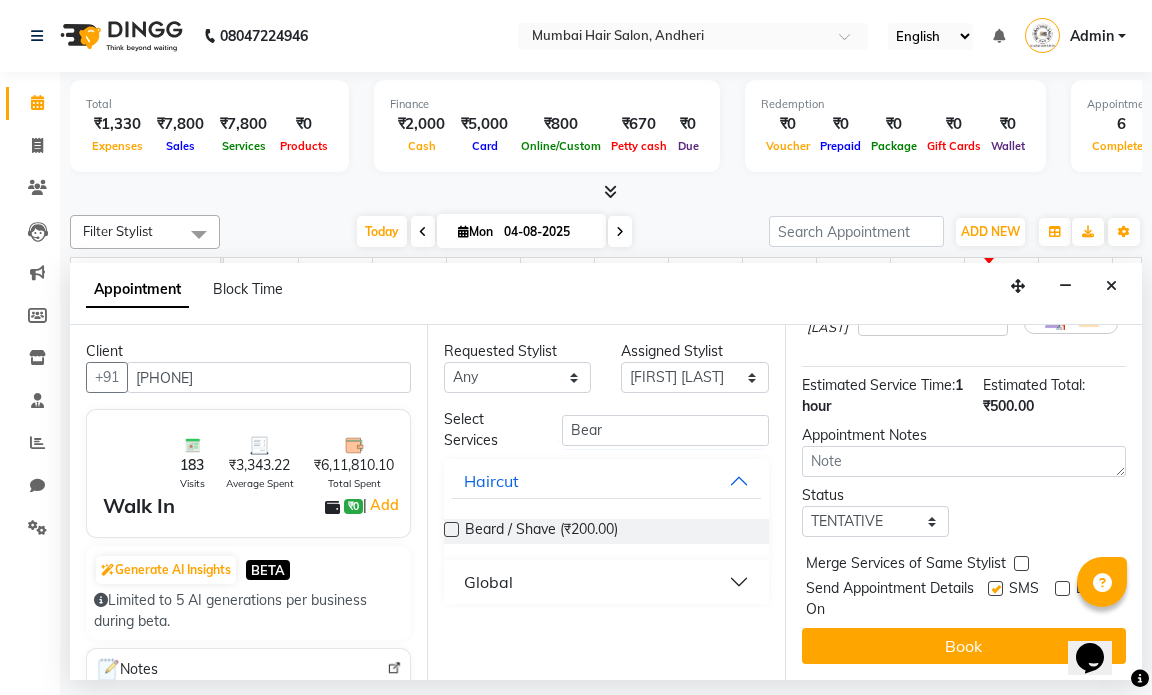 click at bounding box center (995, 588) 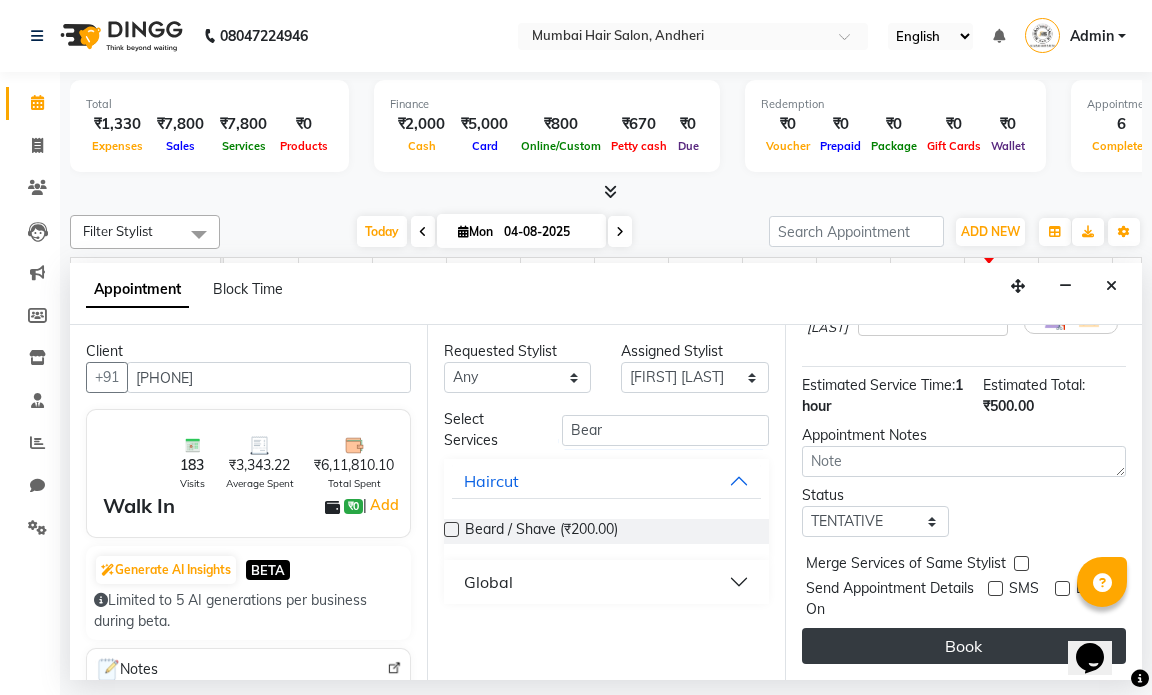 click on "Book" at bounding box center [964, 646] 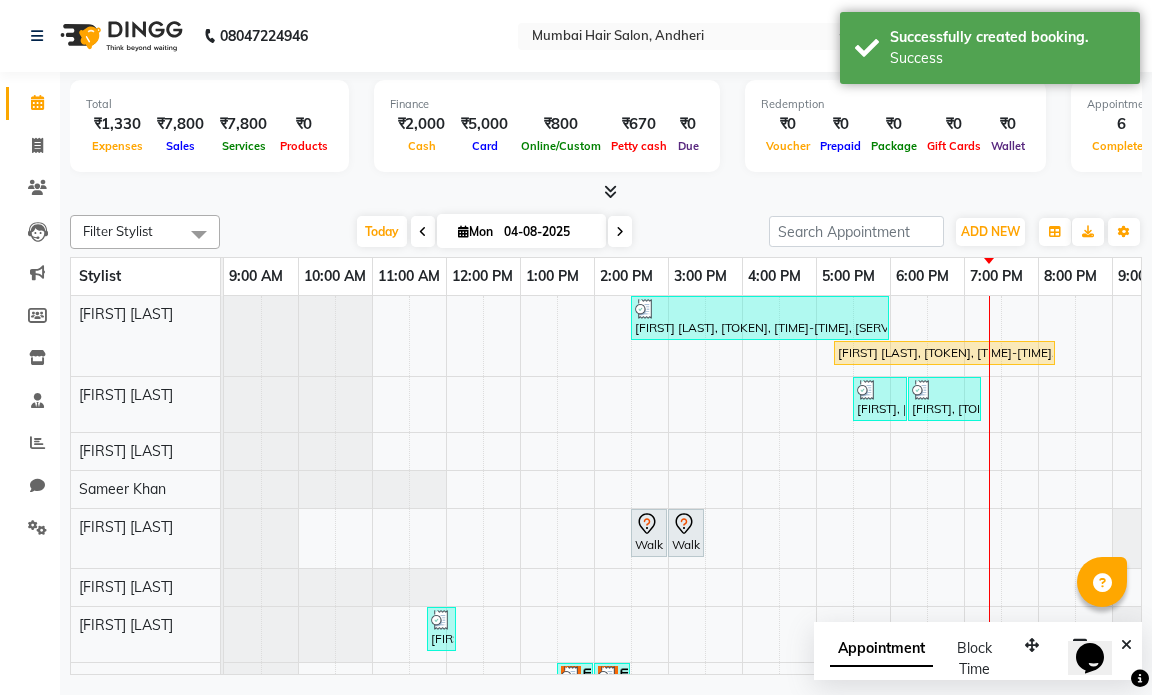 scroll, scrollTop: 67, scrollLeft: 0, axis: vertical 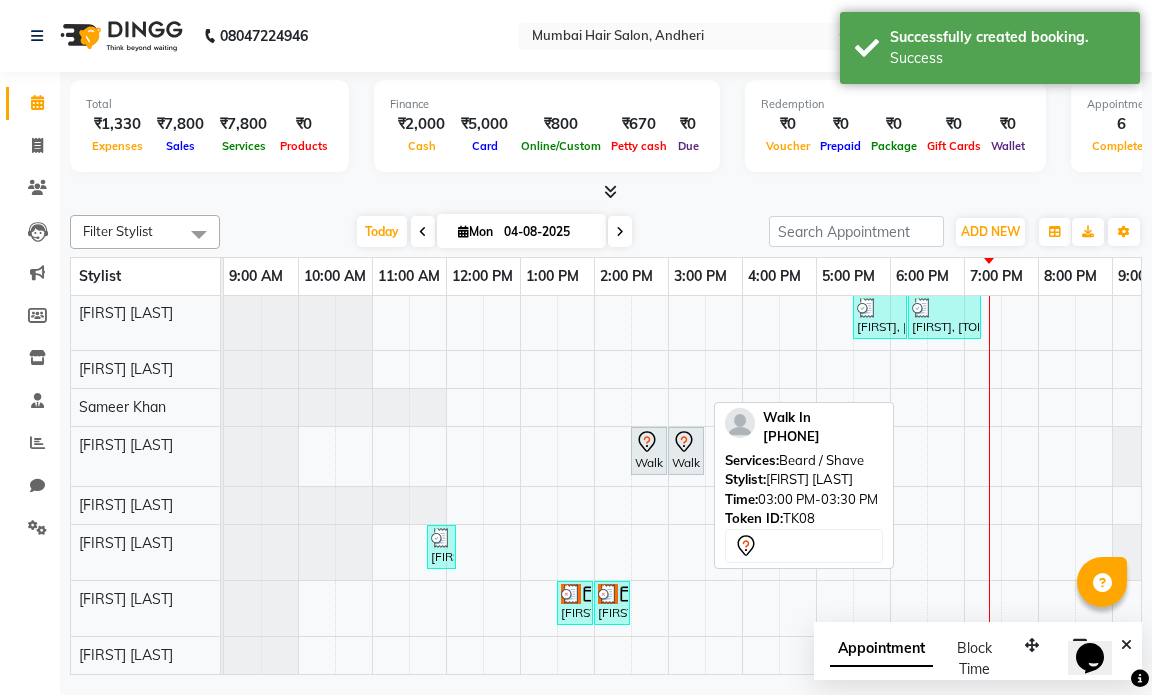 click 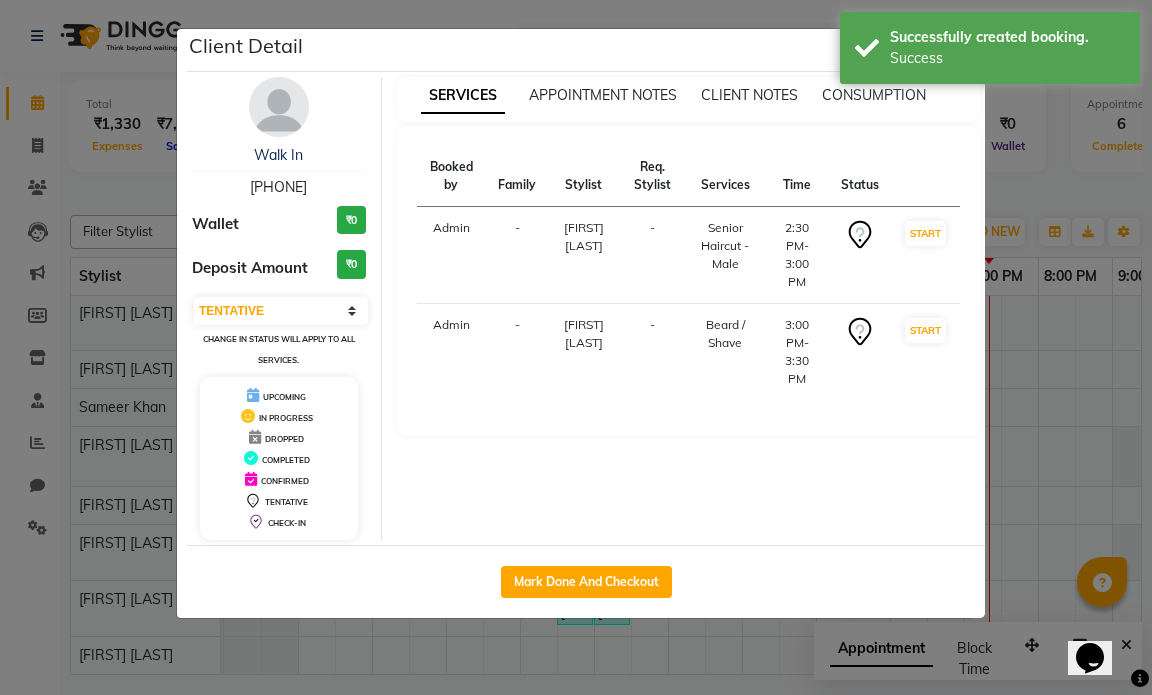 type 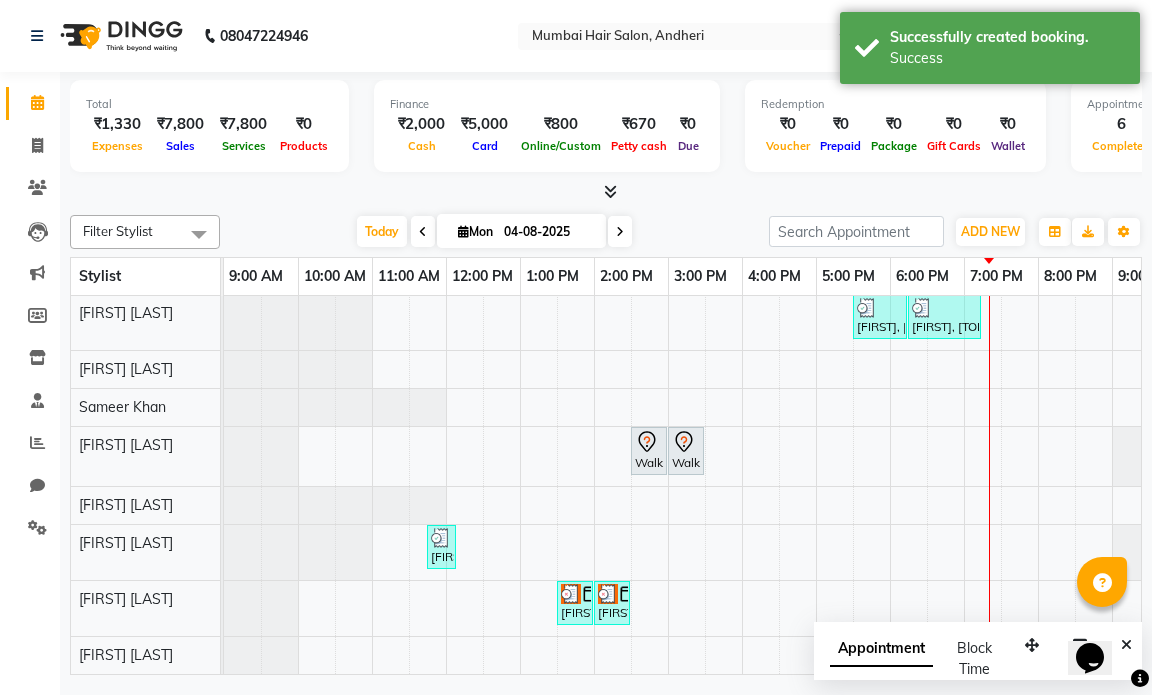 scroll, scrollTop: 31, scrollLeft: 0, axis: vertical 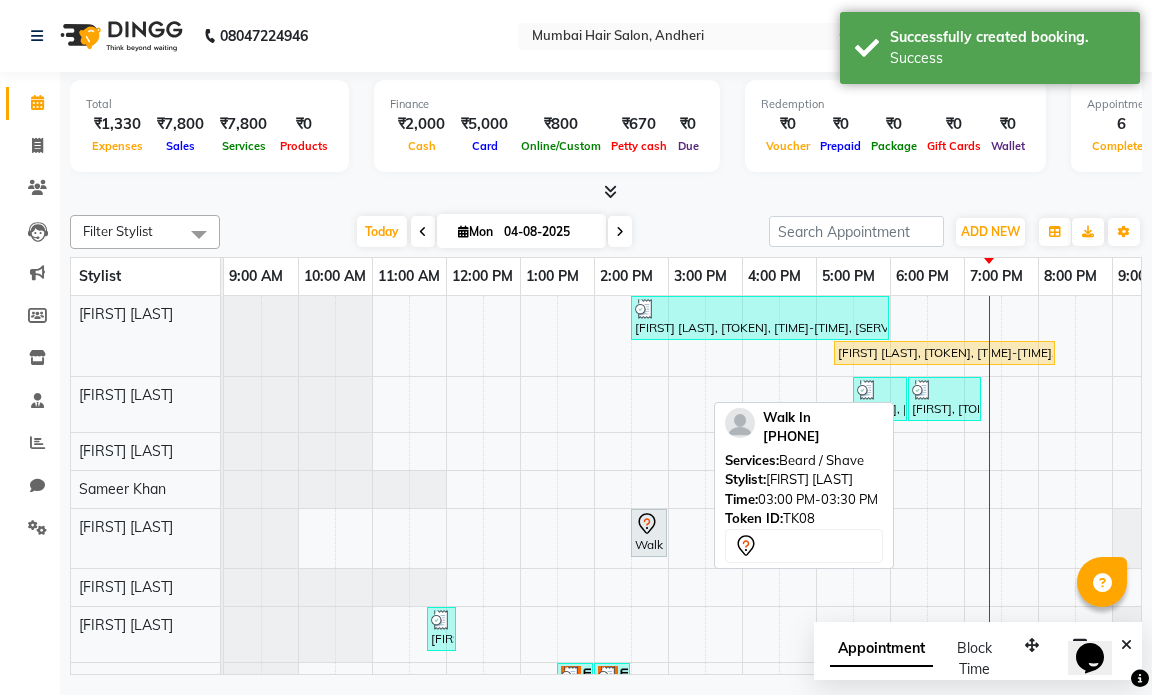 drag, startPoint x: 747, startPoint y: 530, endPoint x: 873, endPoint y: 524, distance: 126.14278 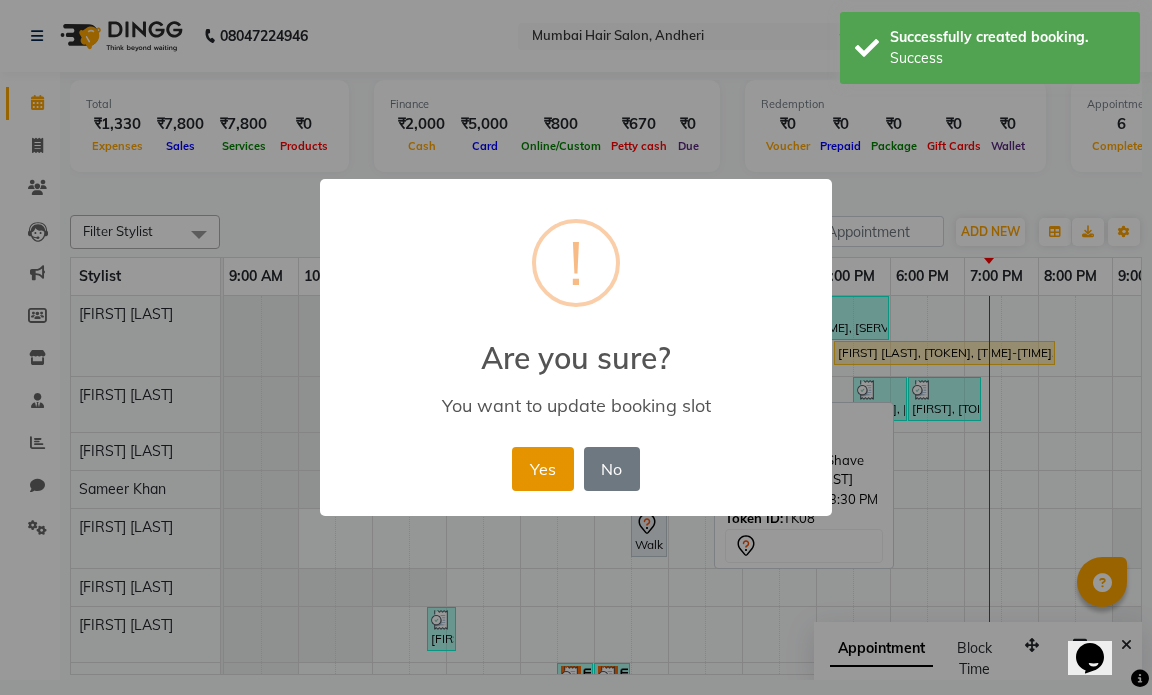 click on "Yes" at bounding box center [542, 469] 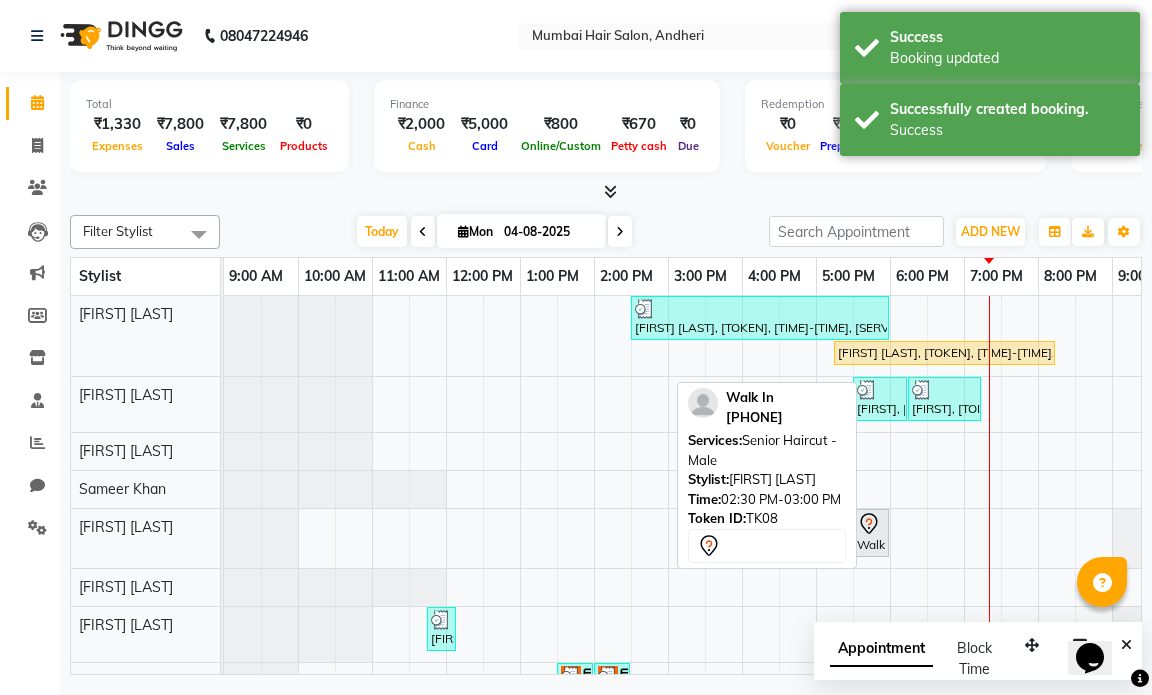 drag, startPoint x: 654, startPoint y: 536, endPoint x: 844, endPoint y: 546, distance: 190.26297 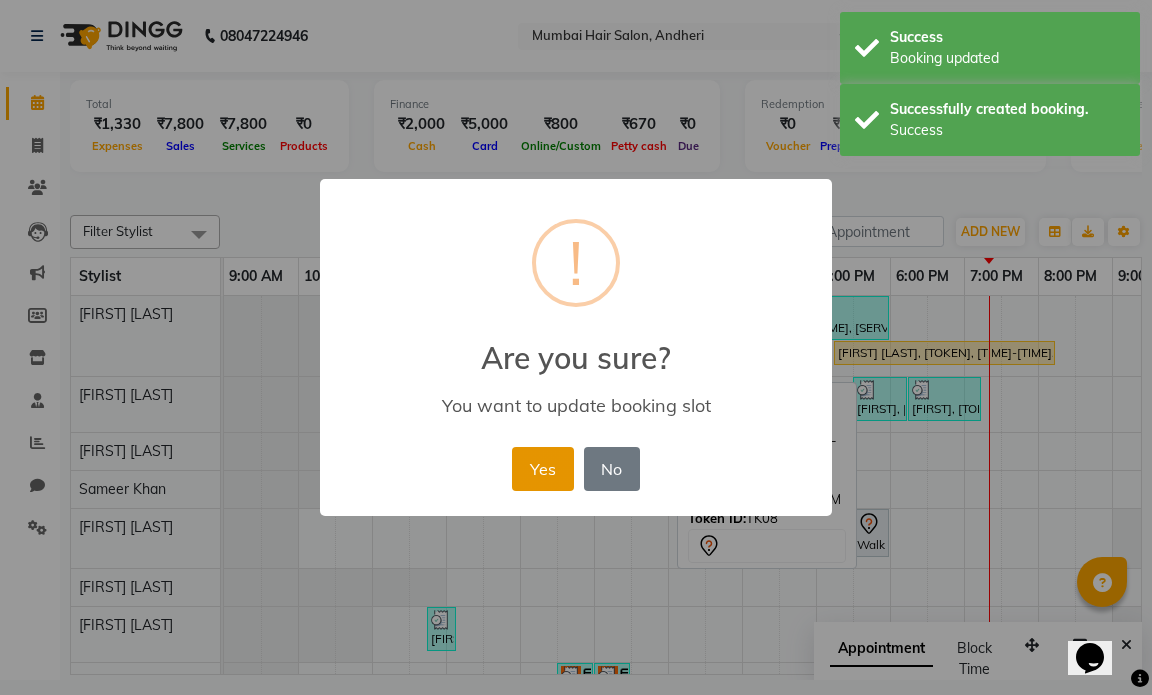 click on "Yes" at bounding box center (542, 469) 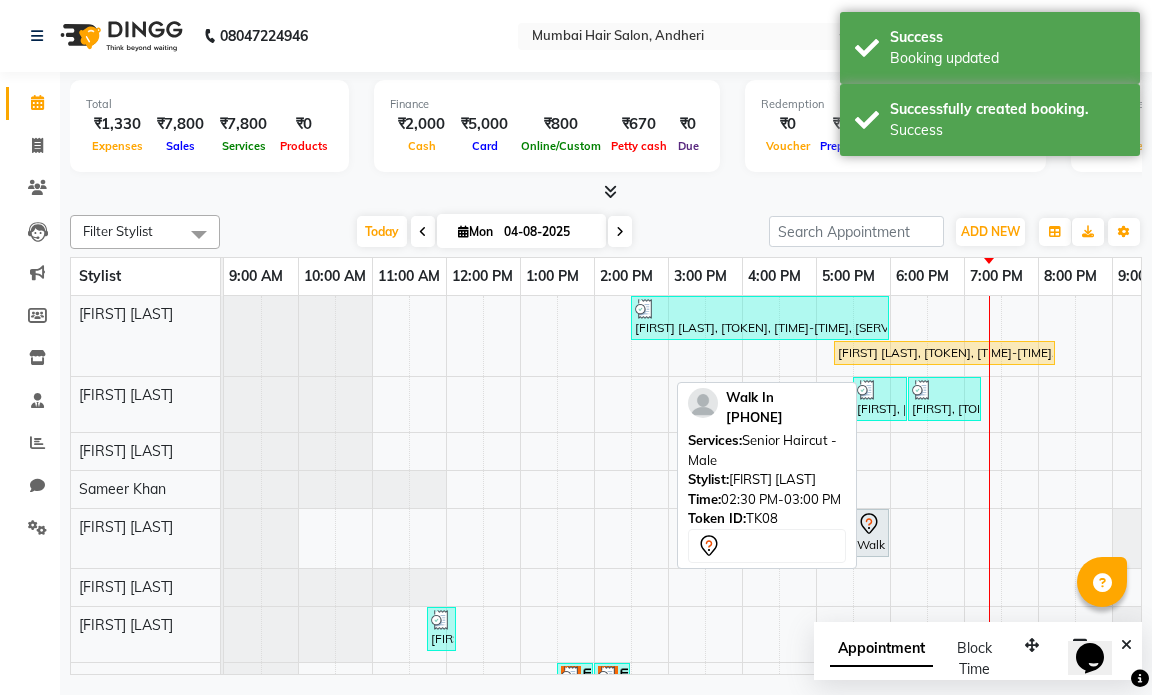 click on "Walk In, TK08, 05:30 PM-06:00 PM, Beard / Shave" at bounding box center (871, 533) 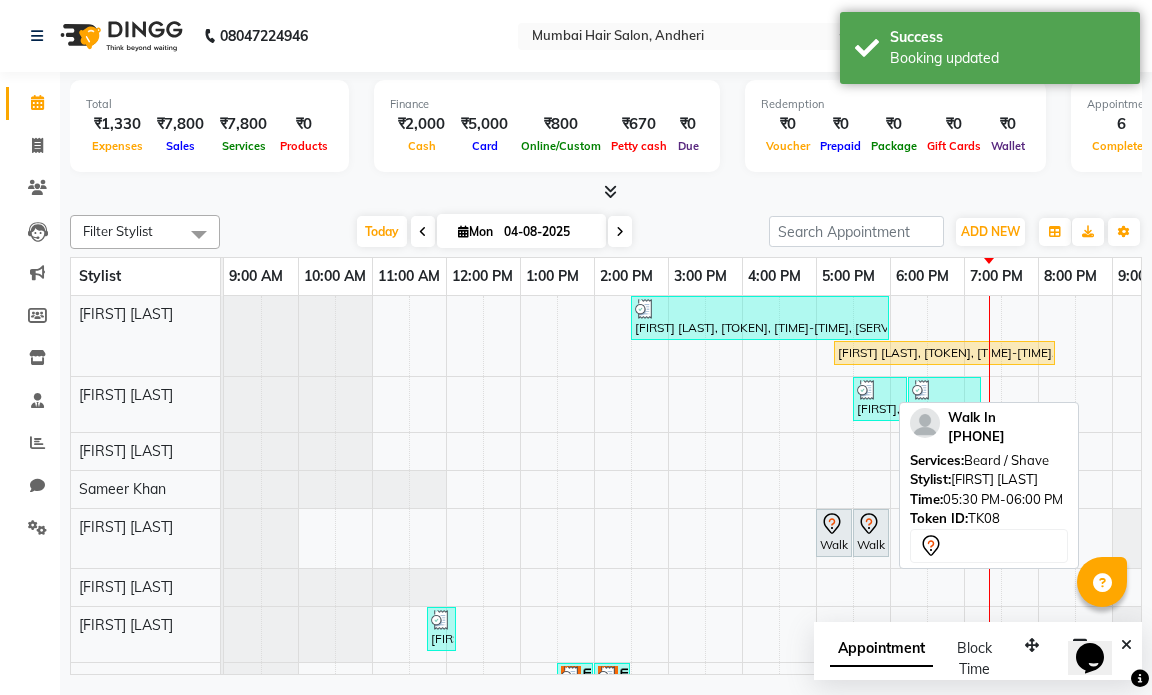 click on "Walk In, TK08, 05:30 PM-06:00 PM, Beard / Shave" at bounding box center [871, 533] 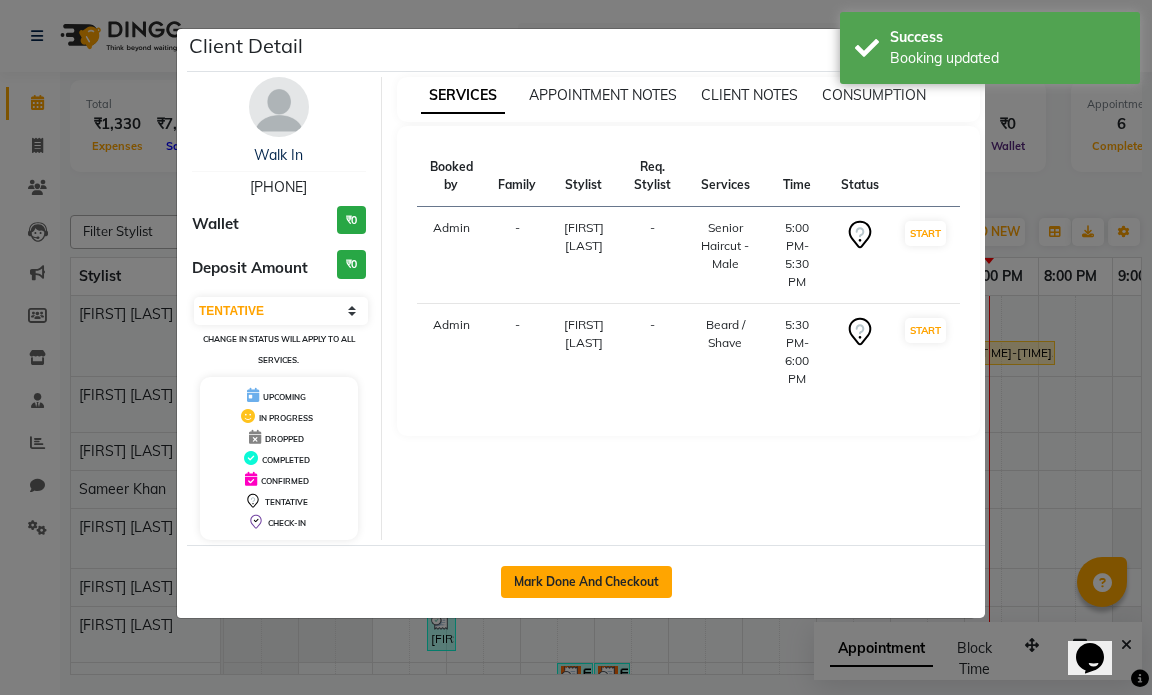 click on "Mark Done And Checkout" 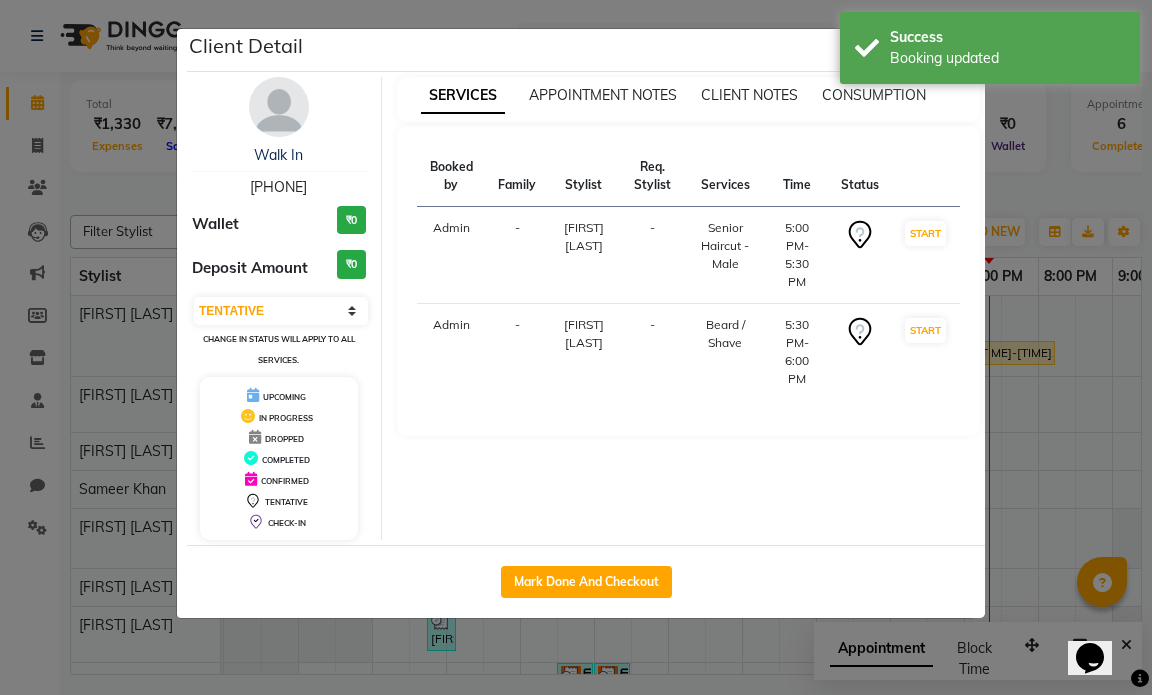 select on "service" 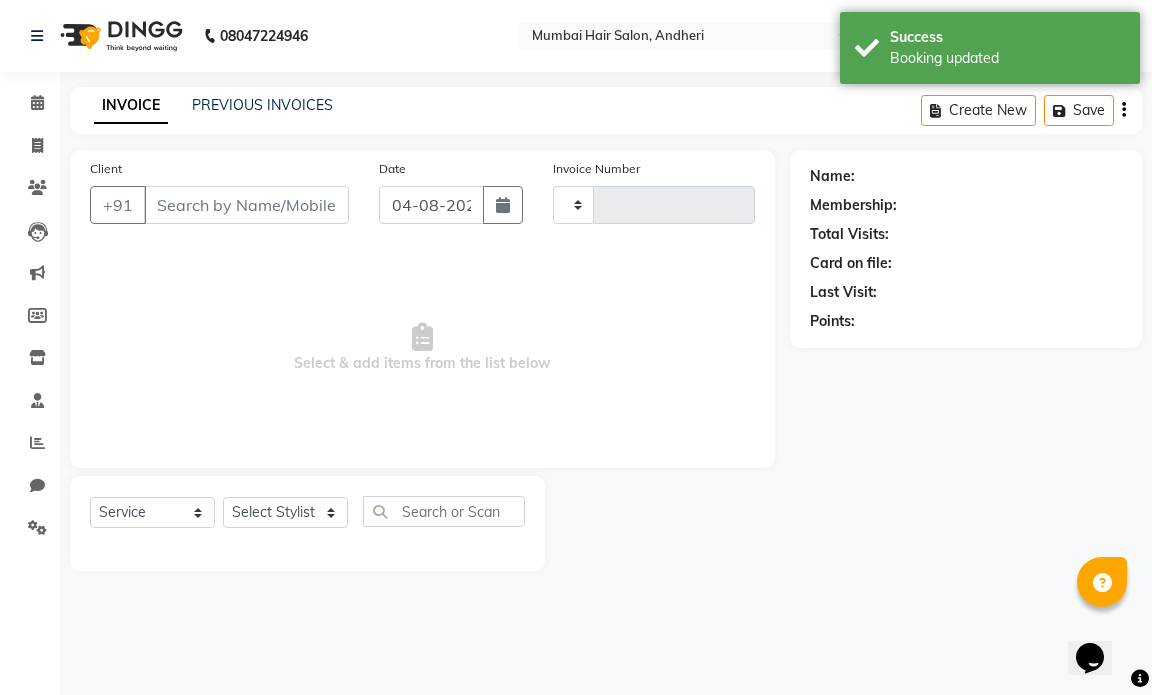 type on "1021" 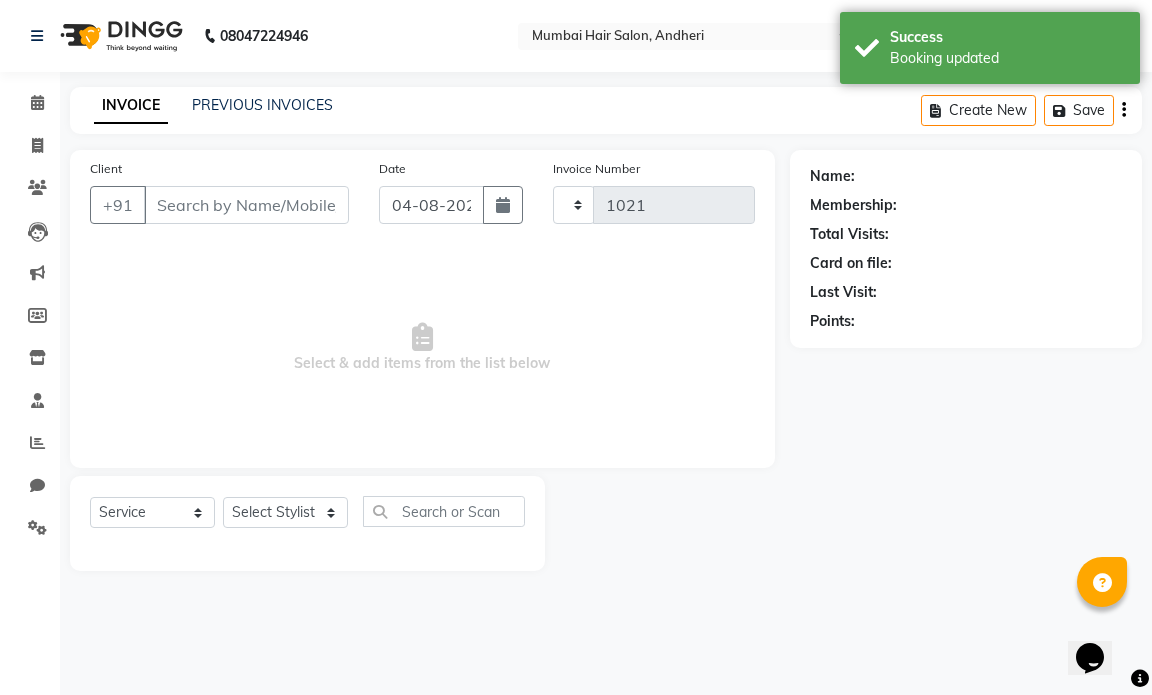 select on "7487" 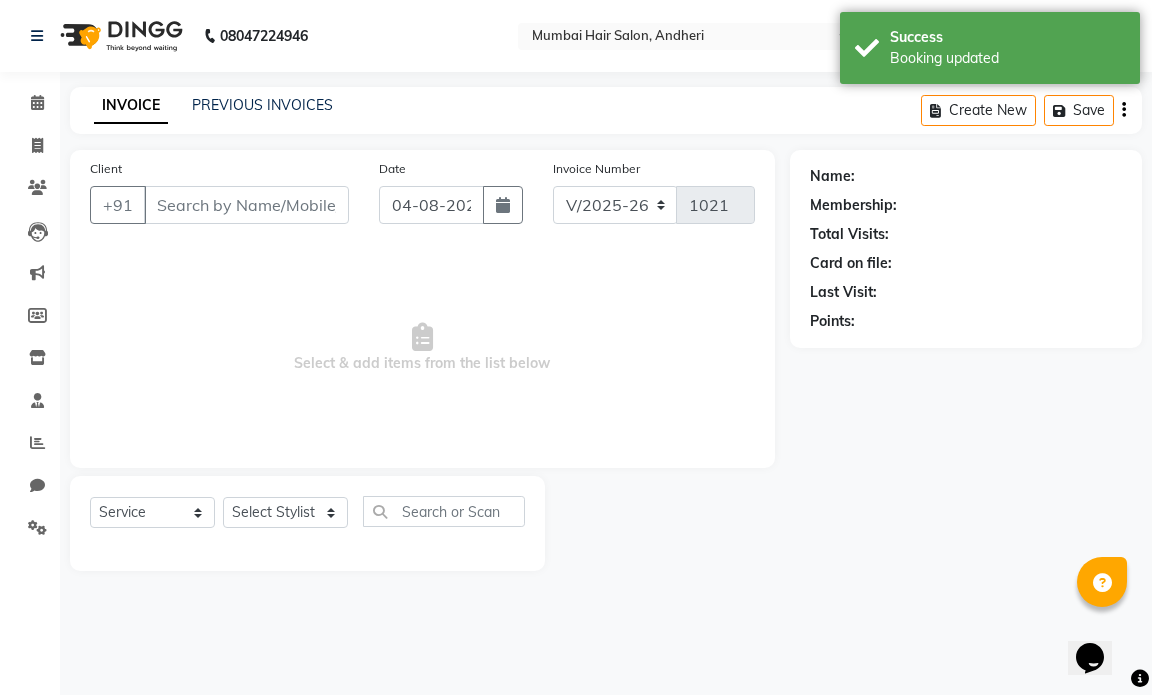type on "[PHONE]" 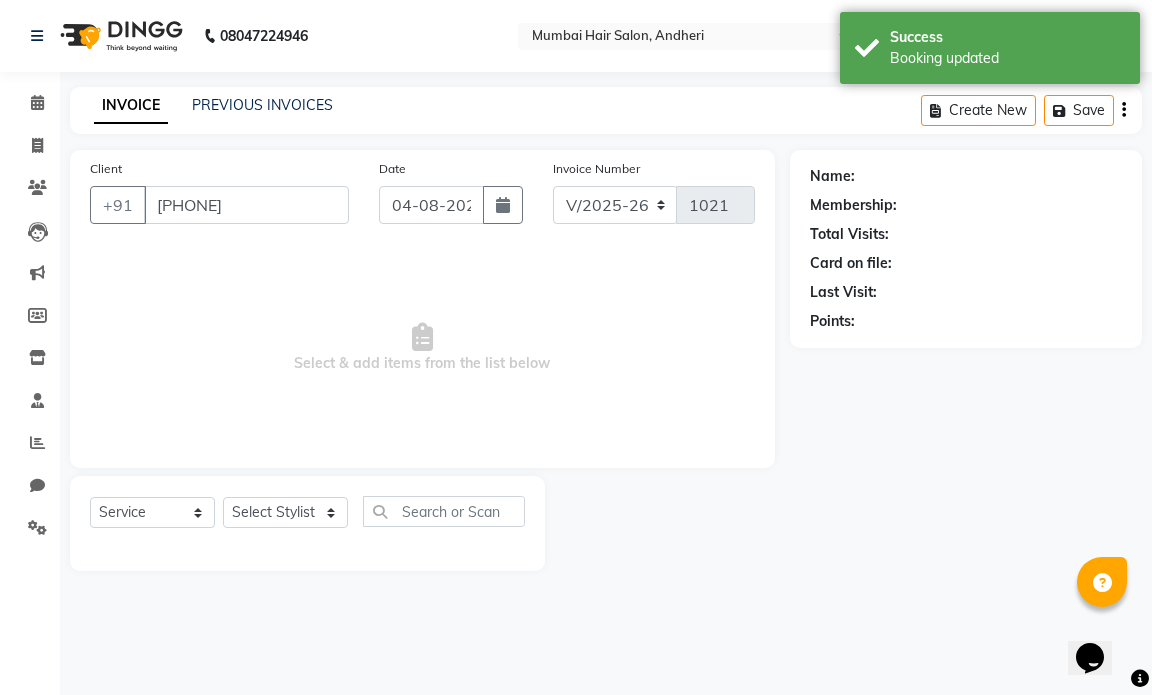 select on "66016" 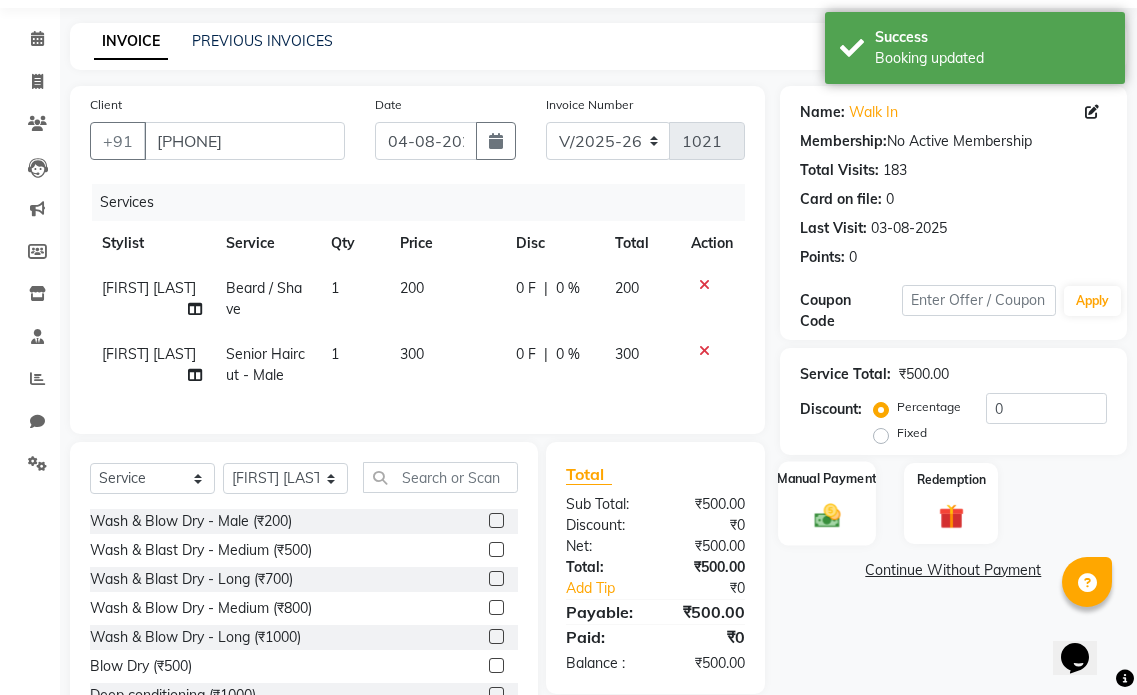 scroll, scrollTop: 100, scrollLeft: 0, axis: vertical 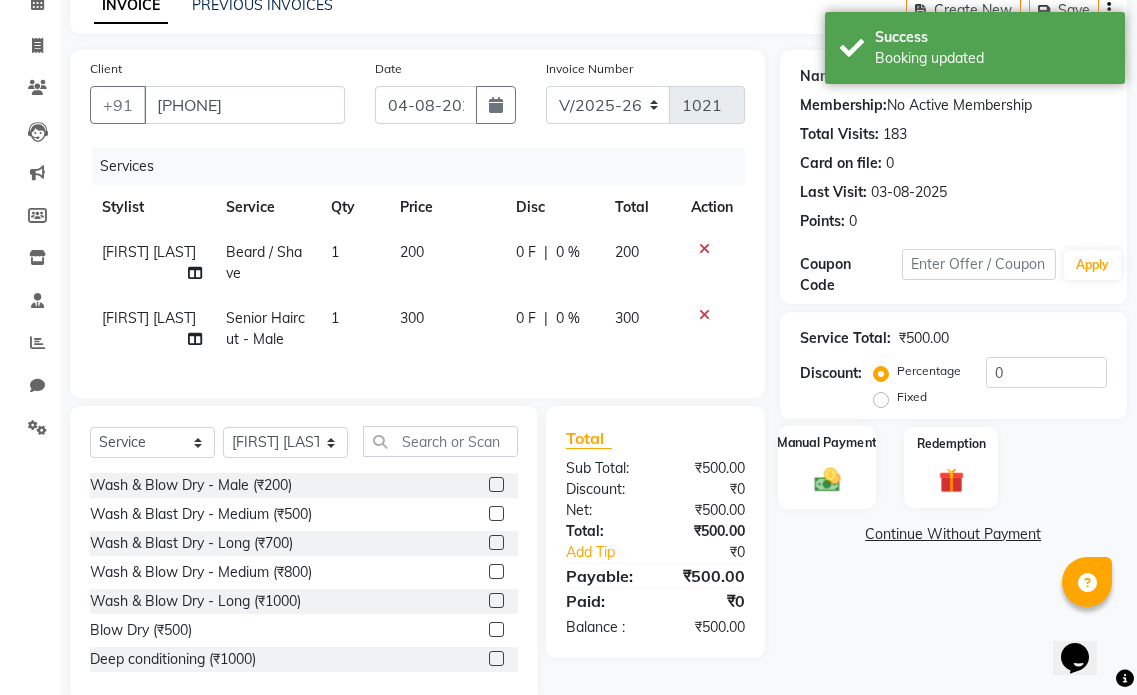 click on "Manual Payment" 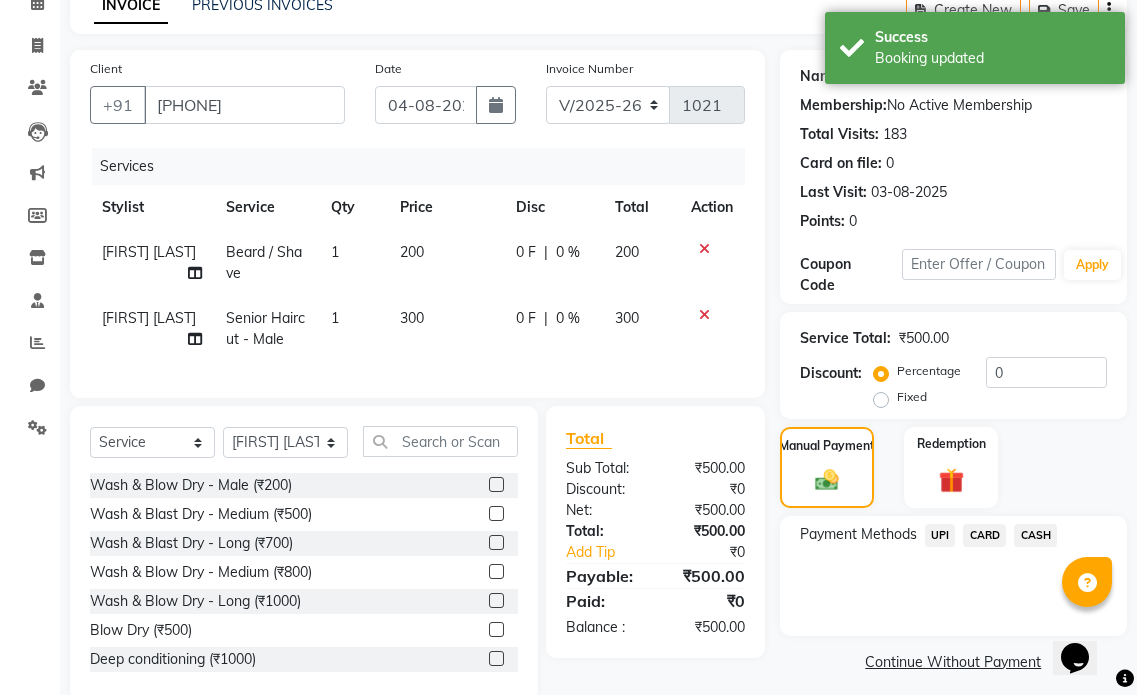 click on "CASH" 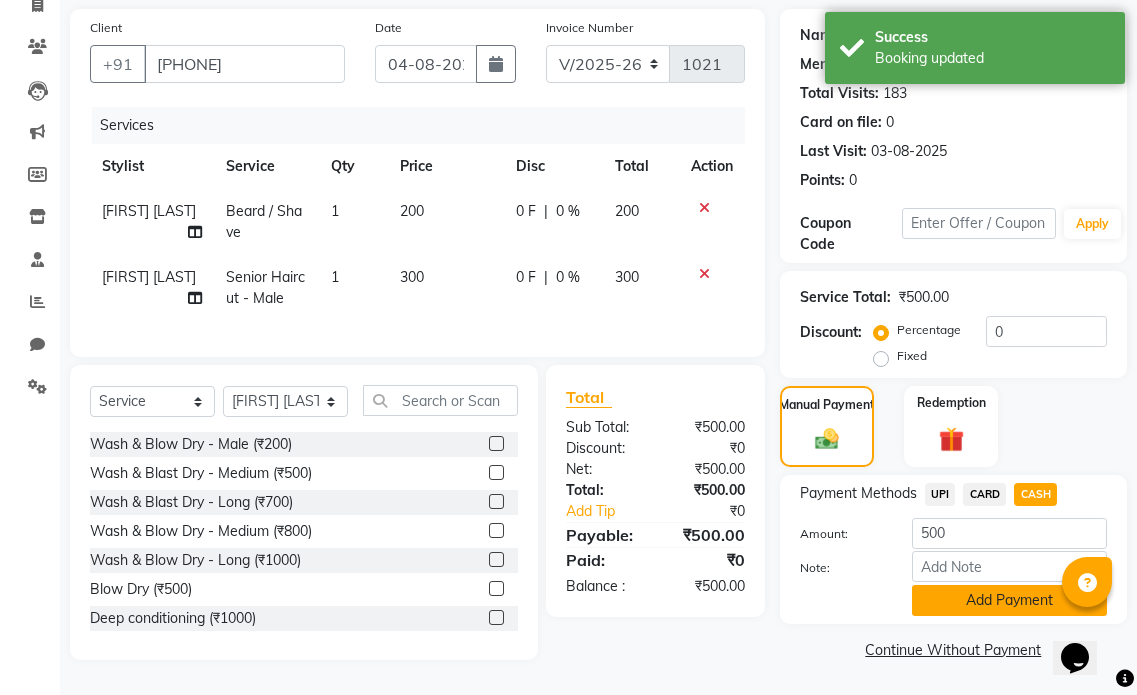 click on "Add Payment" 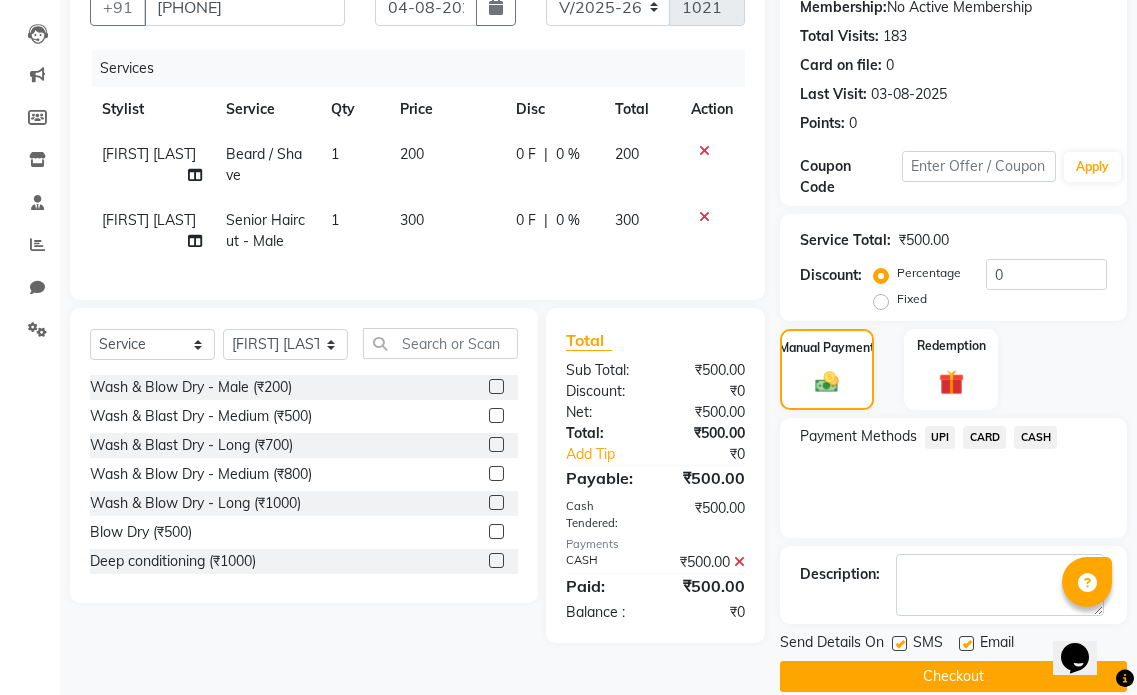 scroll, scrollTop: 225, scrollLeft: 0, axis: vertical 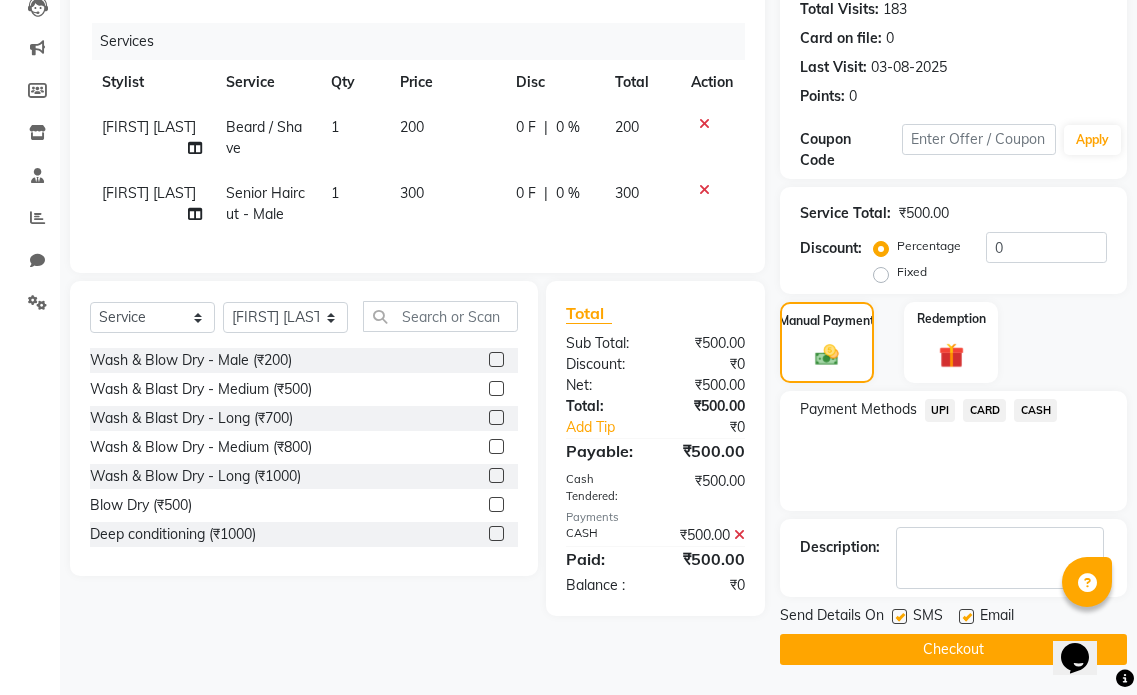 click 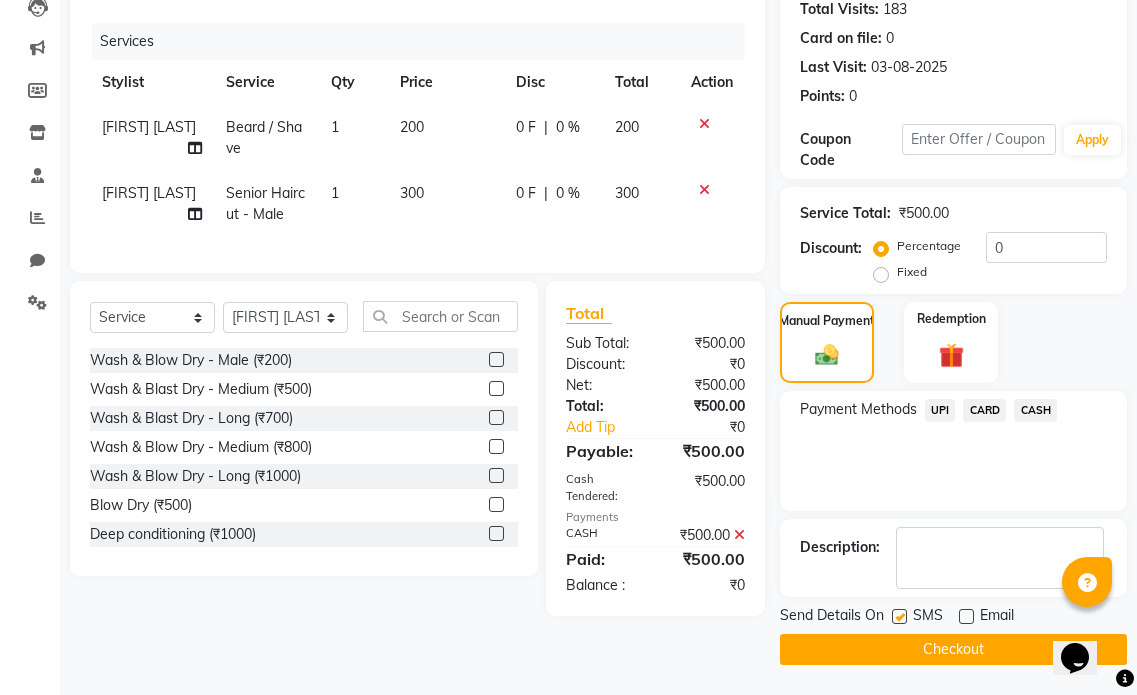 click 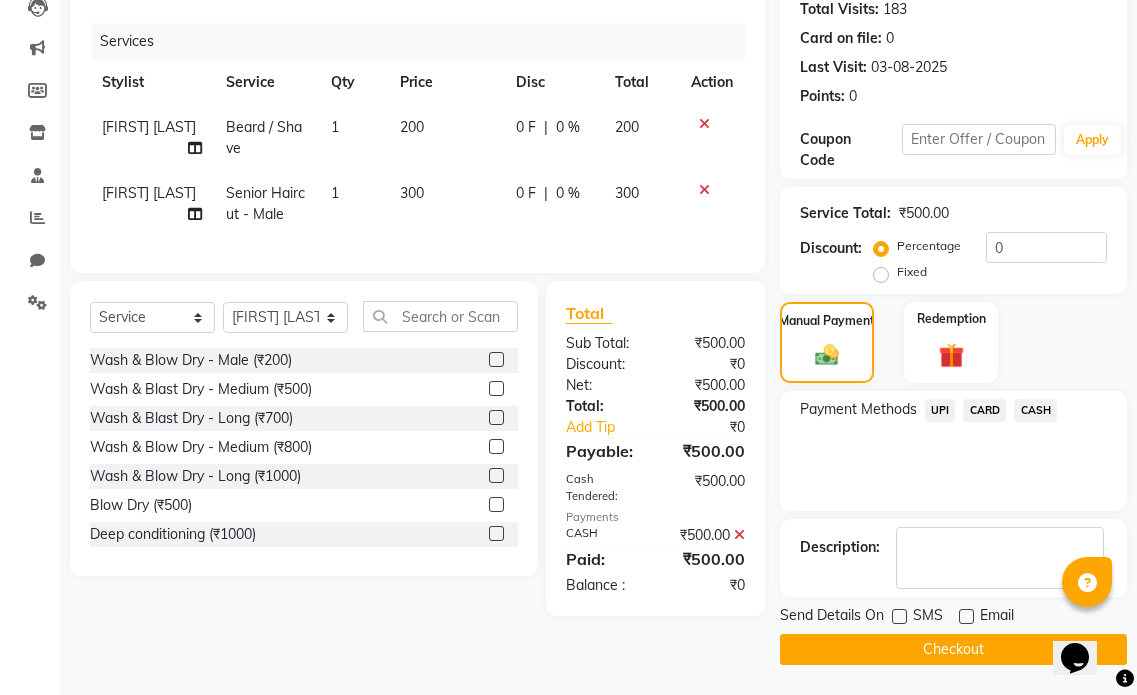 click on "Checkout" 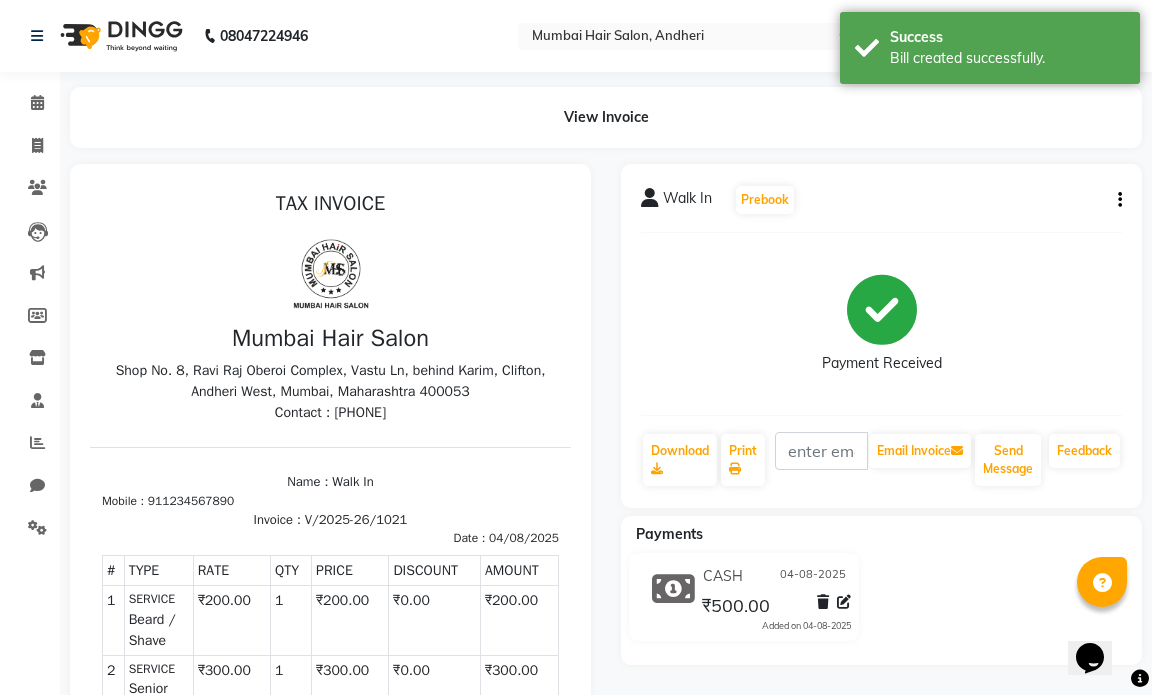 scroll, scrollTop: 0, scrollLeft: 0, axis: both 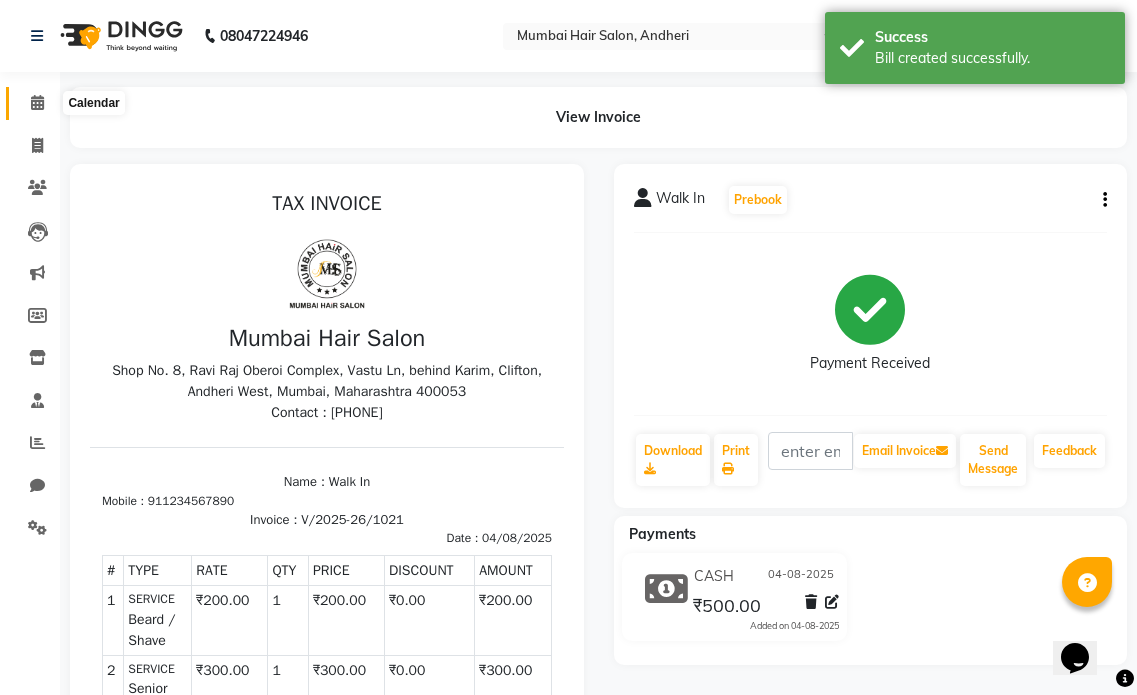 click 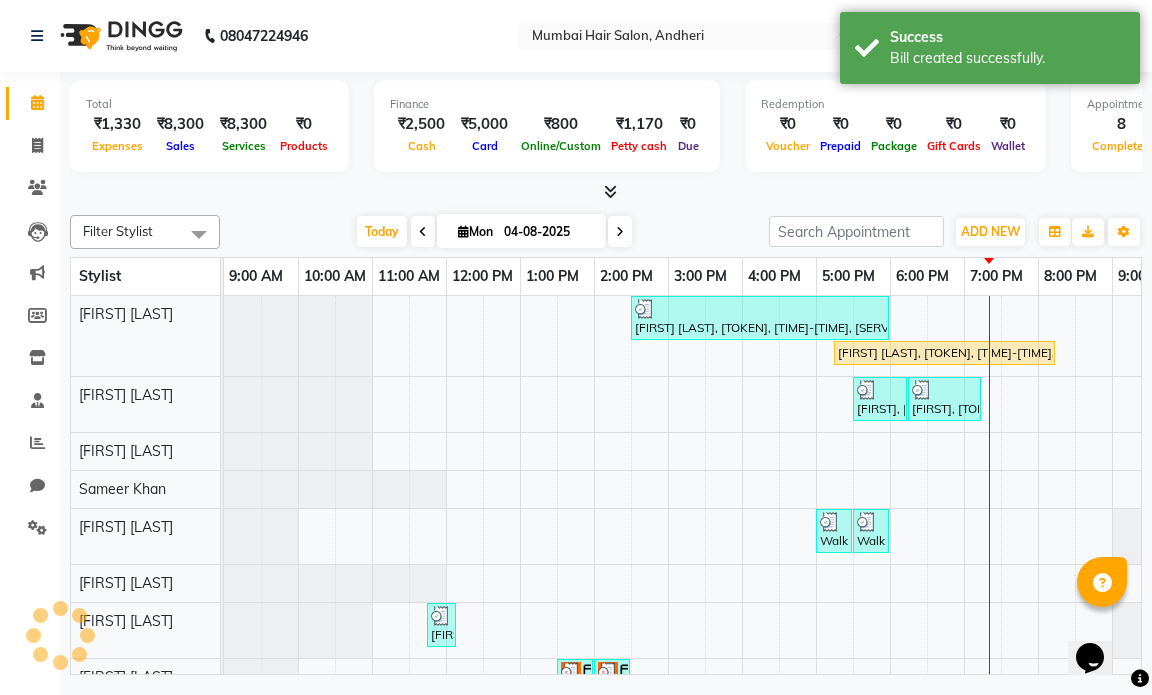 scroll, scrollTop: 0, scrollLeft: 119, axis: horizontal 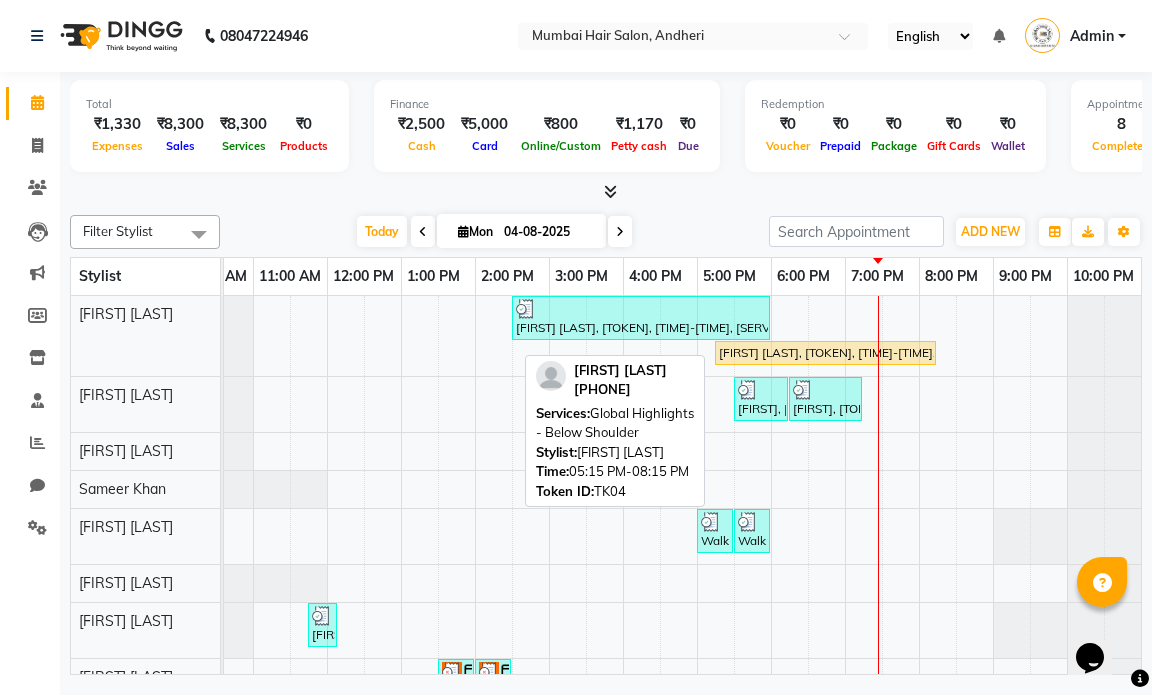 click on "[FIRST] [LAST], [TOKEN], [TIME]-[TIME], [SERVICE]" at bounding box center (825, 353) 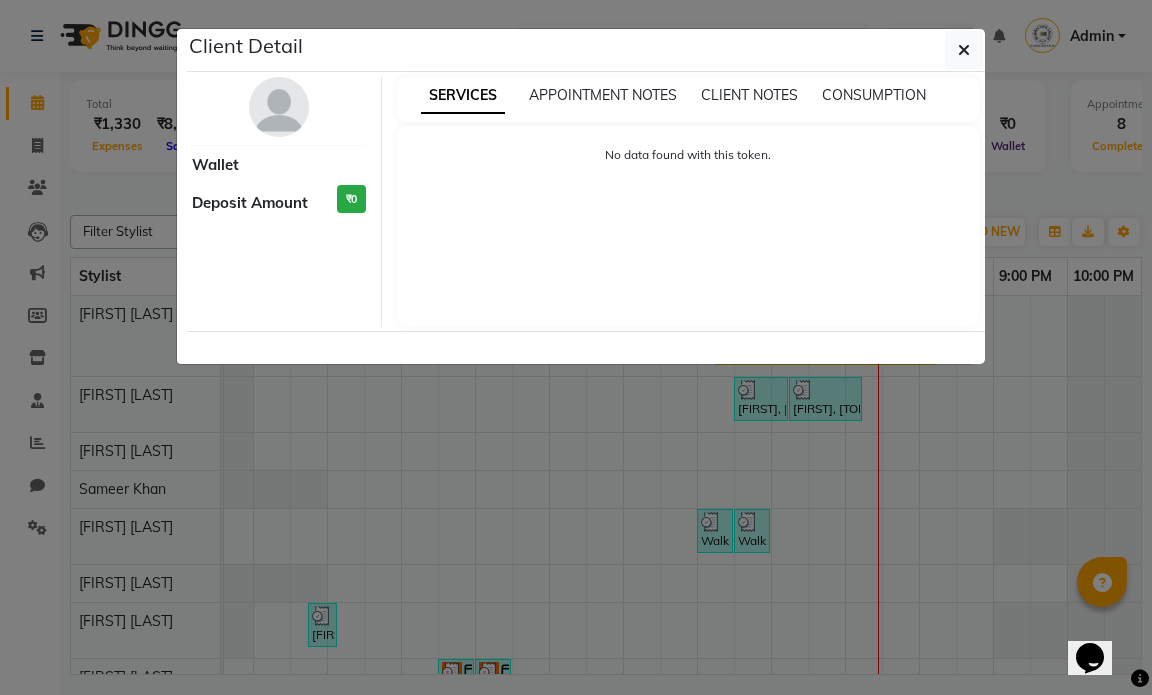 select on "1" 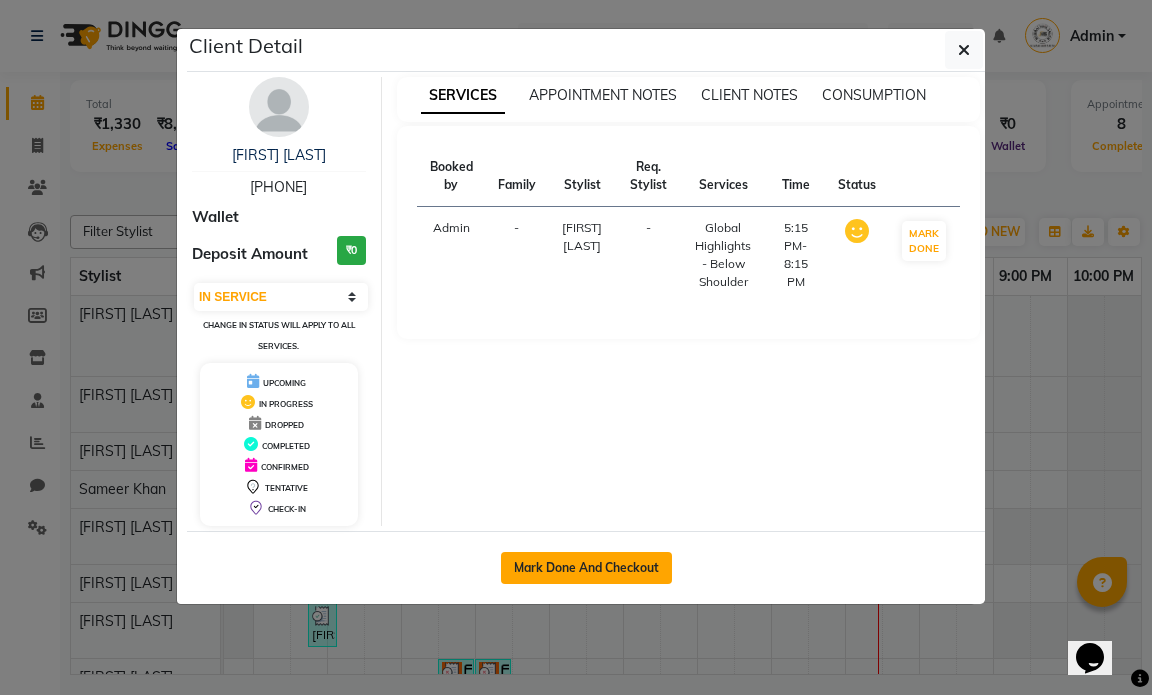 click on "Mark Done And Checkout" 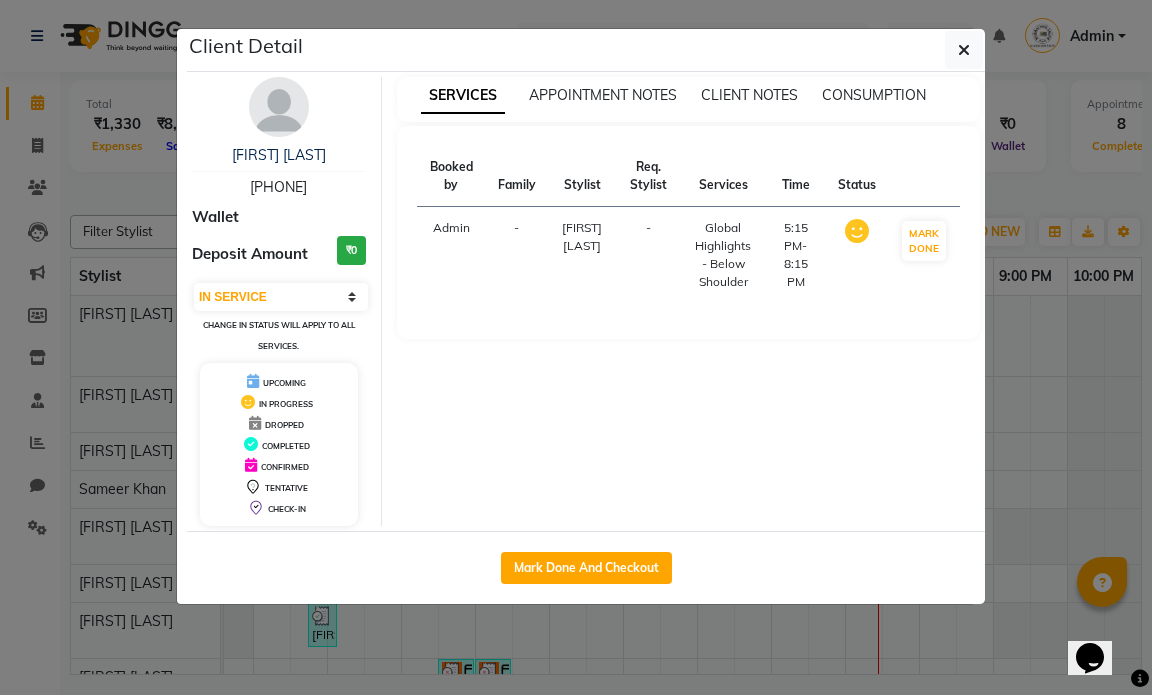 select on "7487" 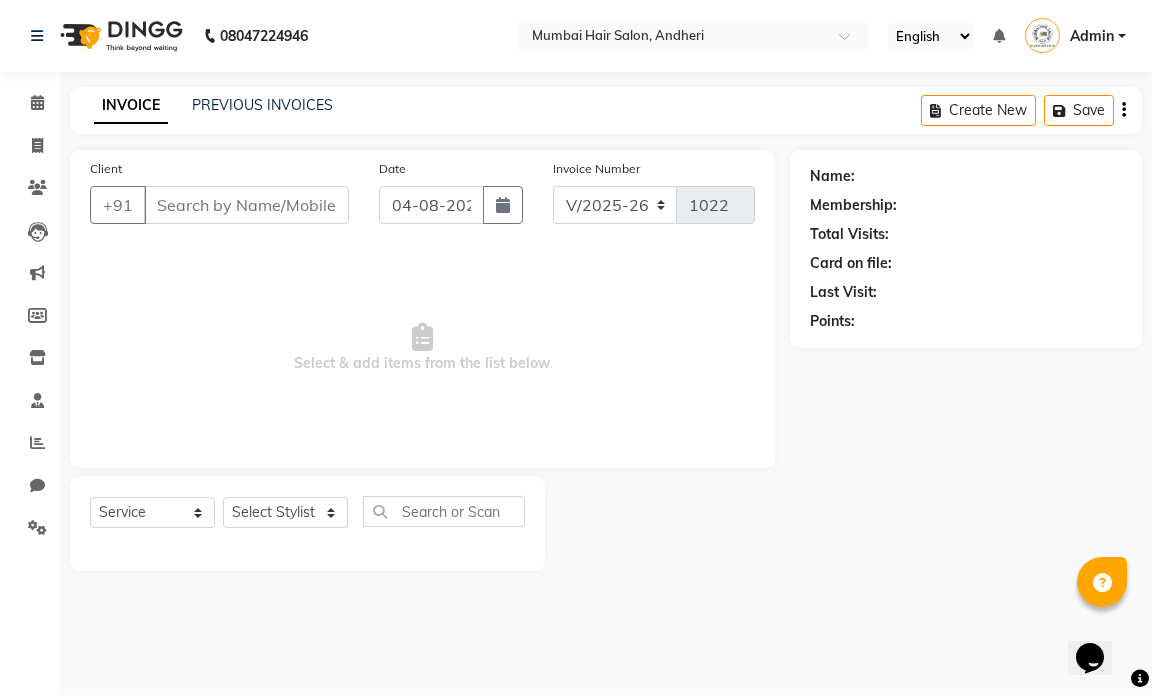 type on "[PHONE]" 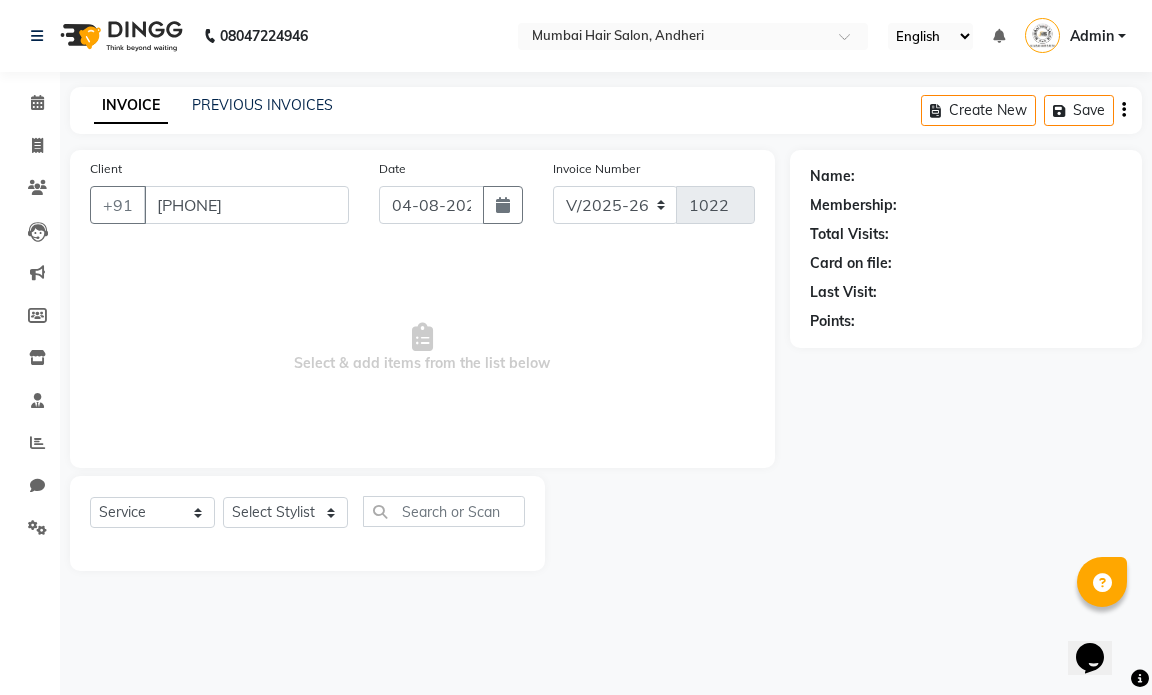 select on "66010" 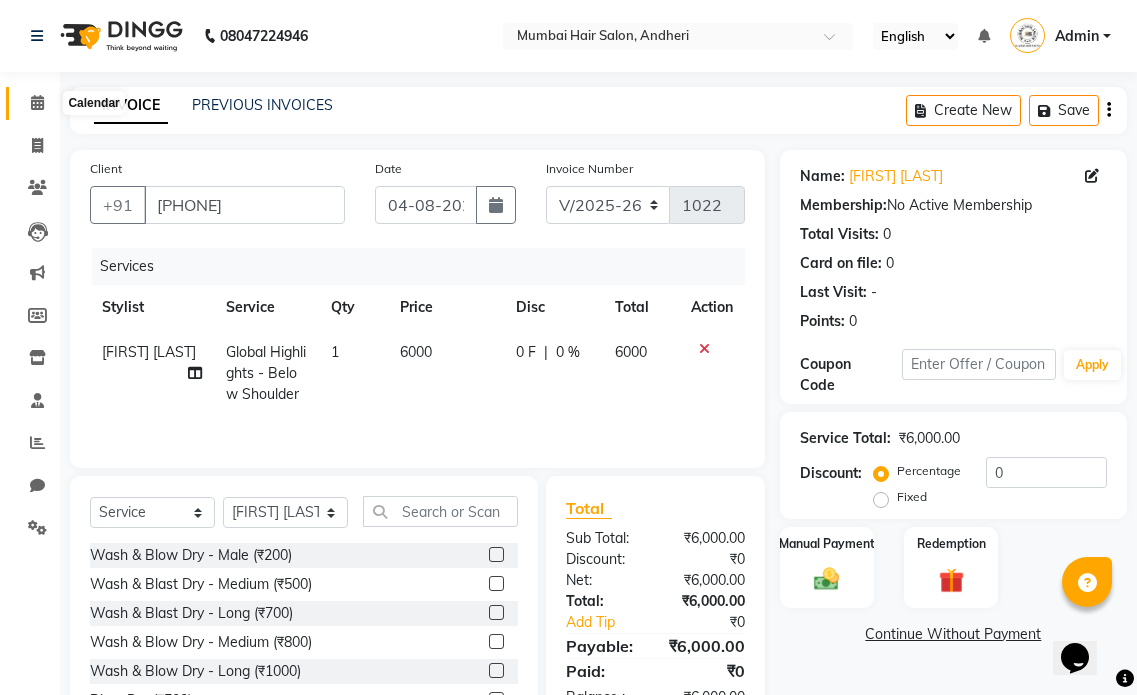 click 